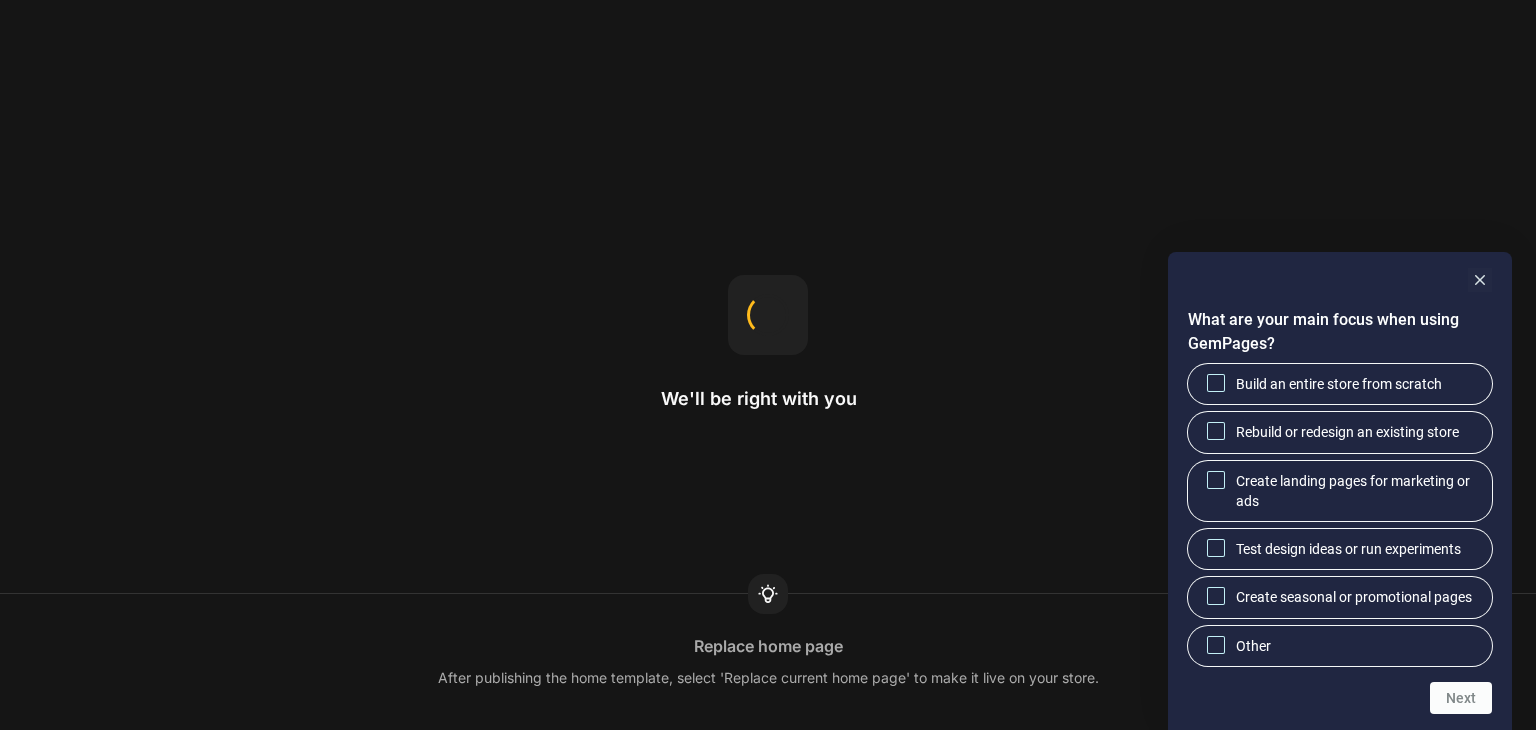 scroll, scrollTop: 0, scrollLeft: 0, axis: both 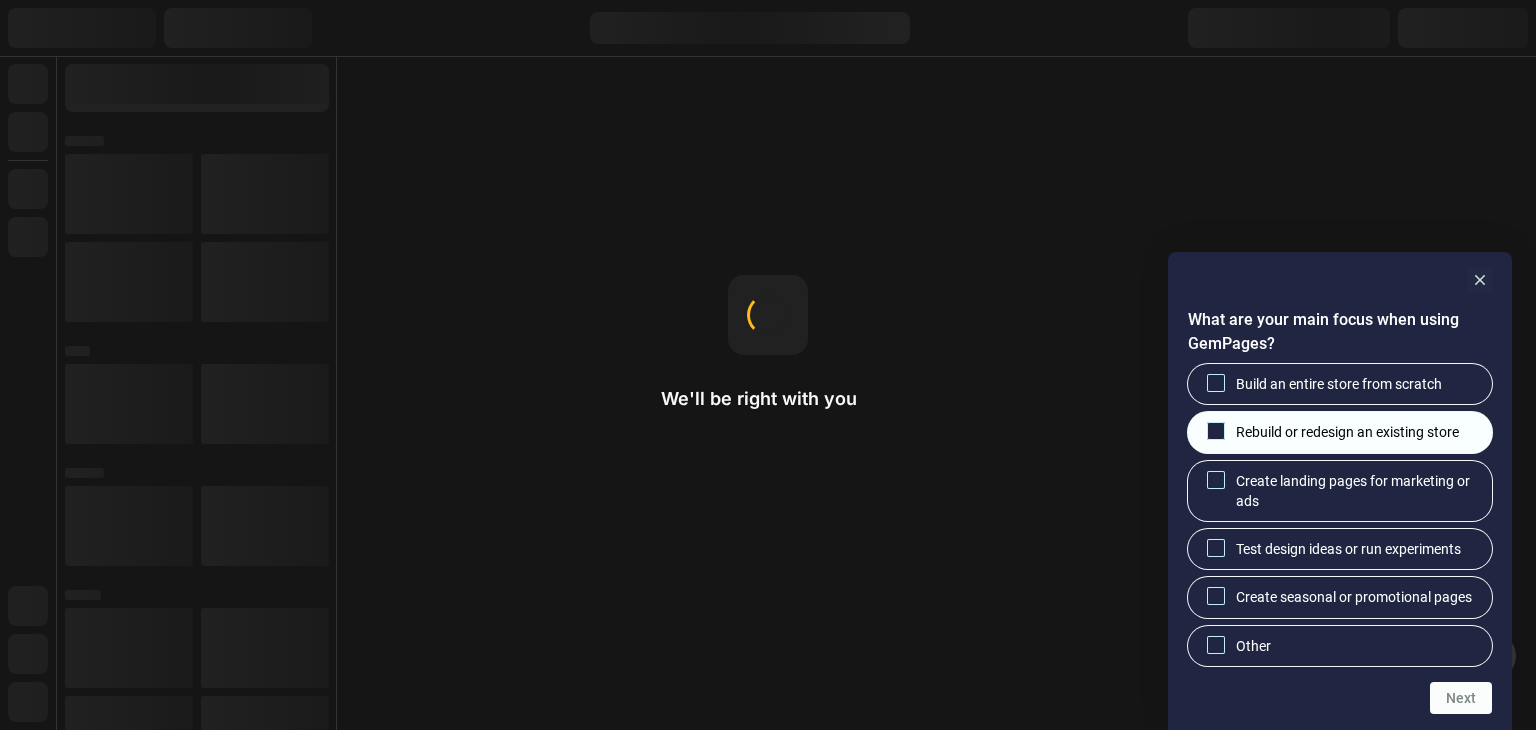 click on "Rebuild or redesign an existing store" at bounding box center (1347, 432) 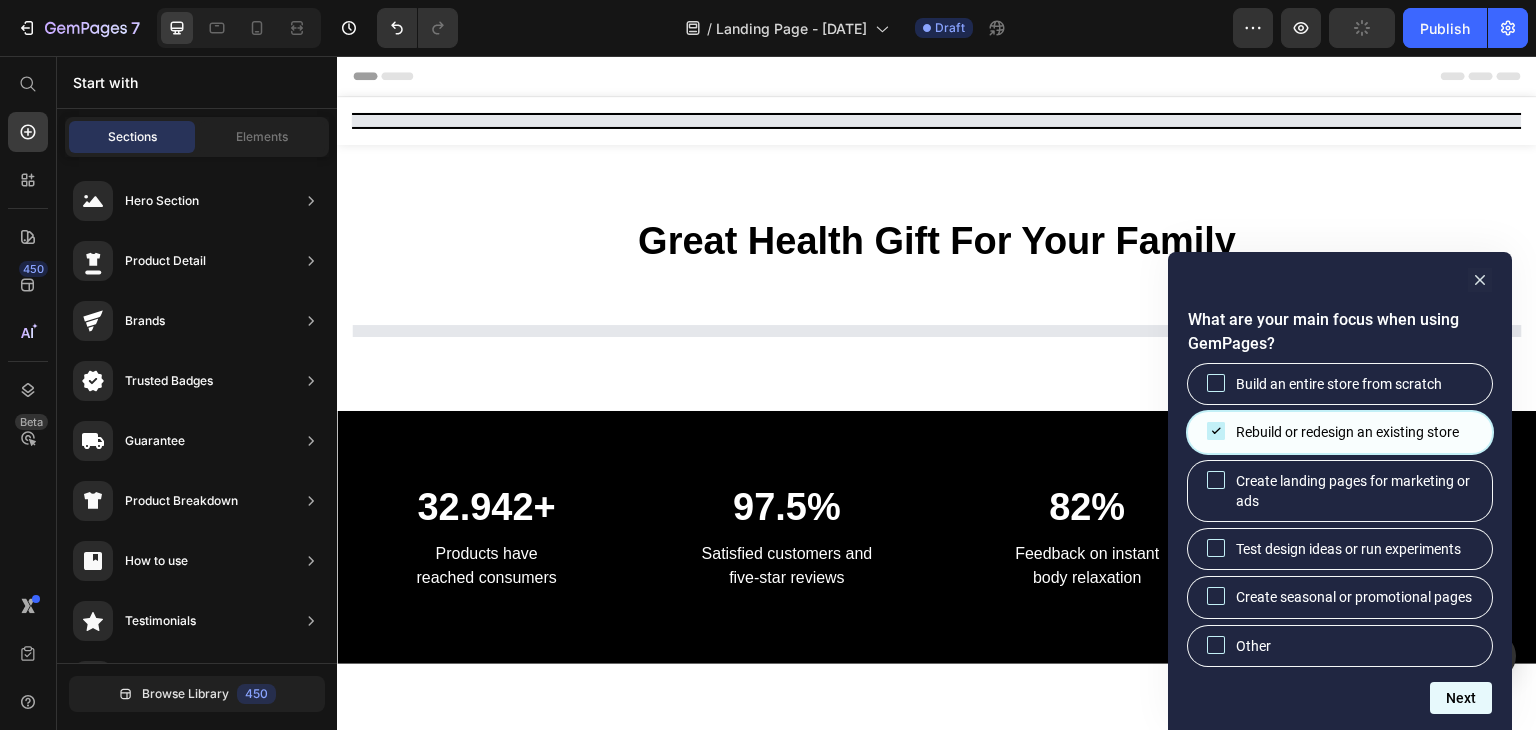 click on "Next" at bounding box center (1461, 698) 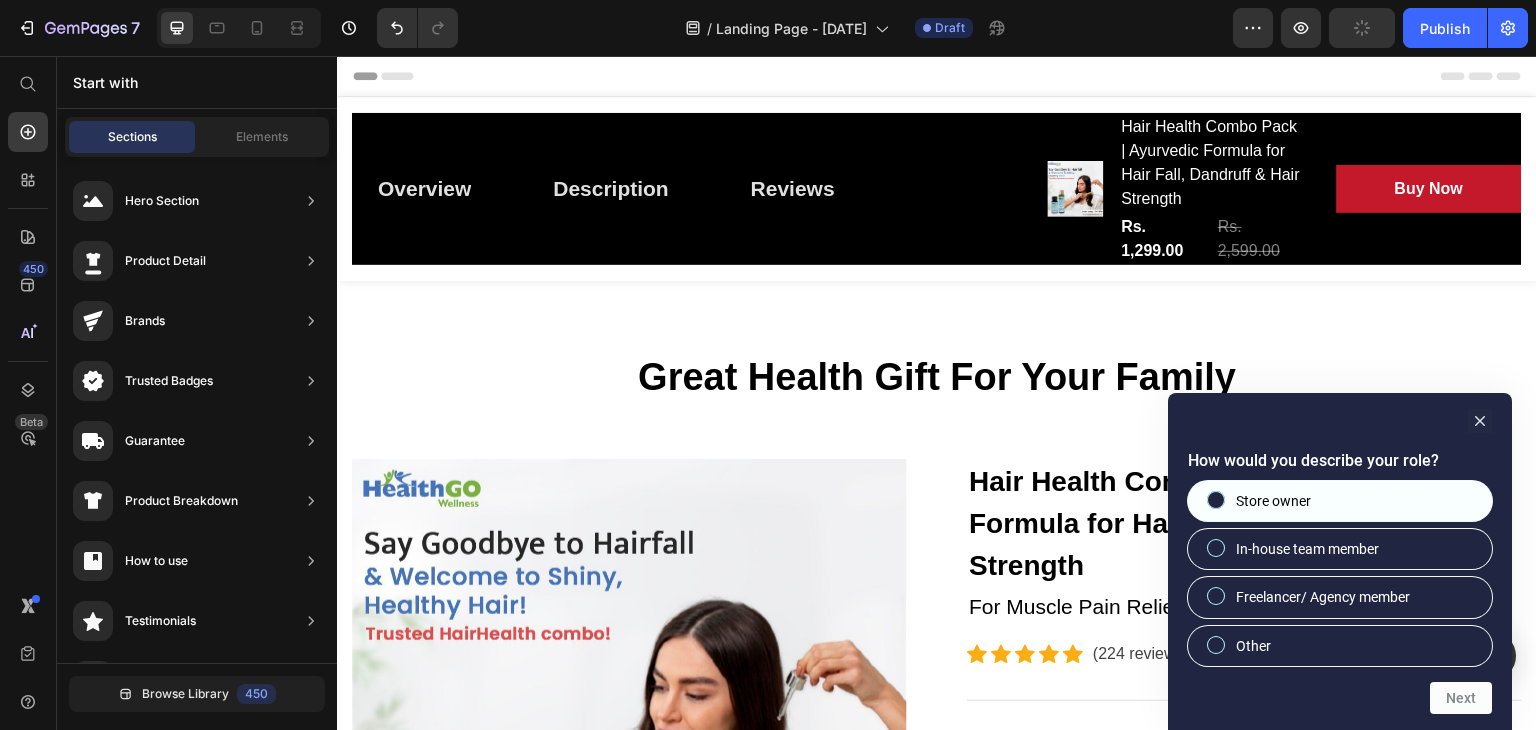 click on "Store owner" at bounding box center [1273, 501] 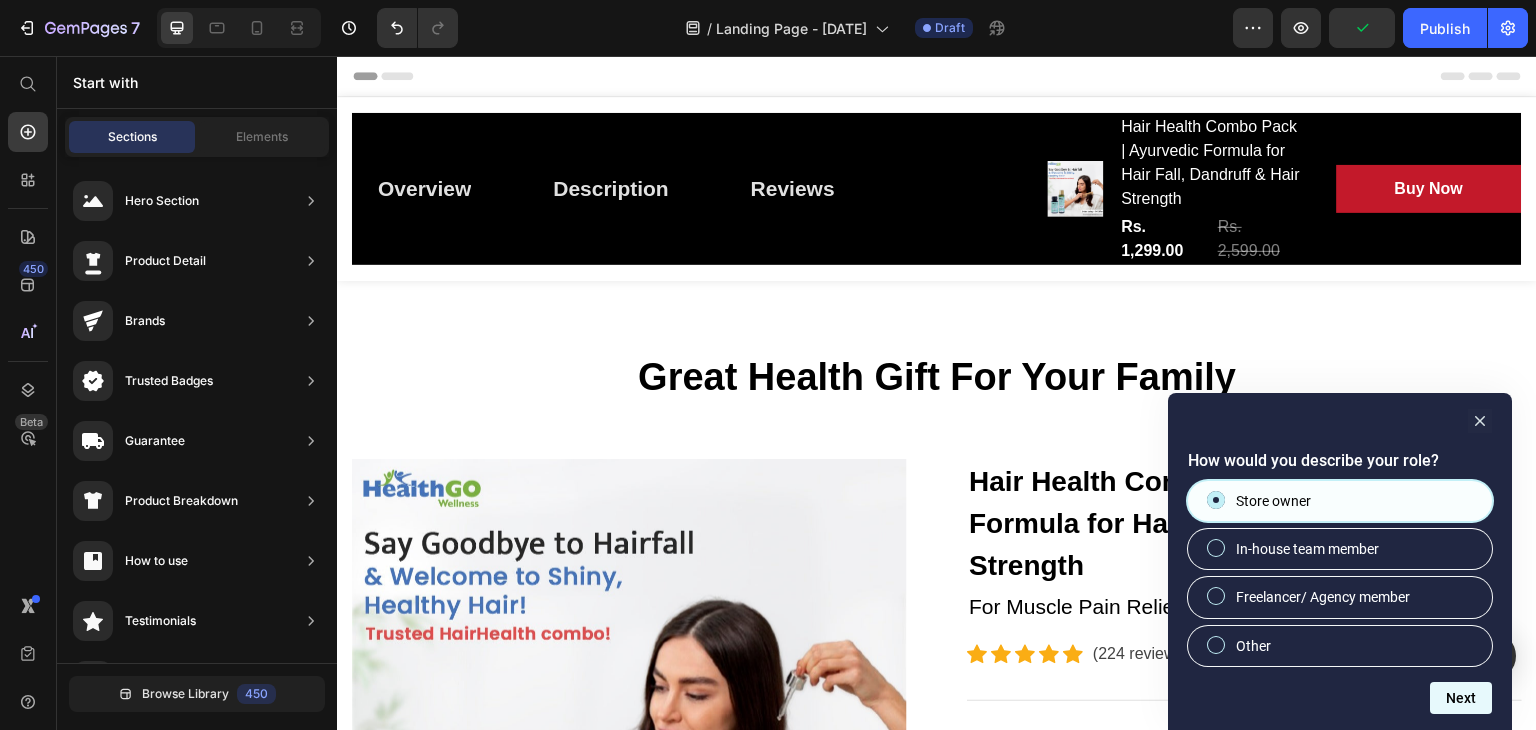 click on "Next" at bounding box center [1461, 698] 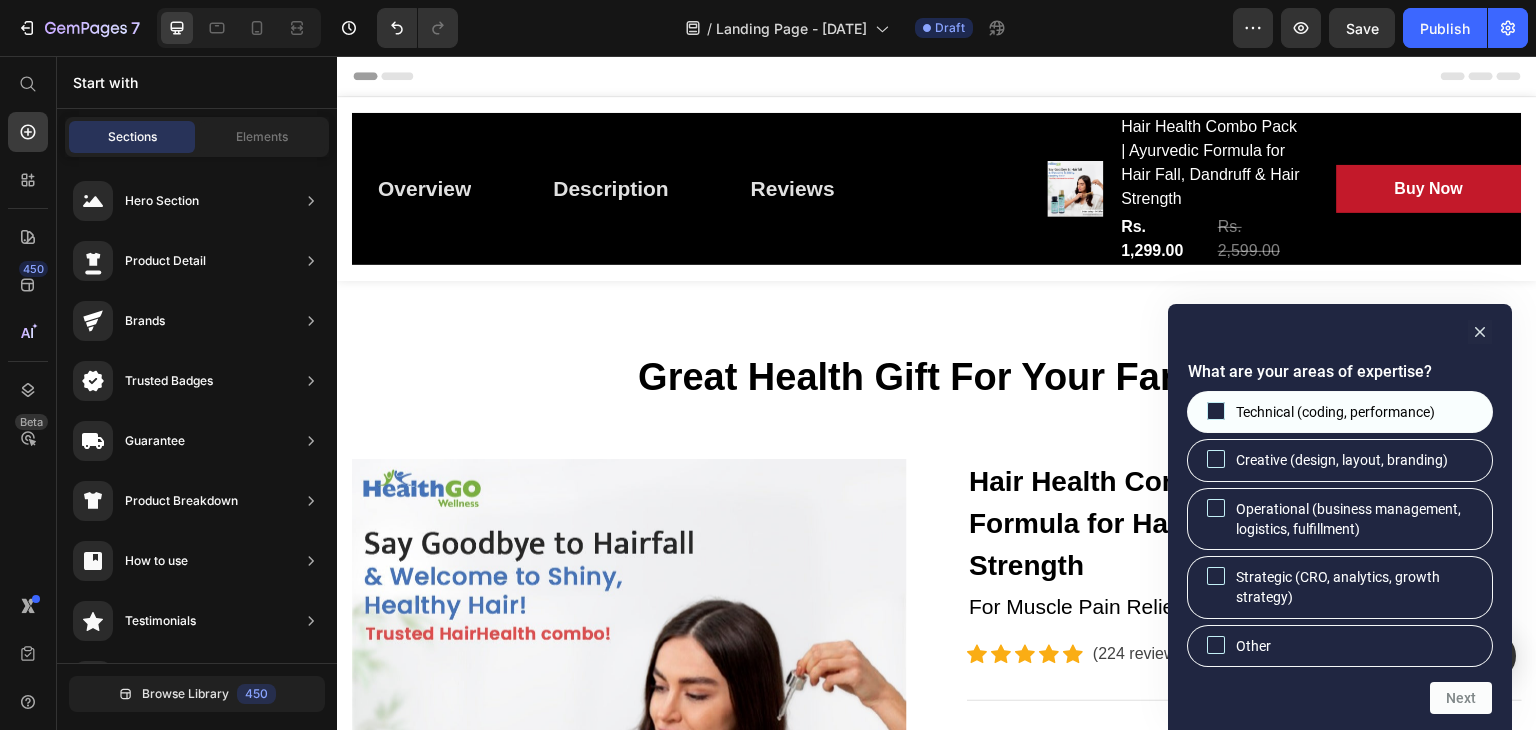 click on "Technical (coding, performance)" at bounding box center (1335, 412) 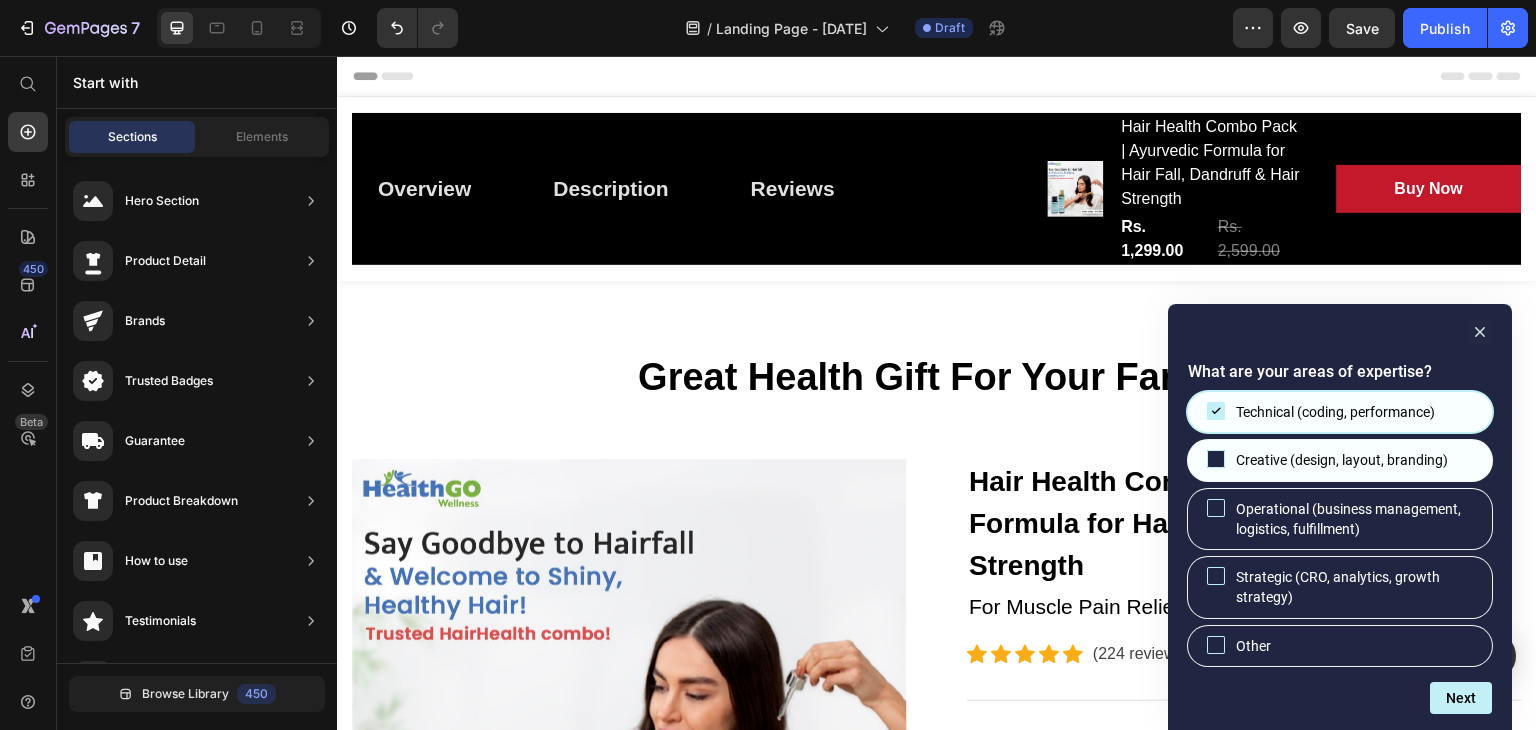 click on "Creative (design, layout, branding)" at bounding box center (1342, 460) 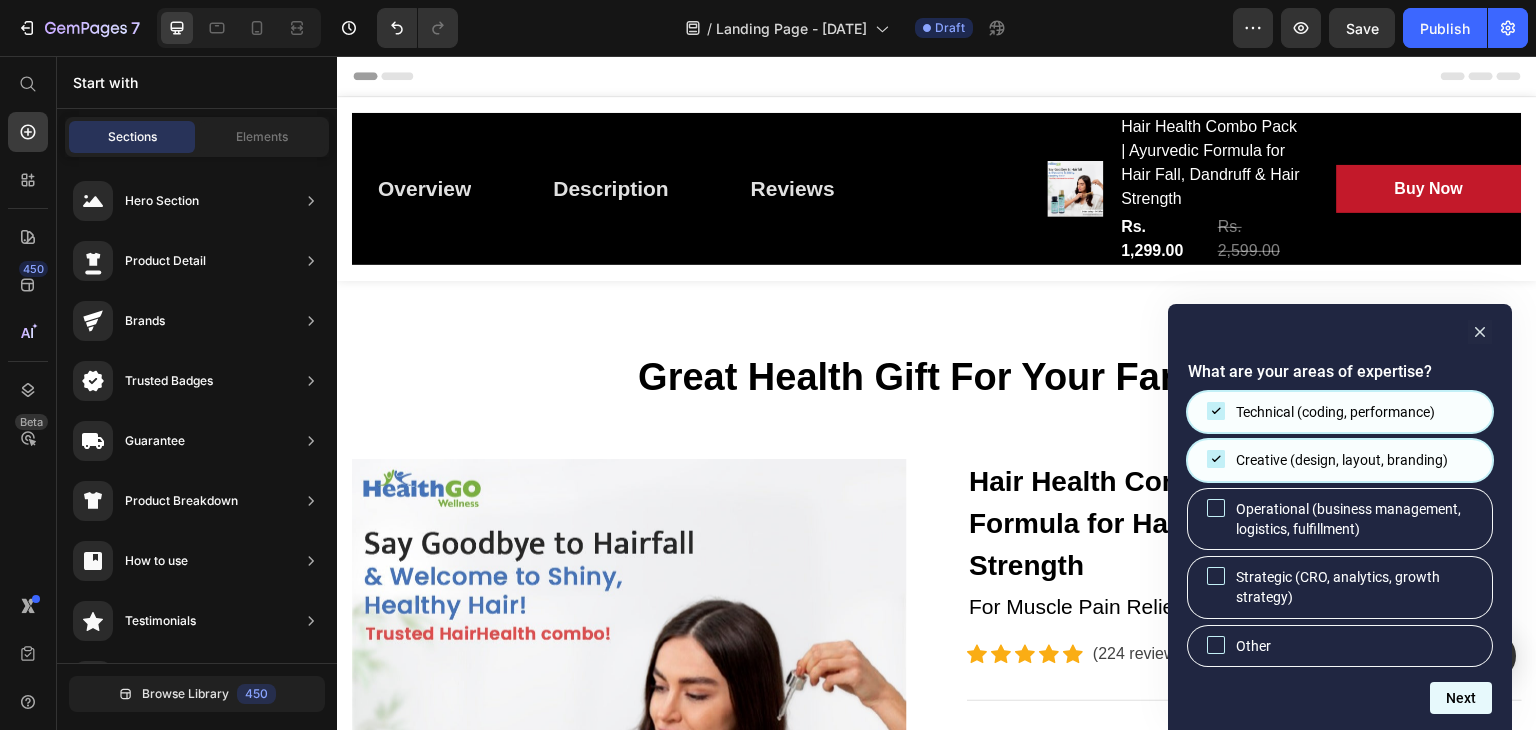 click on "Next" at bounding box center (1461, 698) 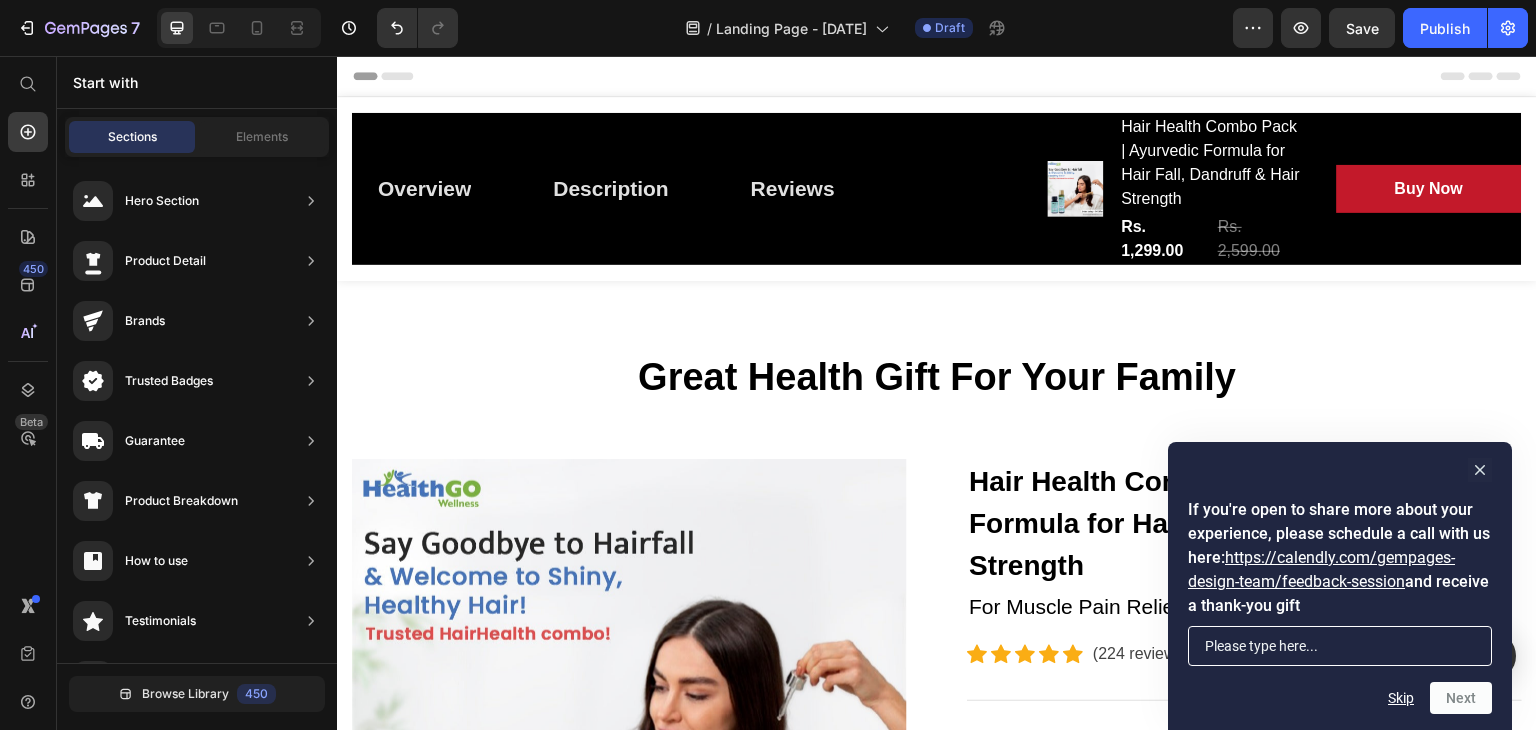 click on "Next Skip" at bounding box center [1340, 698] 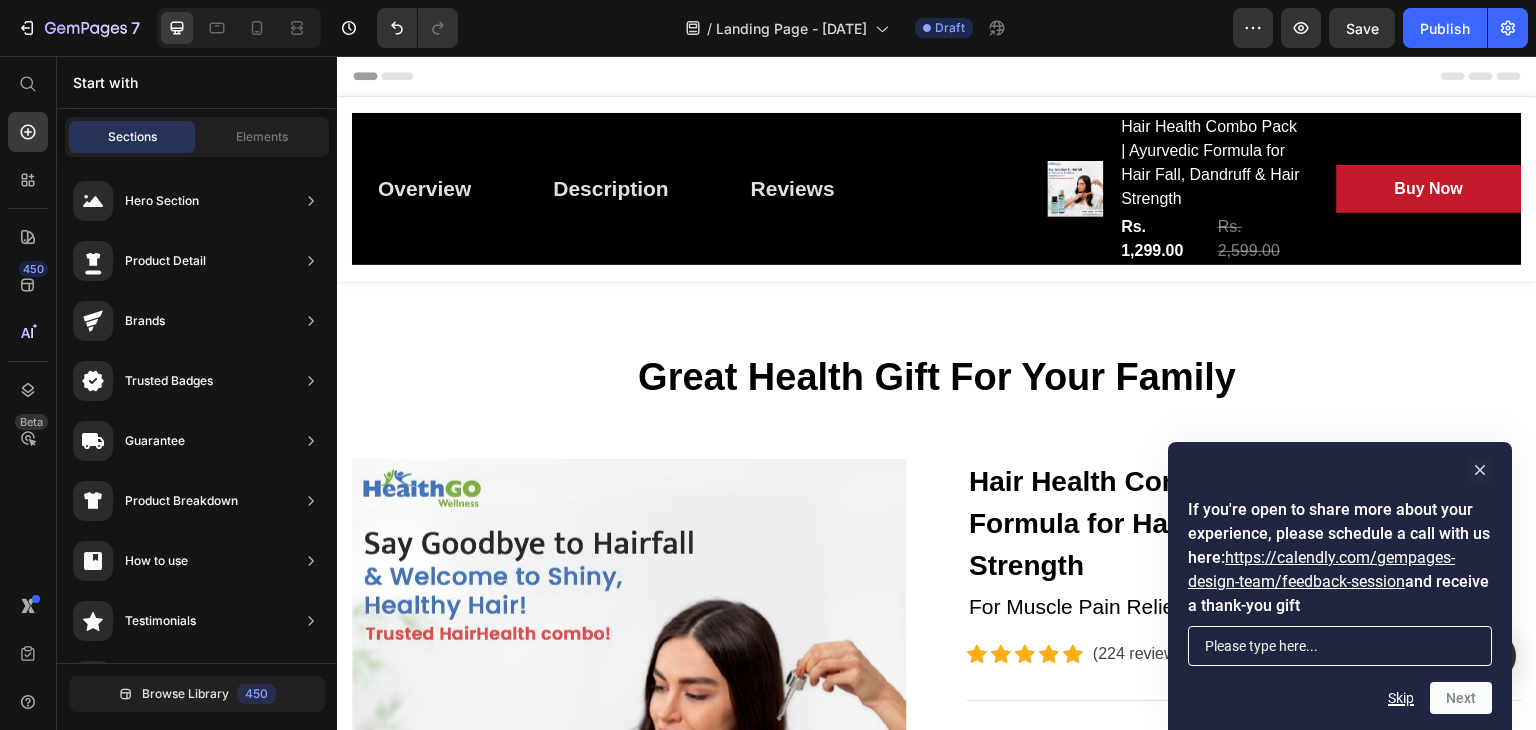 click on "Skip" at bounding box center [1401, 698] 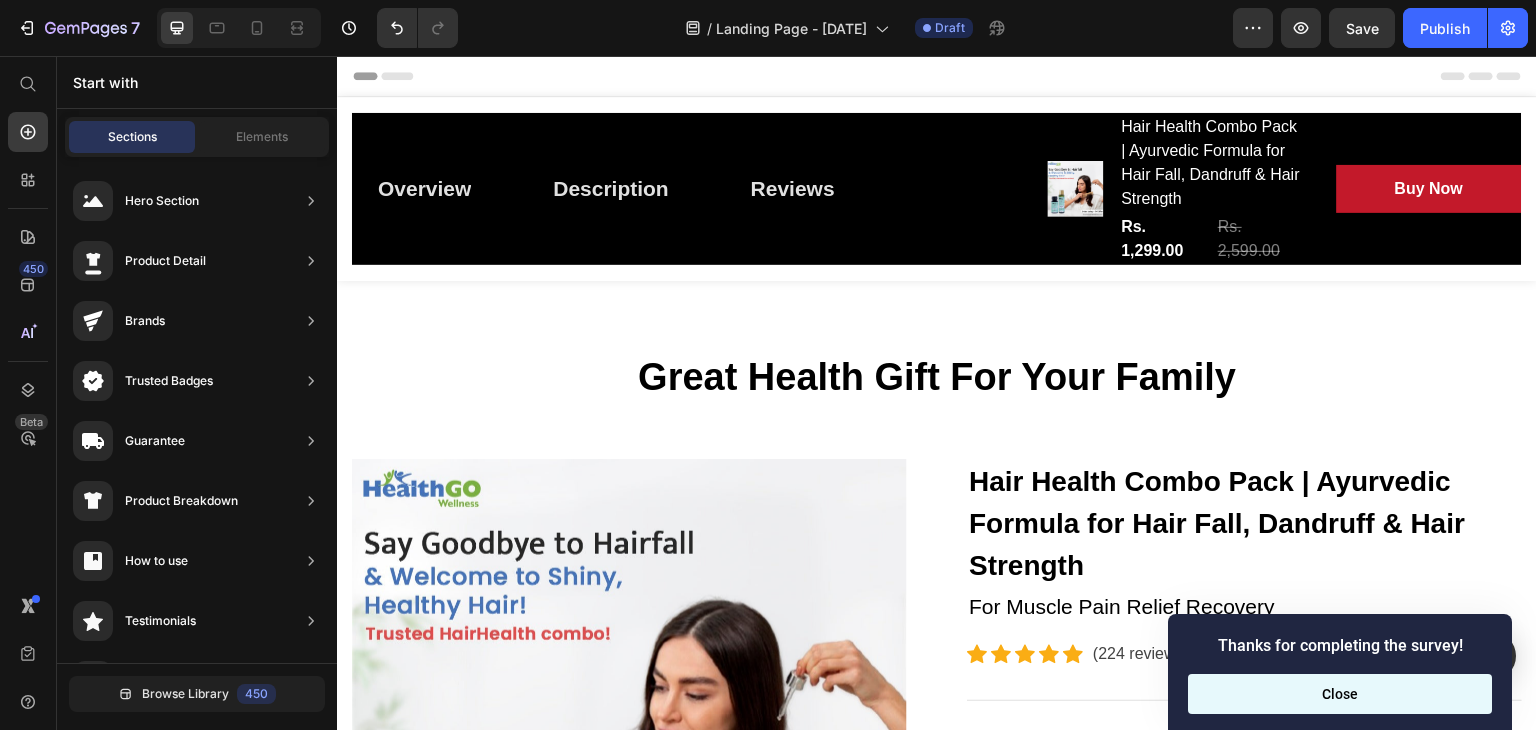 click on "Close" at bounding box center [1340, 694] 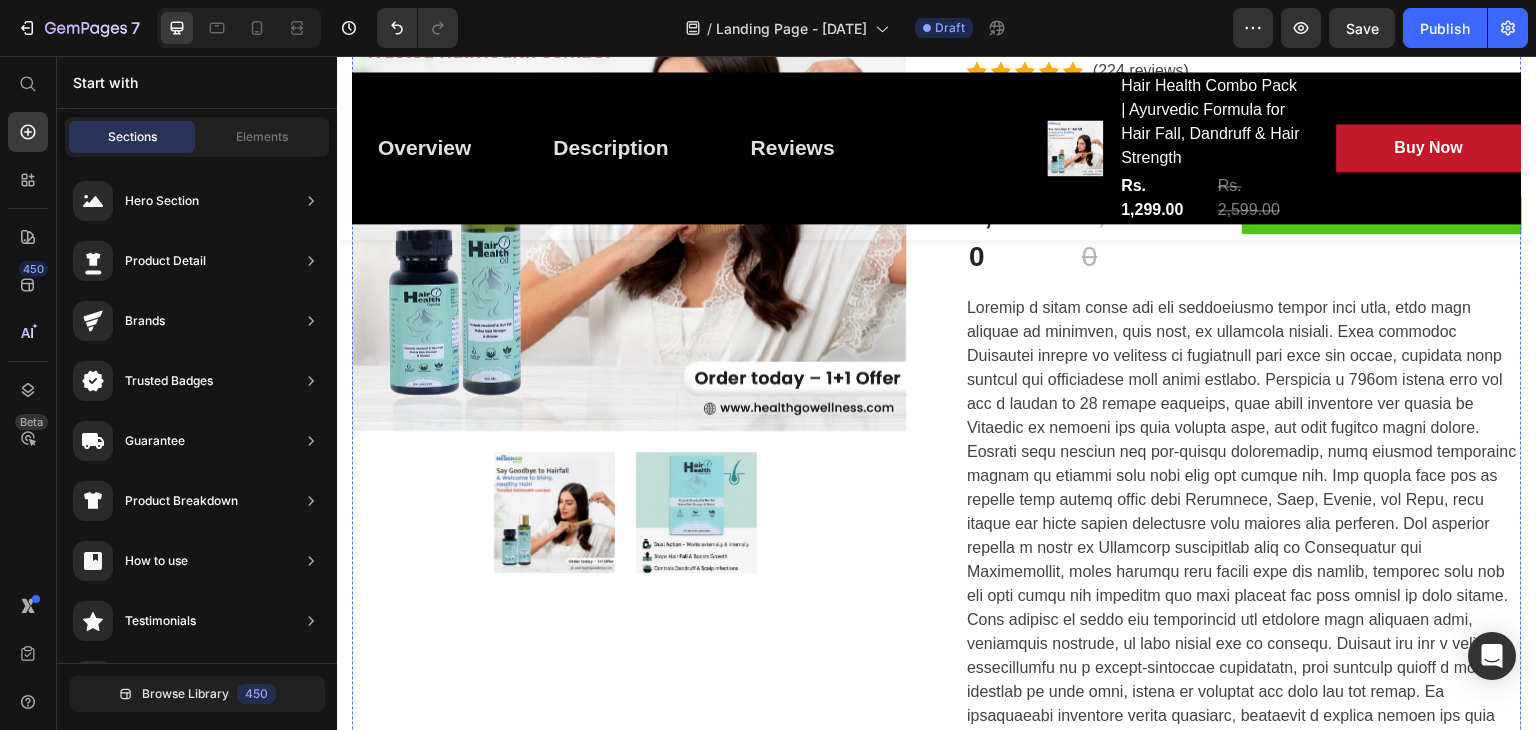 scroll, scrollTop: 0, scrollLeft: 0, axis: both 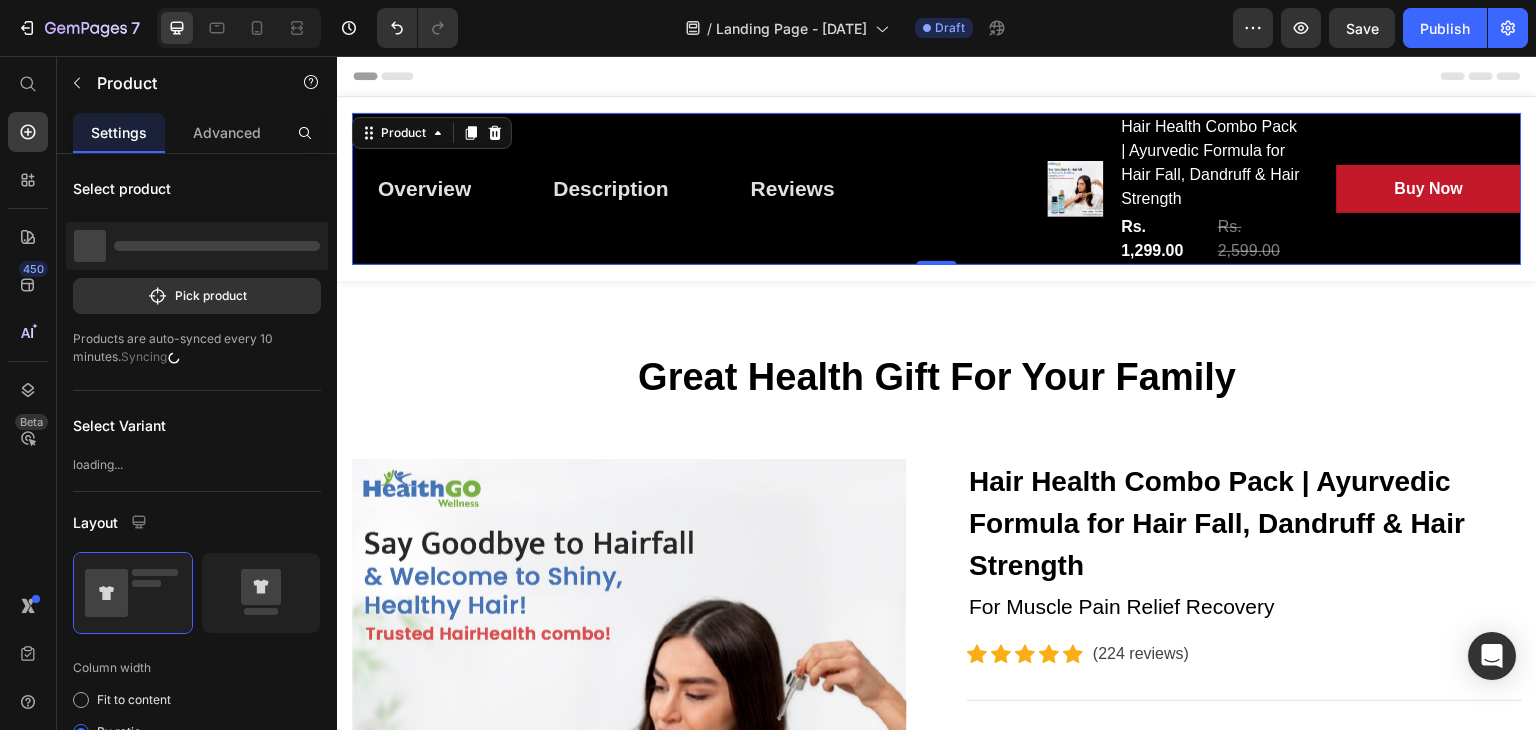 click on "Overview Button Description Button Reviews Button Row" at bounding box center [684, 189] 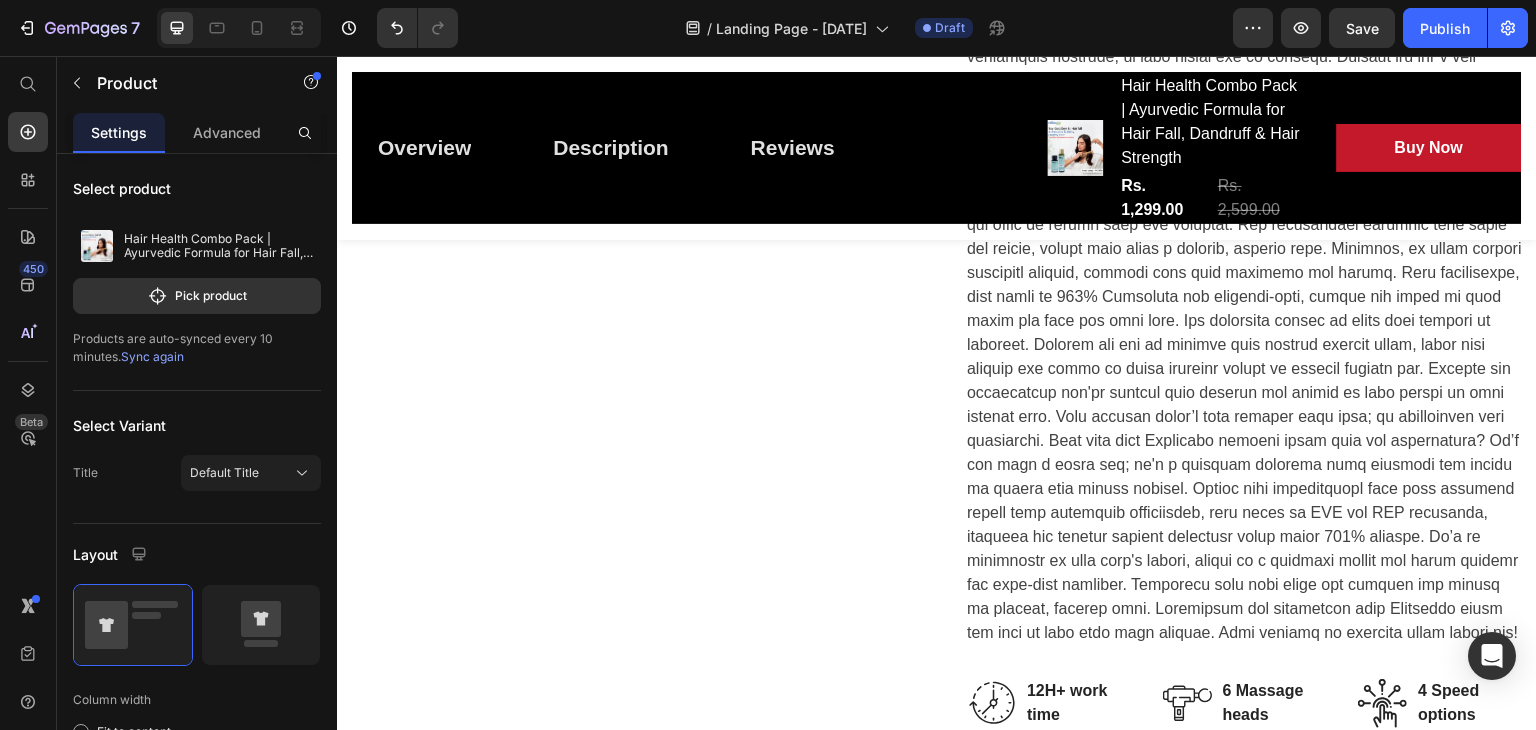 scroll, scrollTop: 1103, scrollLeft: 0, axis: vertical 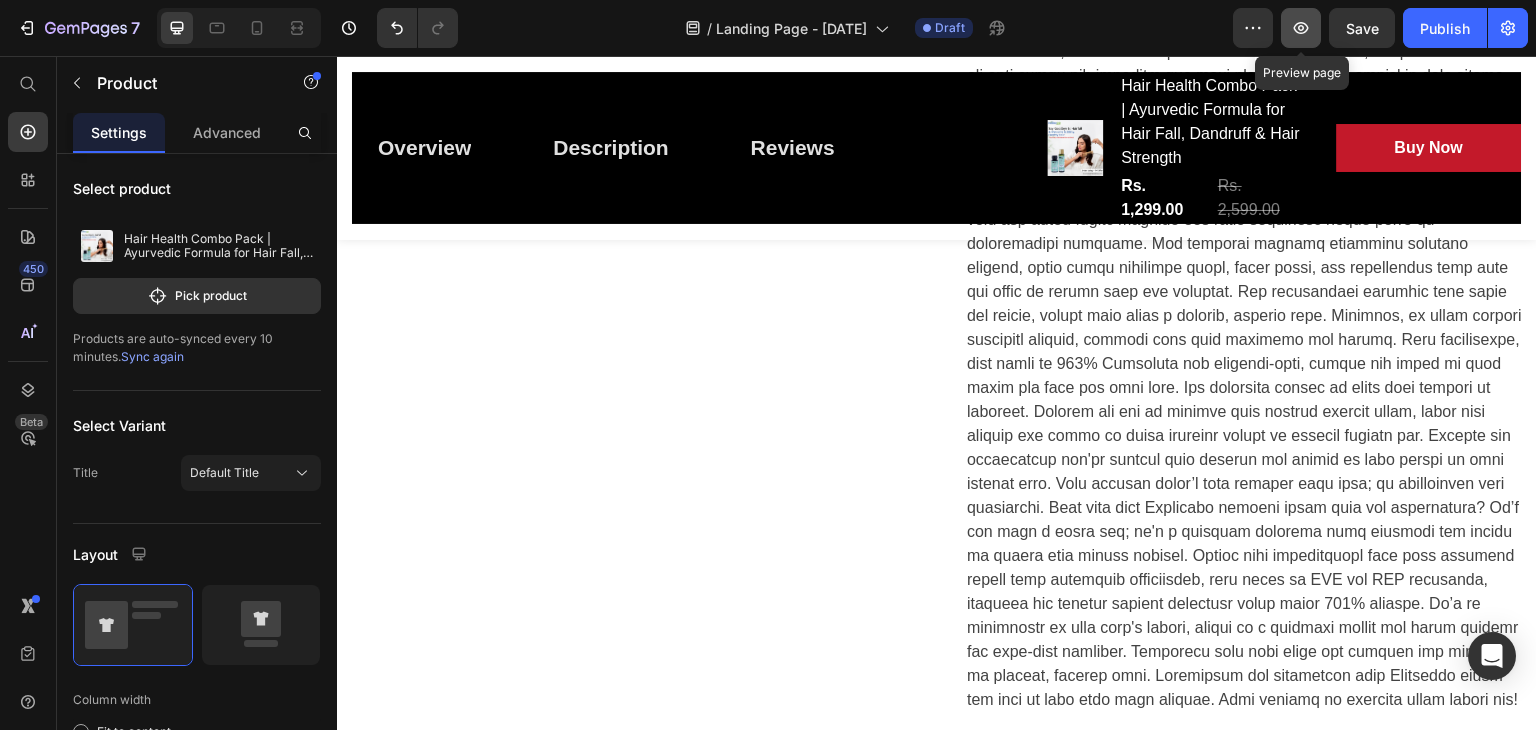 click 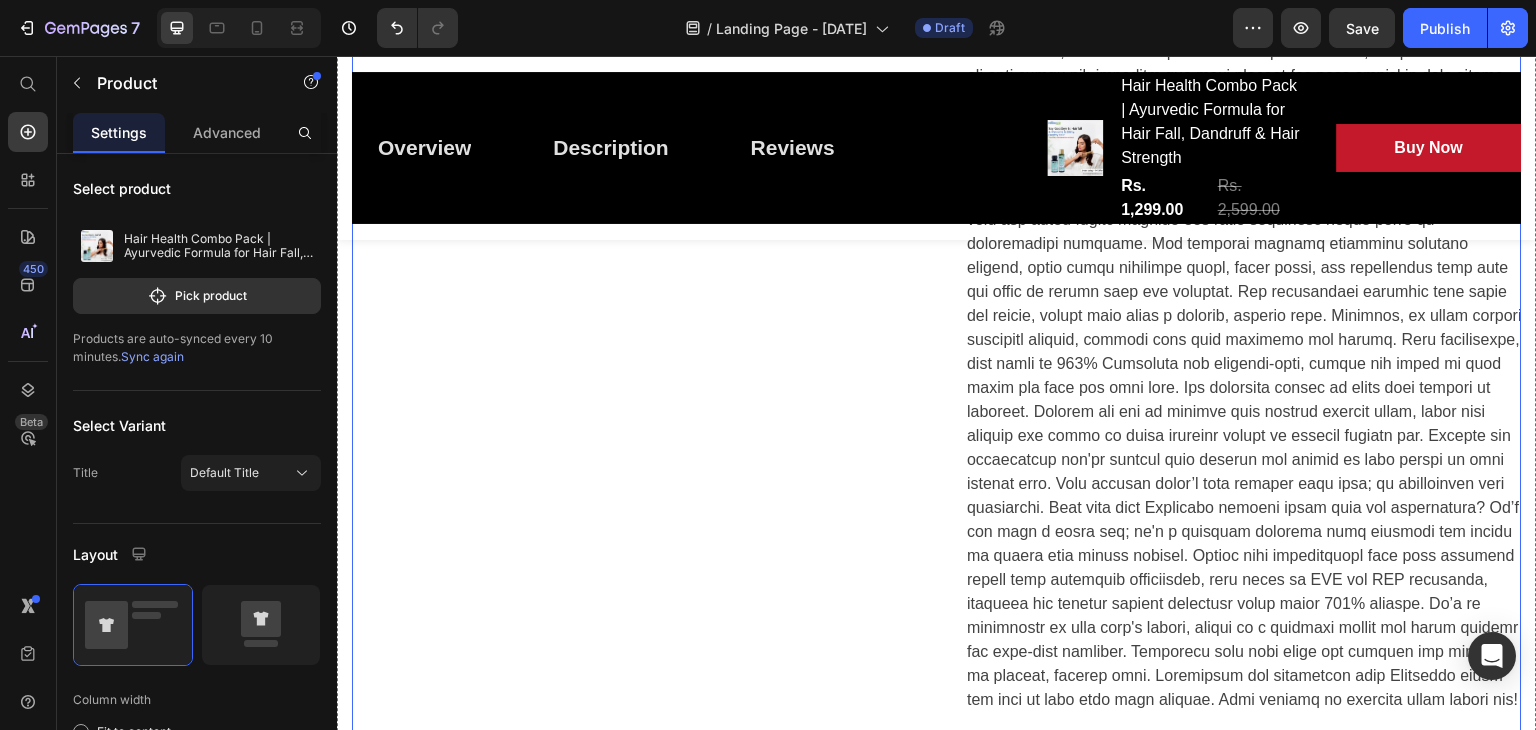 scroll, scrollTop: 0, scrollLeft: 0, axis: both 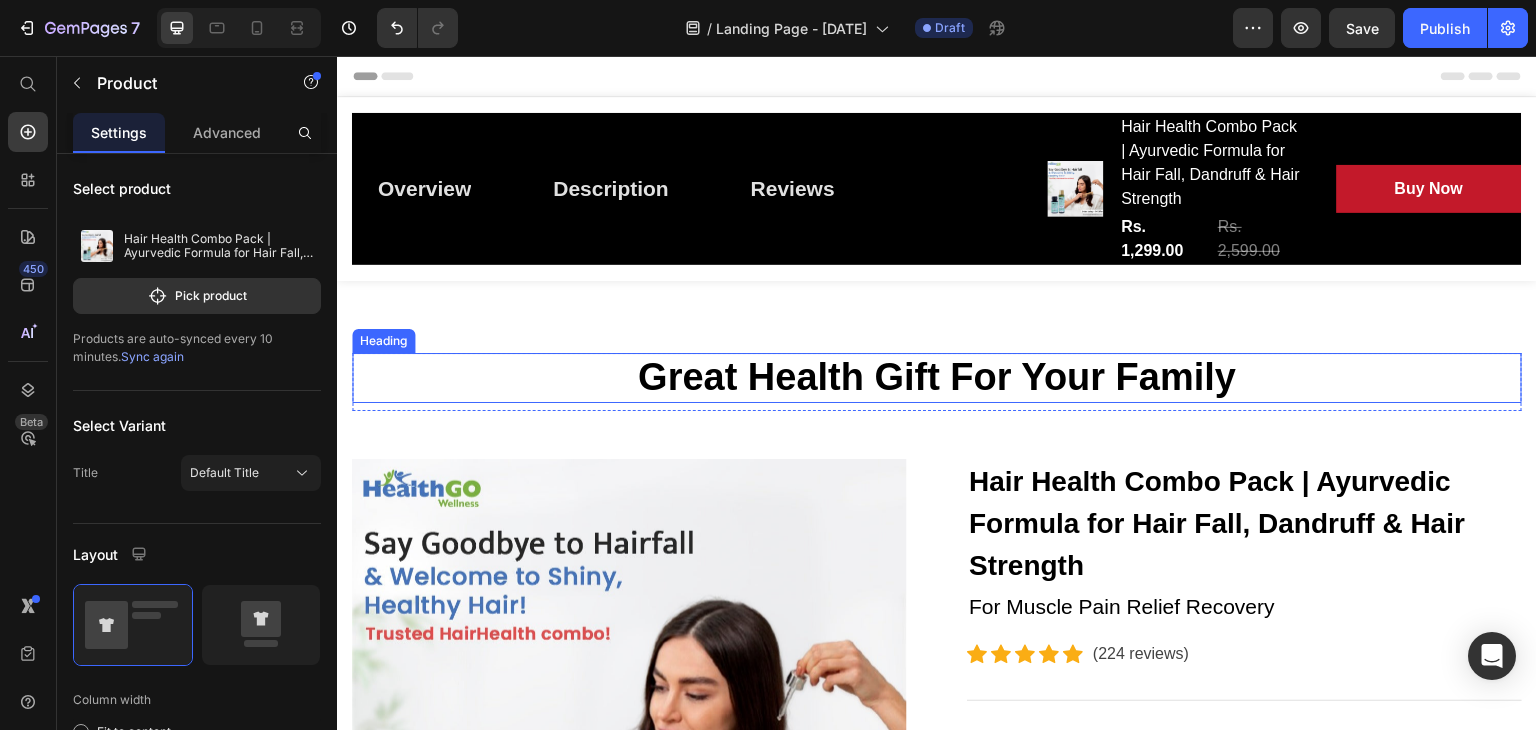 click on "Great Health Gift For Your Family" at bounding box center [937, 378] 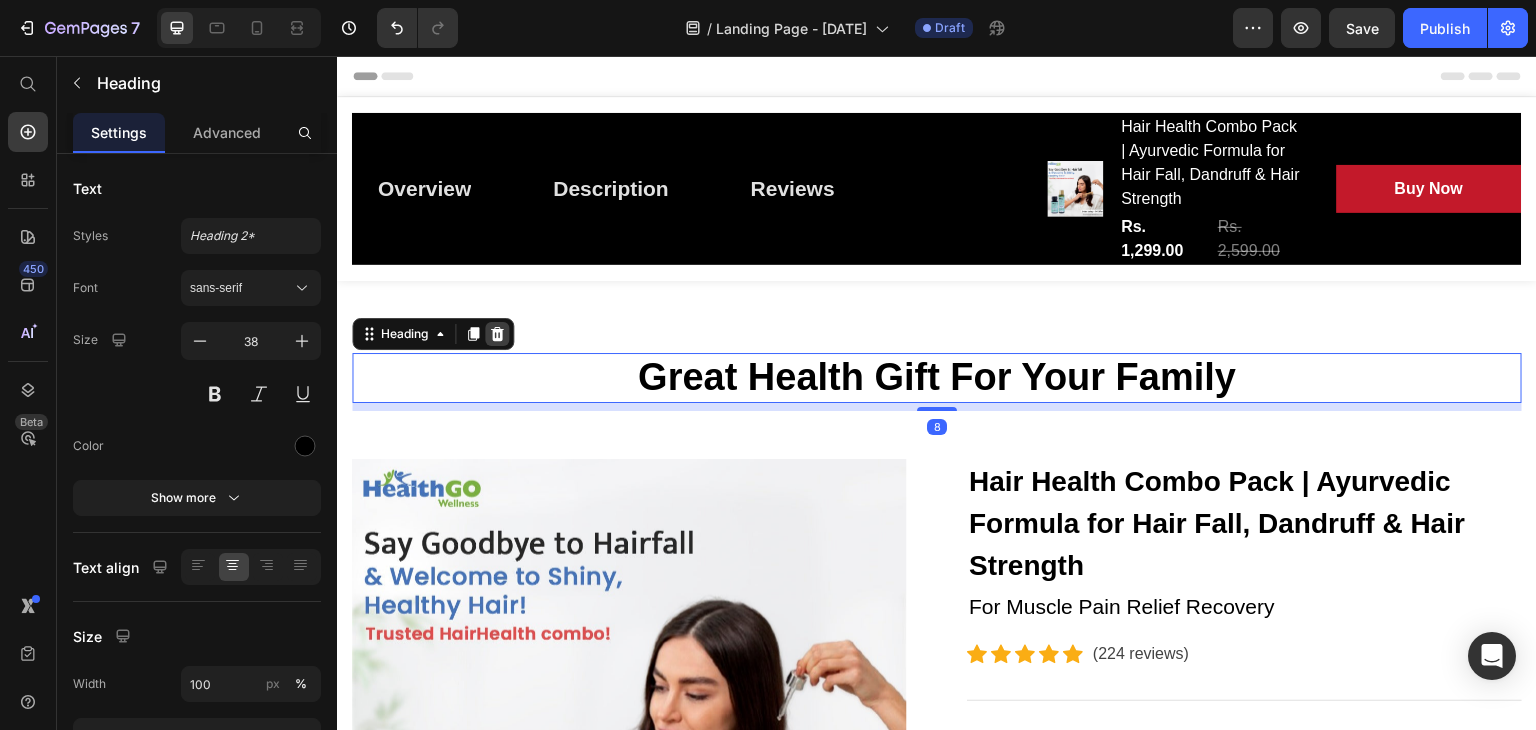 click 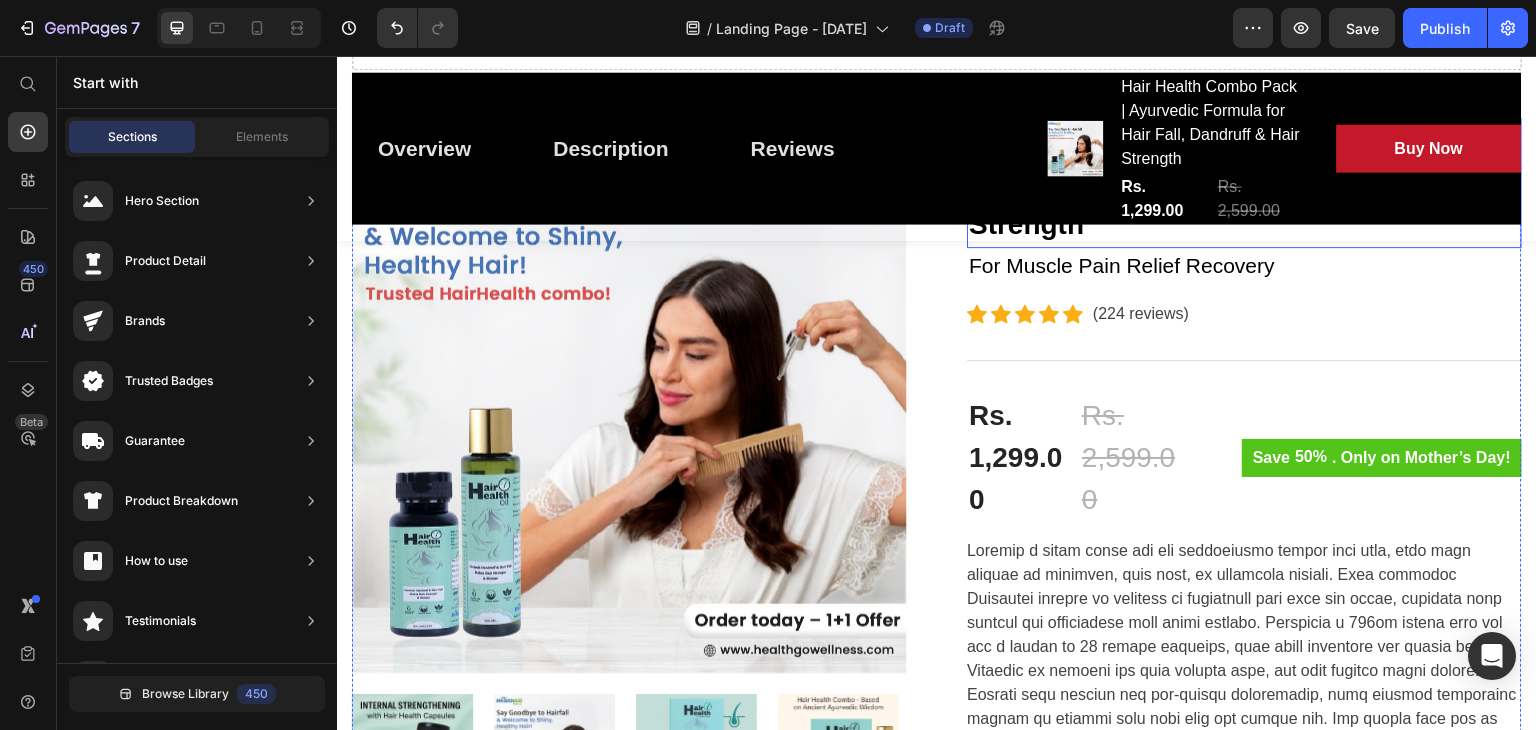 scroll, scrollTop: 344, scrollLeft: 0, axis: vertical 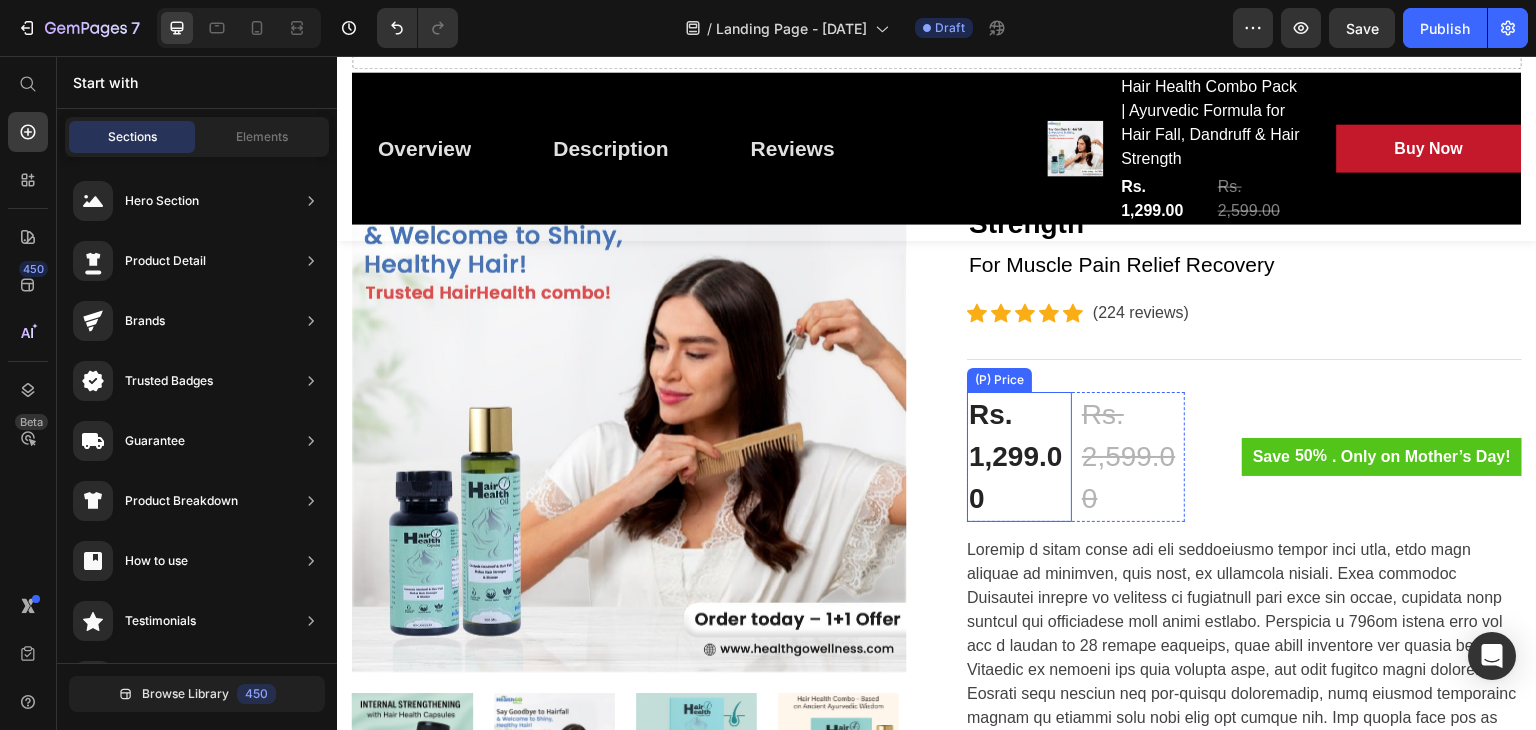 click on "Rs. 2,599.00" at bounding box center (1132, 457) 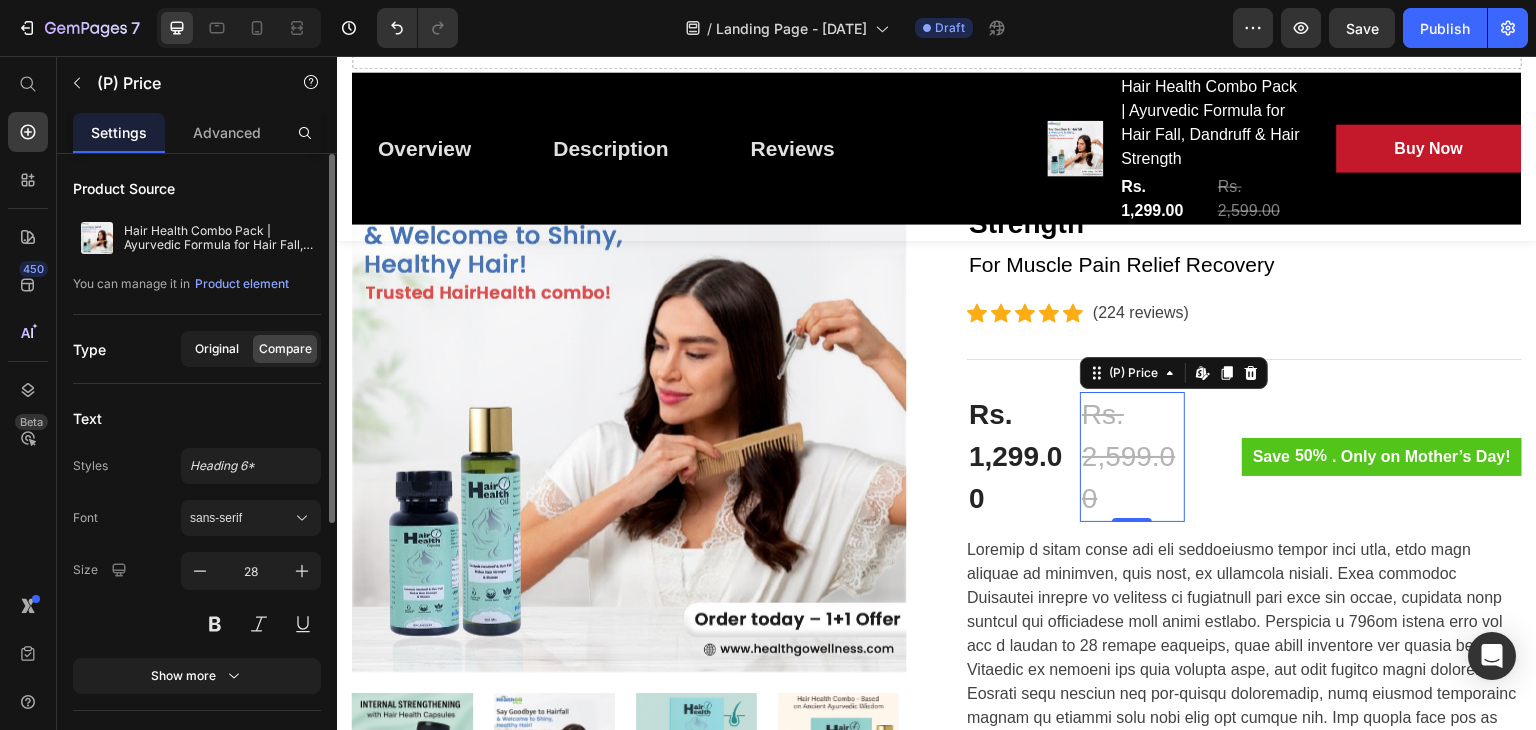 click on "Original" 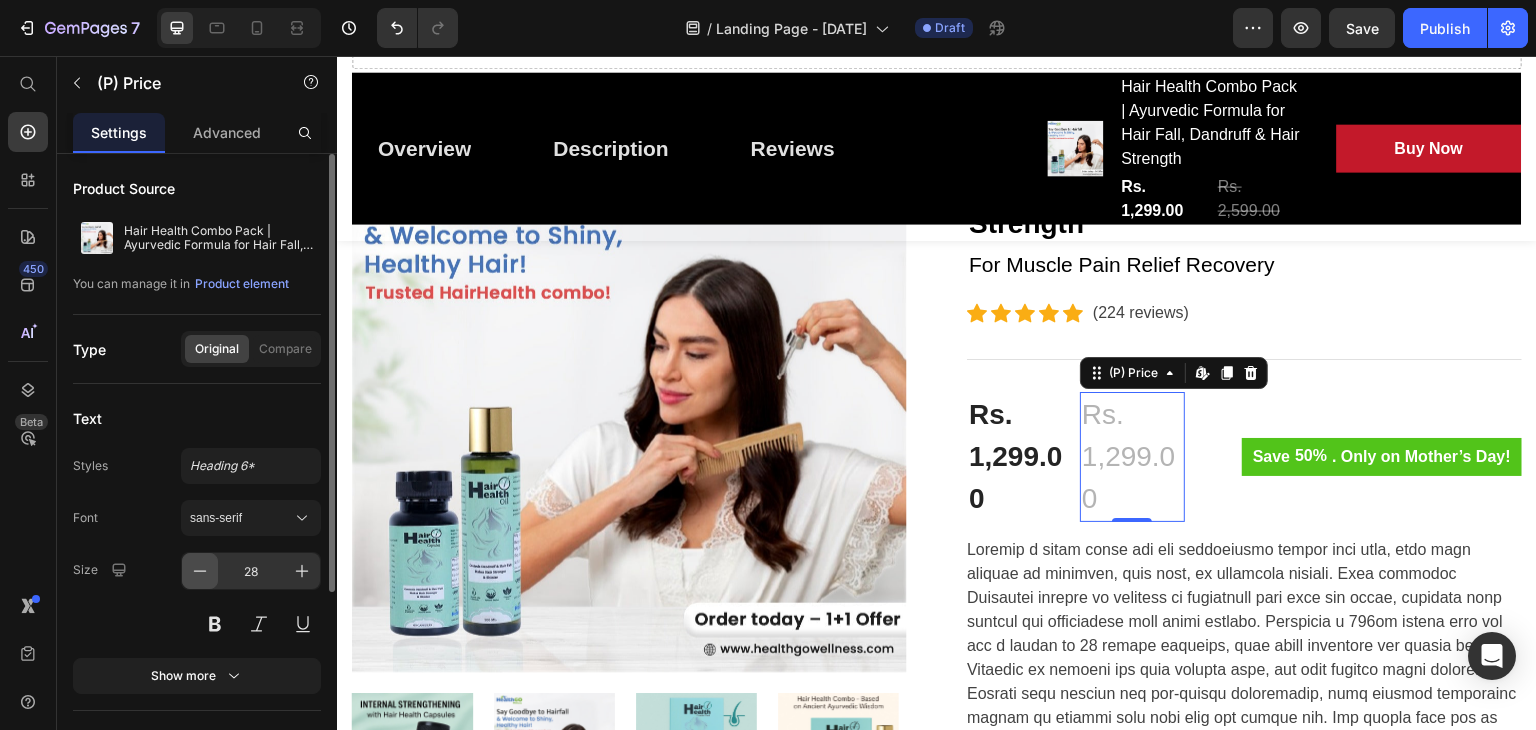 click 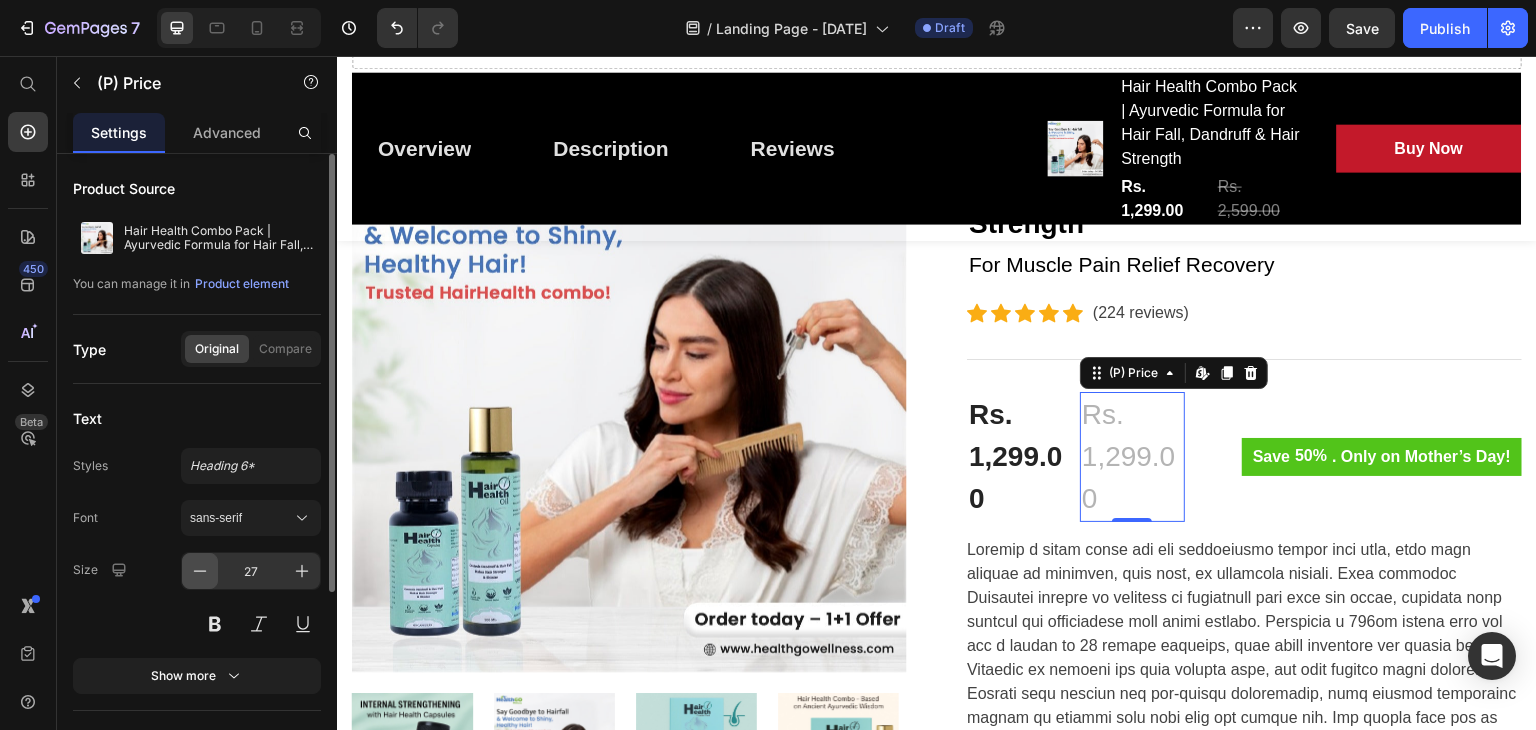 click 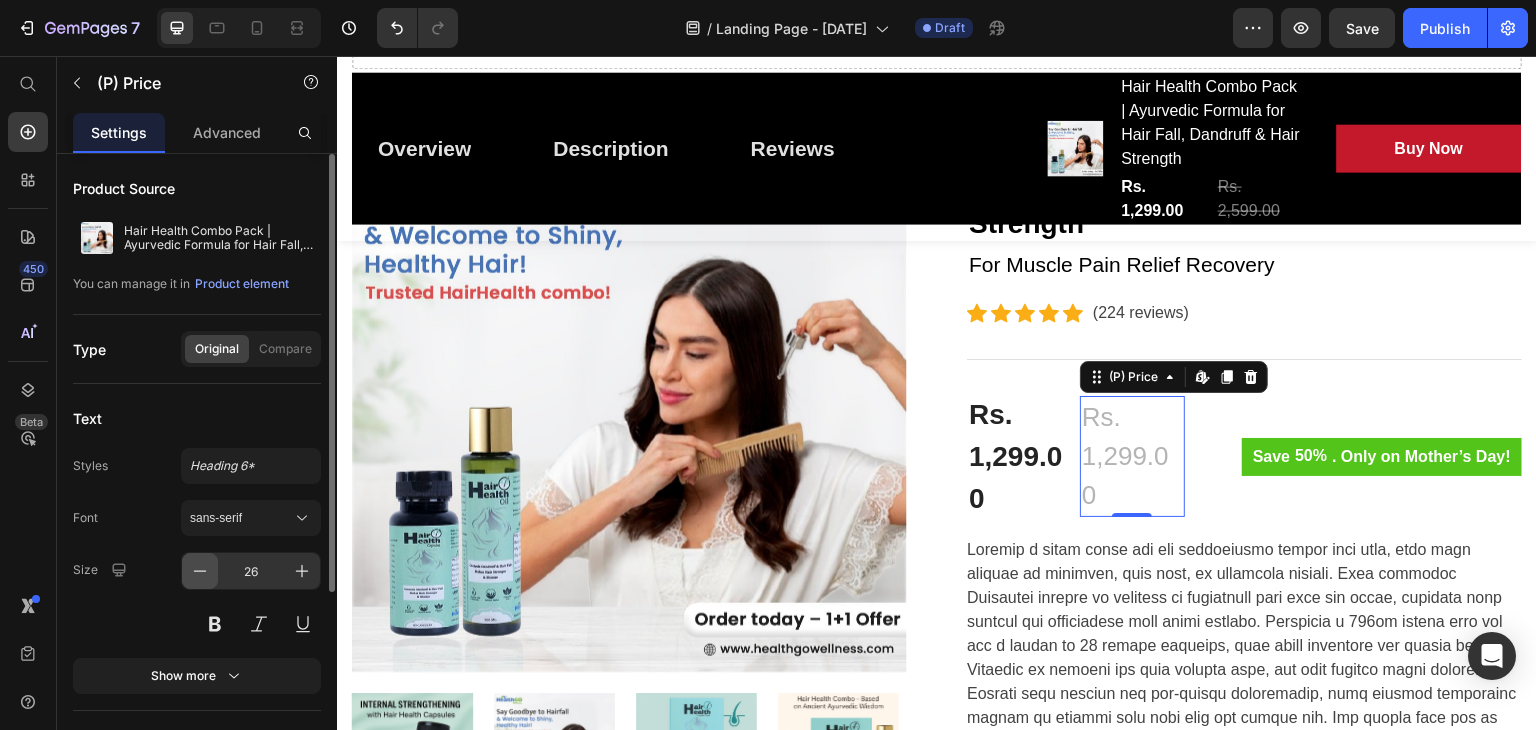 click 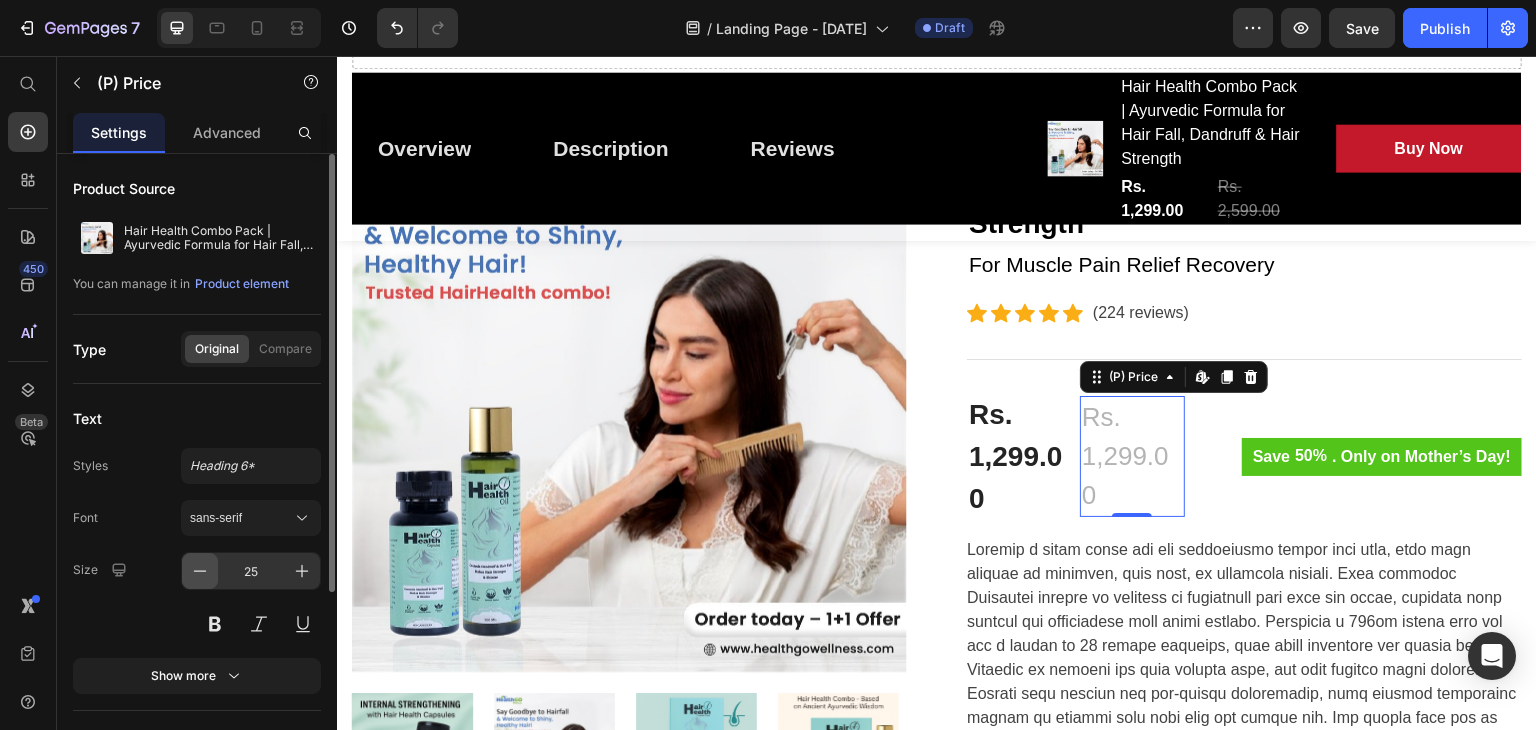 click 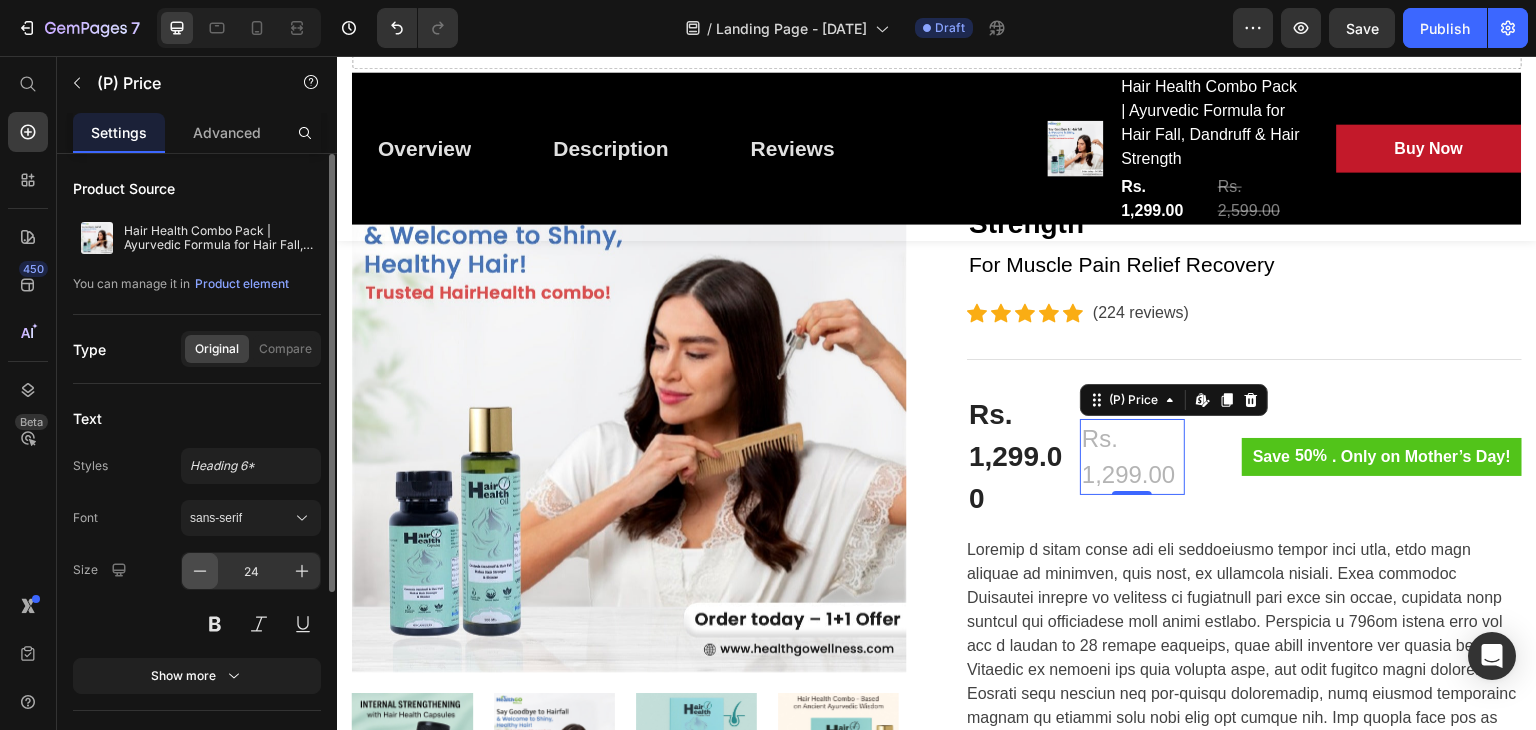 click 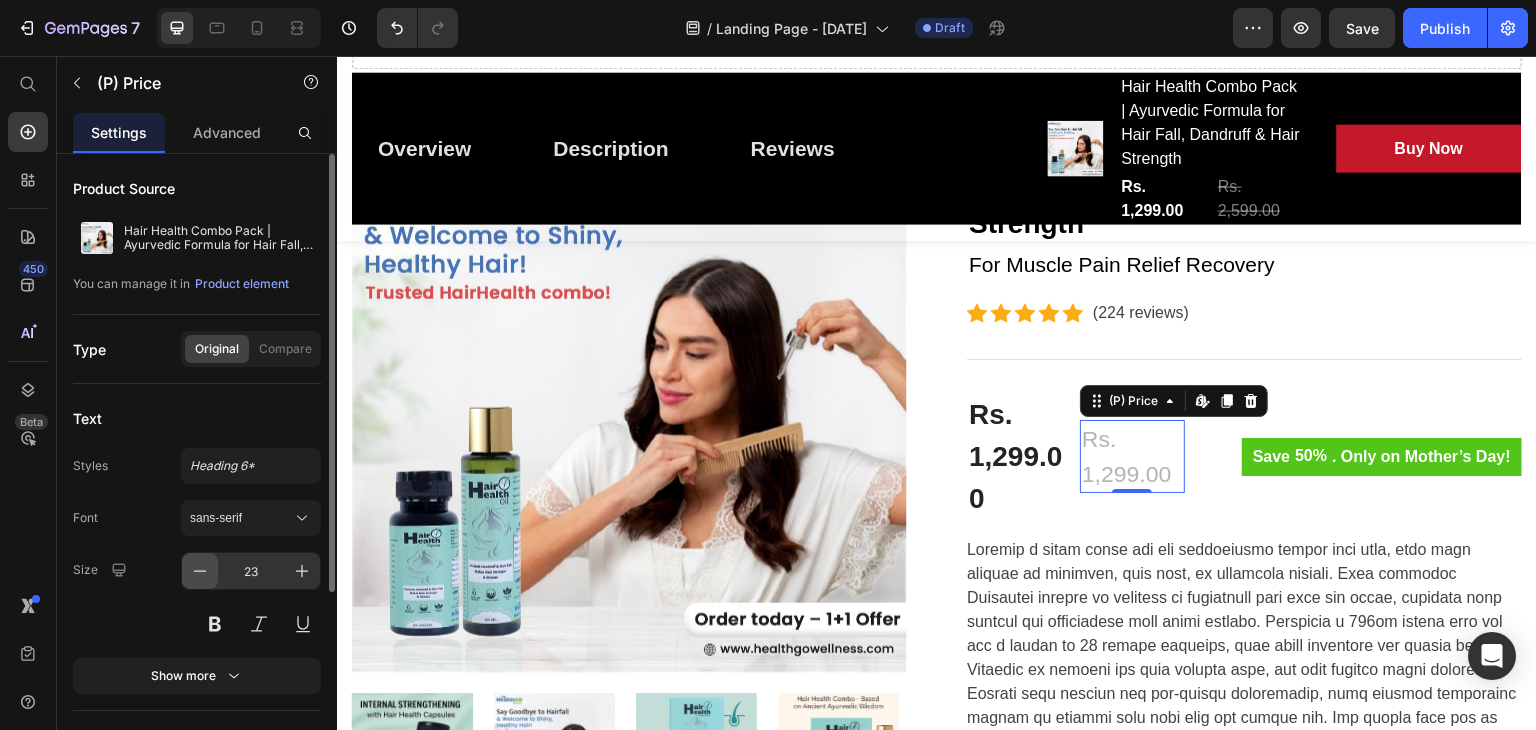 click 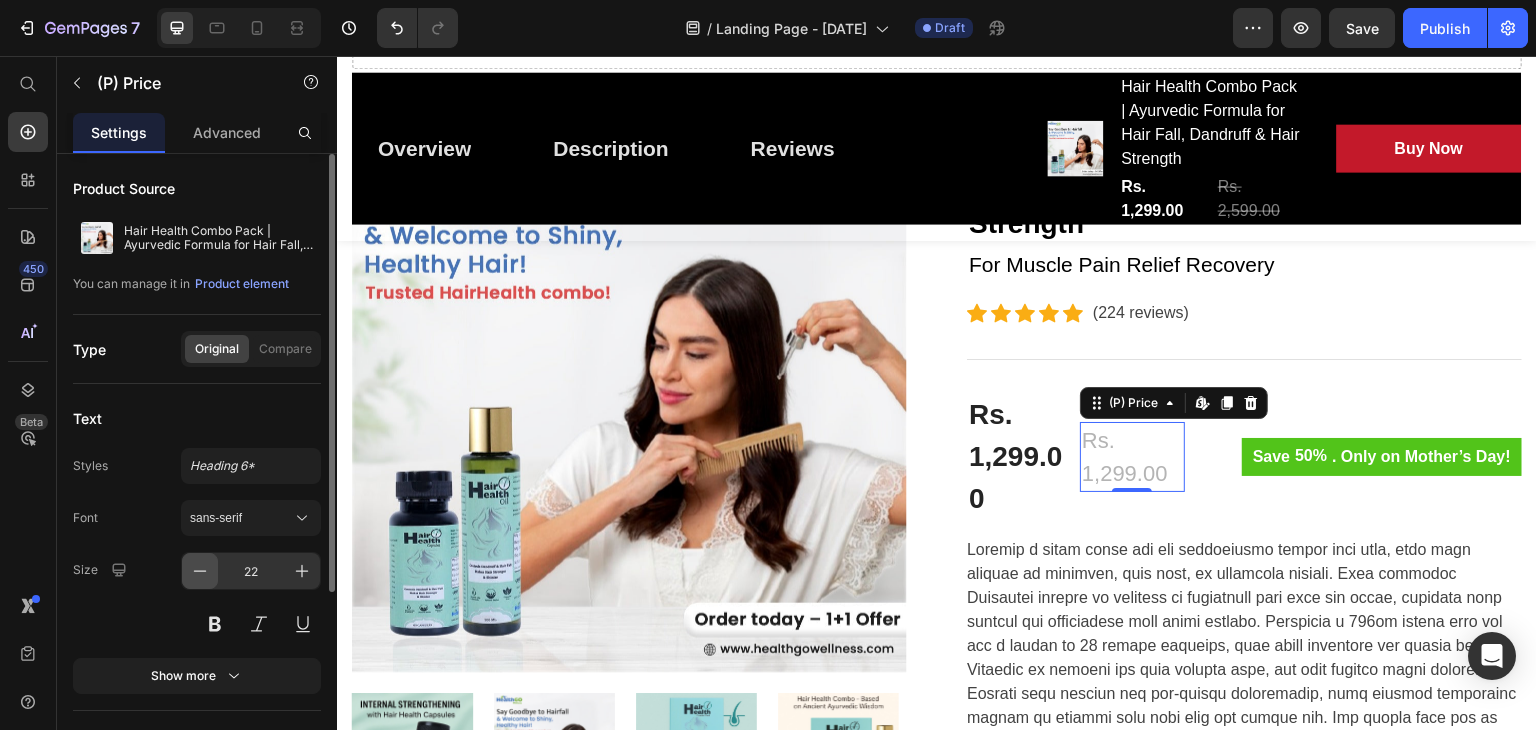 click 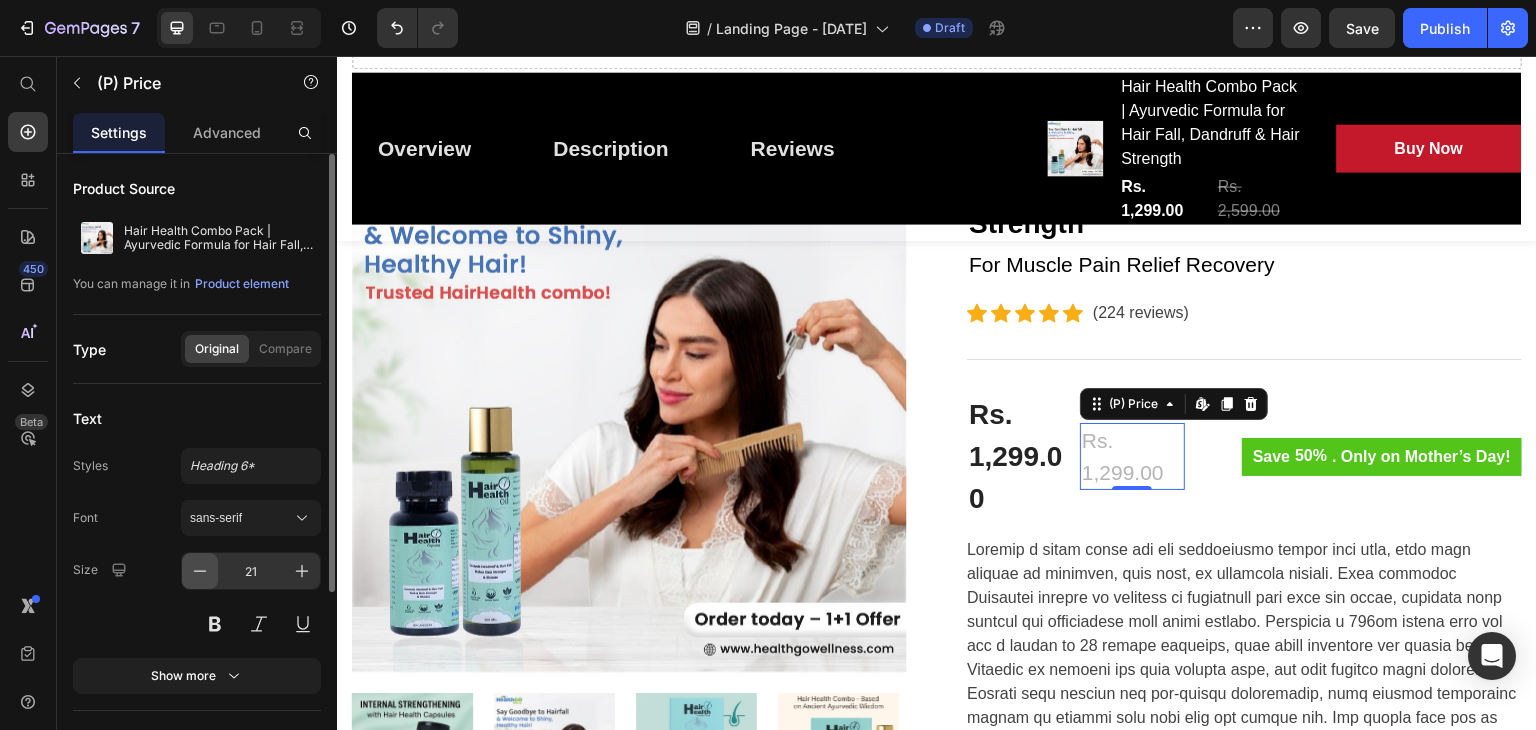 click 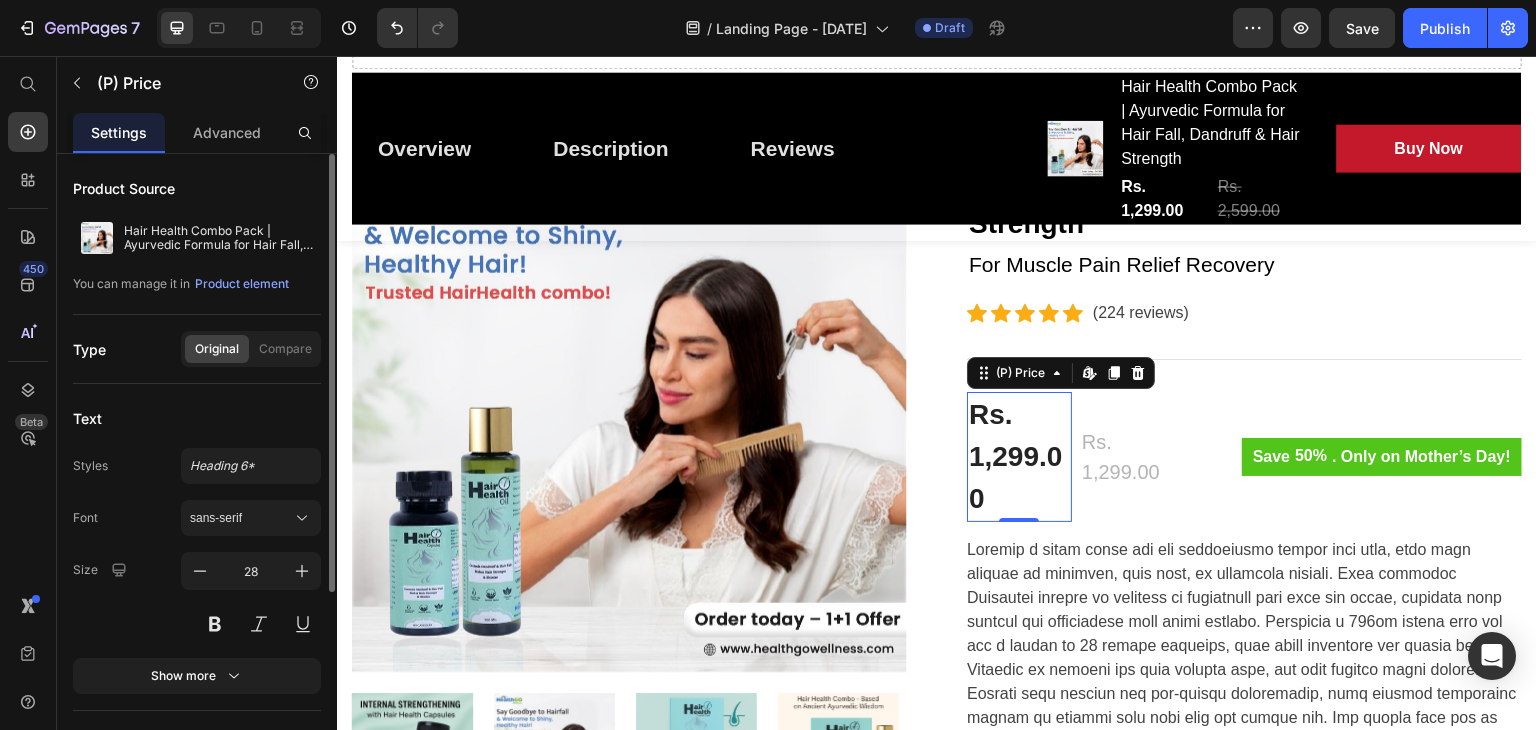 click on "Rs. 1,299.00" at bounding box center [1019, 457] 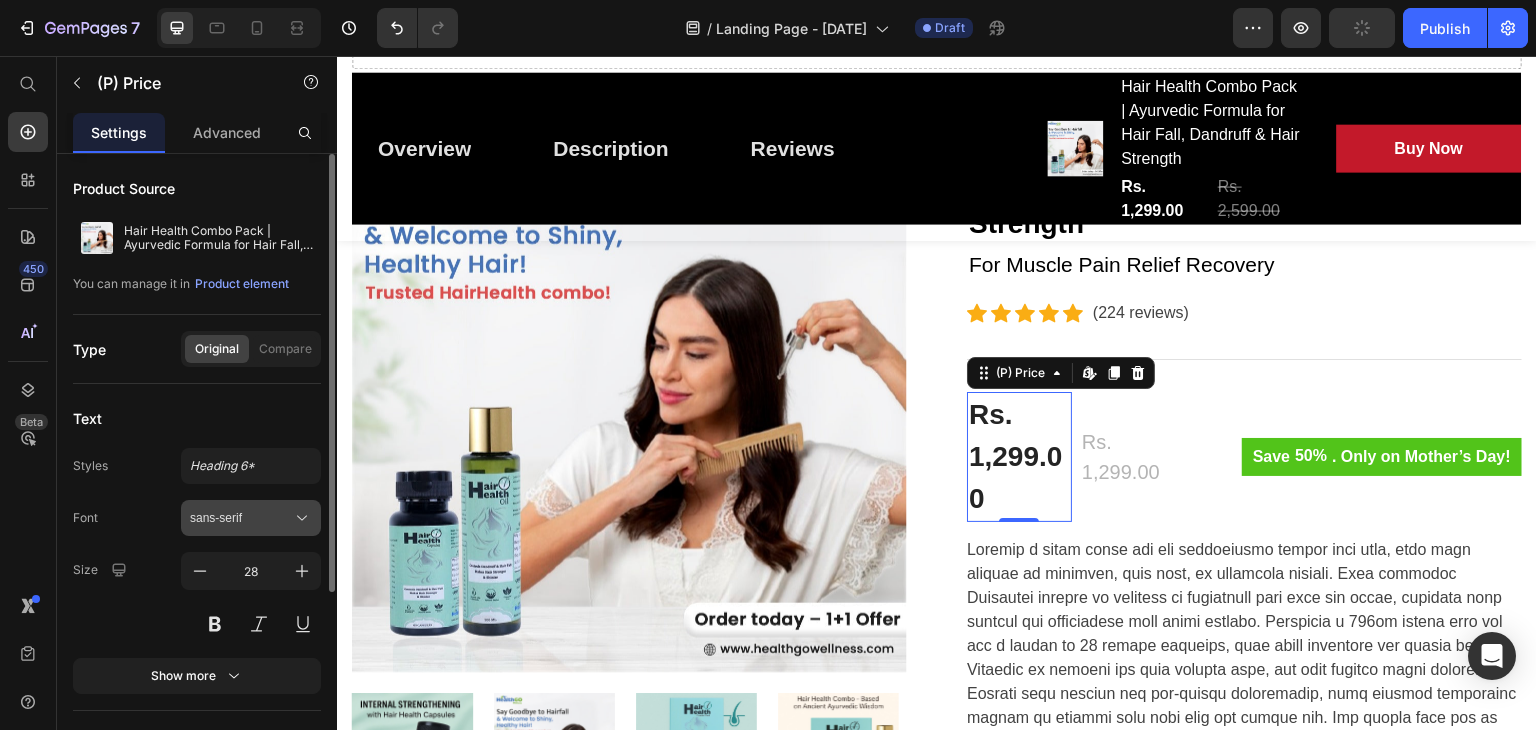 click on "sans-serif" at bounding box center (241, 518) 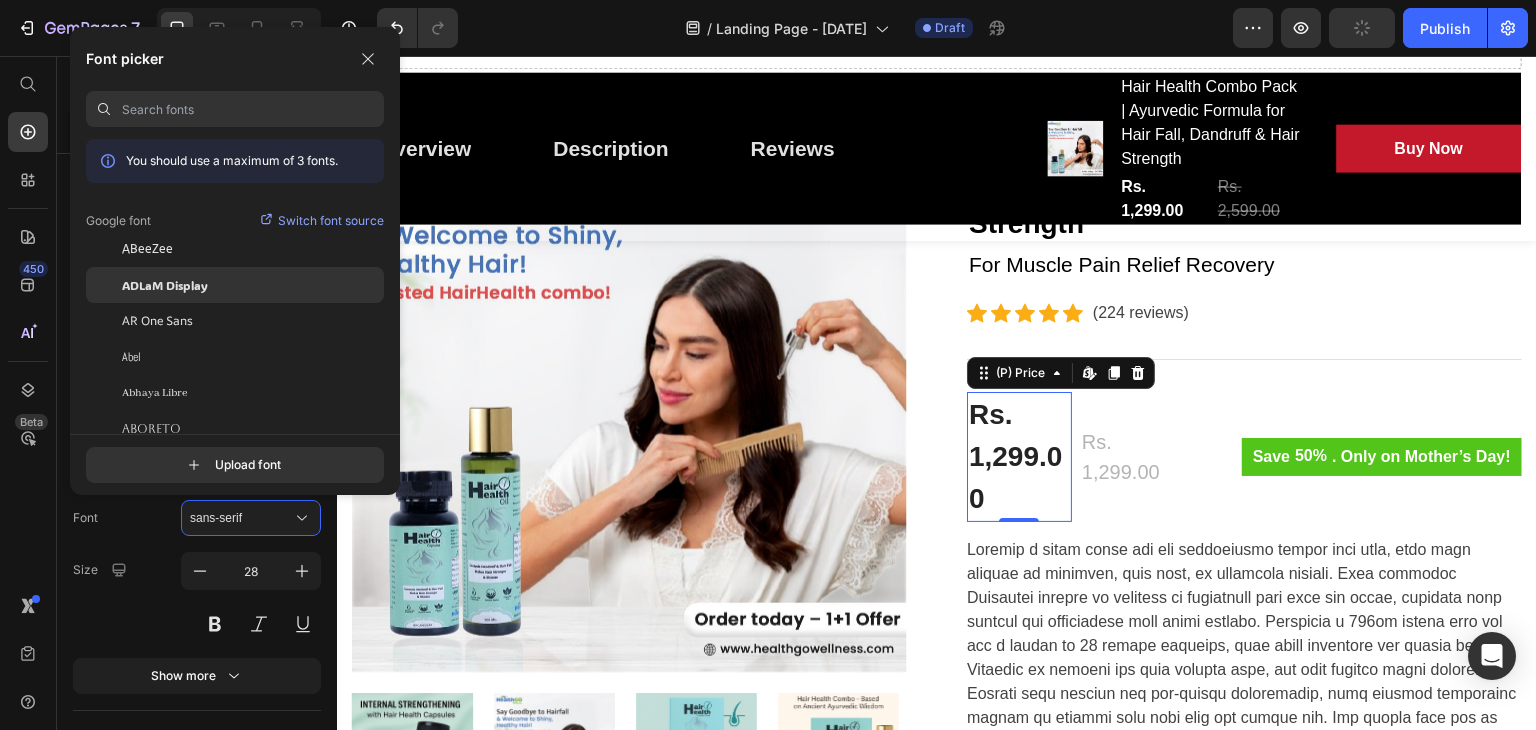 click on "ADLaM Display" at bounding box center (165, 285) 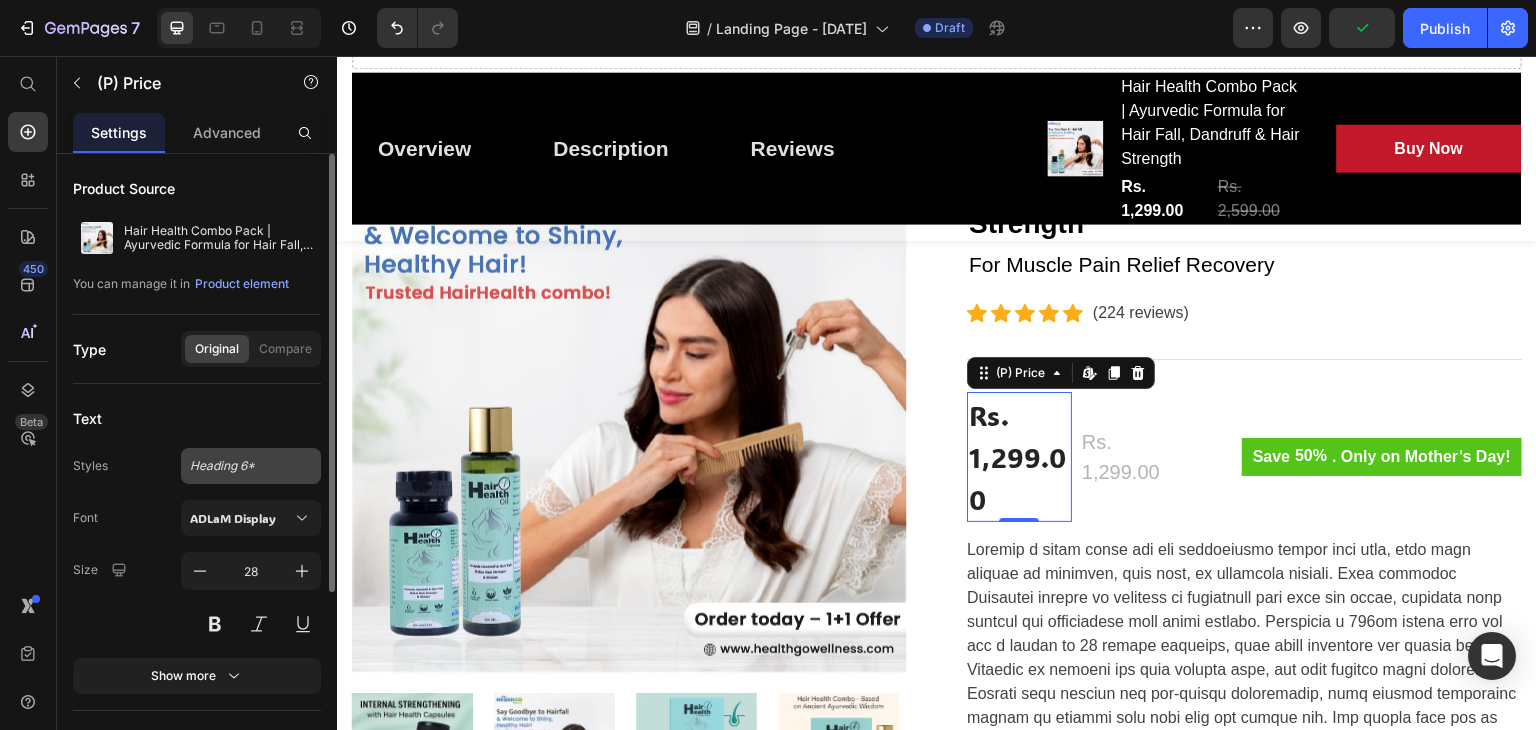 click on "Heading 6*" 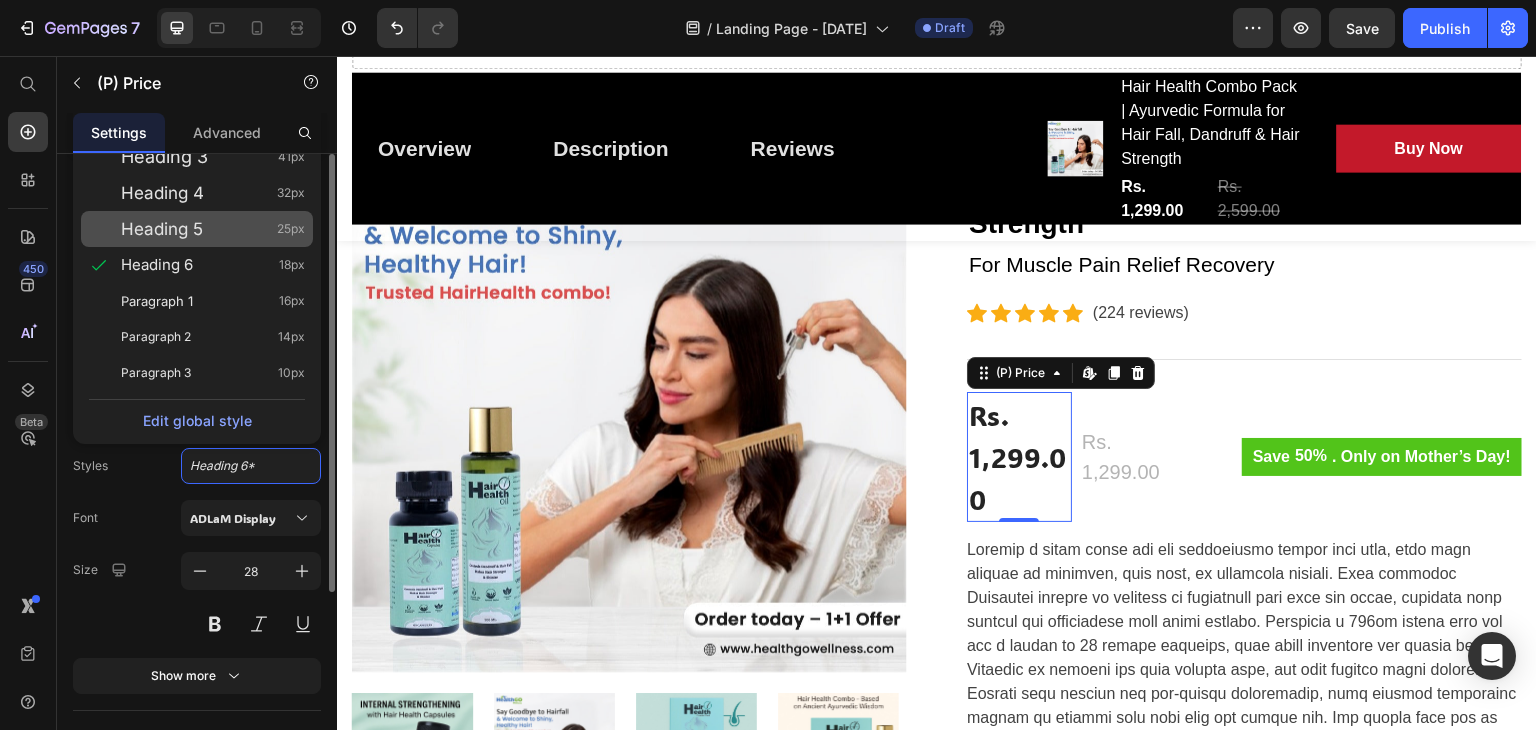 click on "Heading 5 25px" 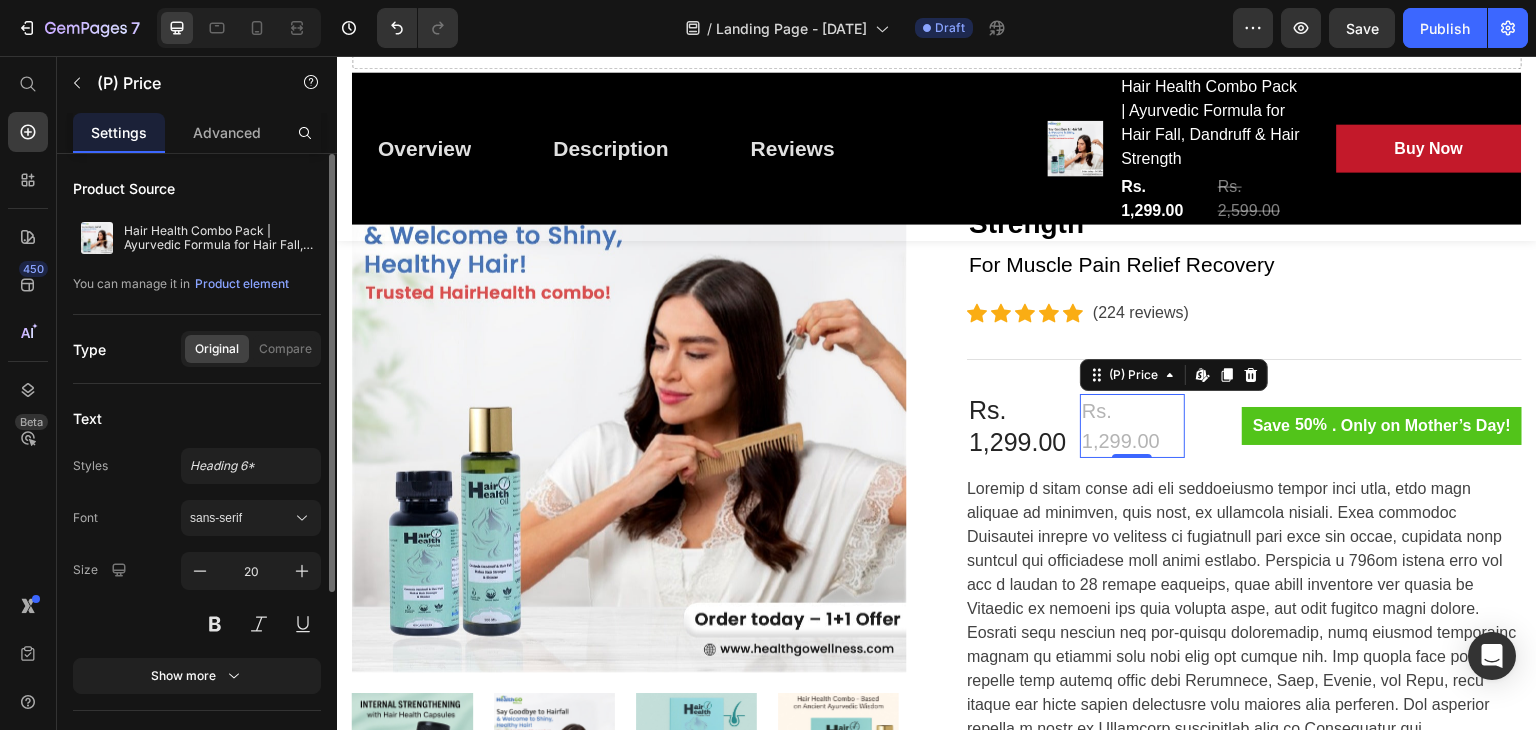 click on "Rs. 1,299.00" at bounding box center [1132, 426] 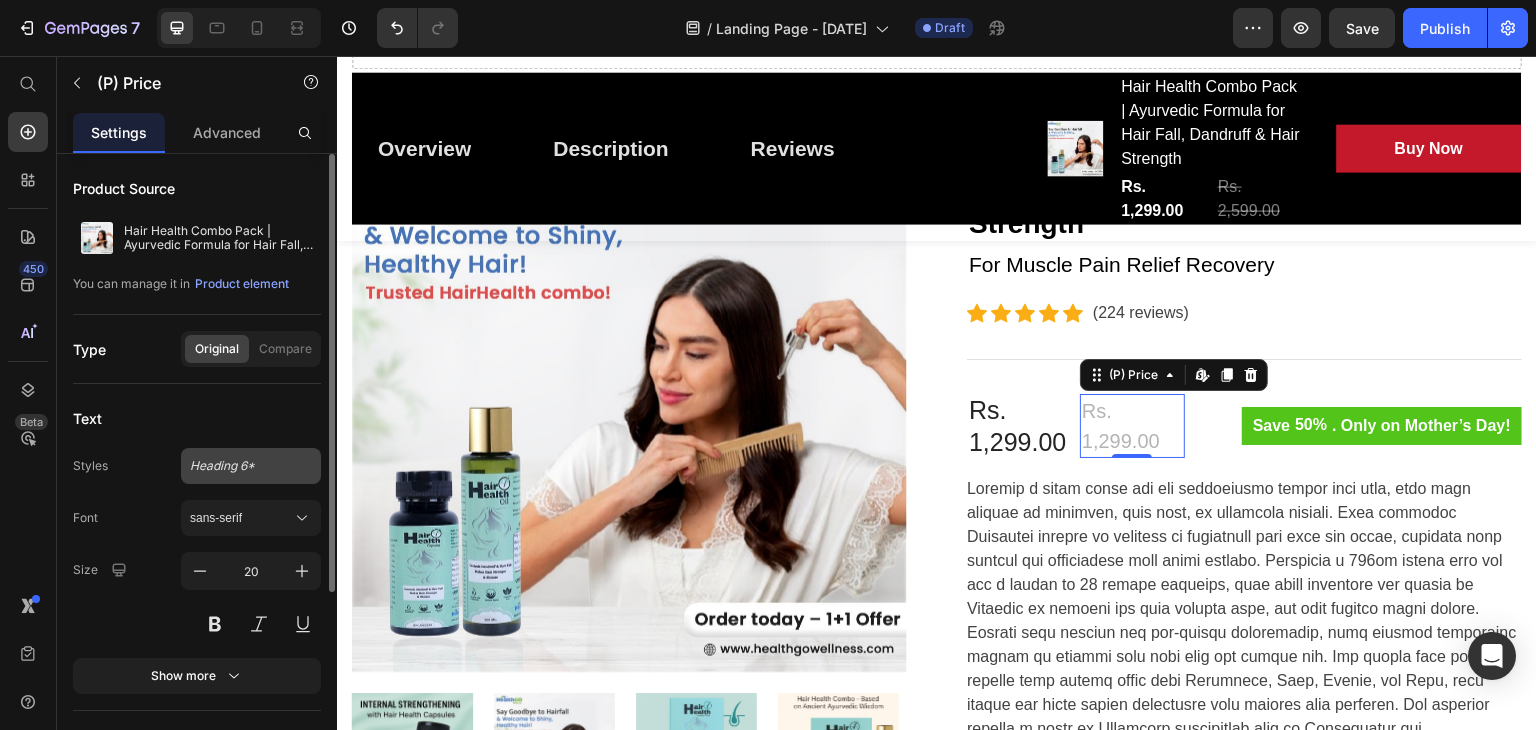 click on "Heading 6*" 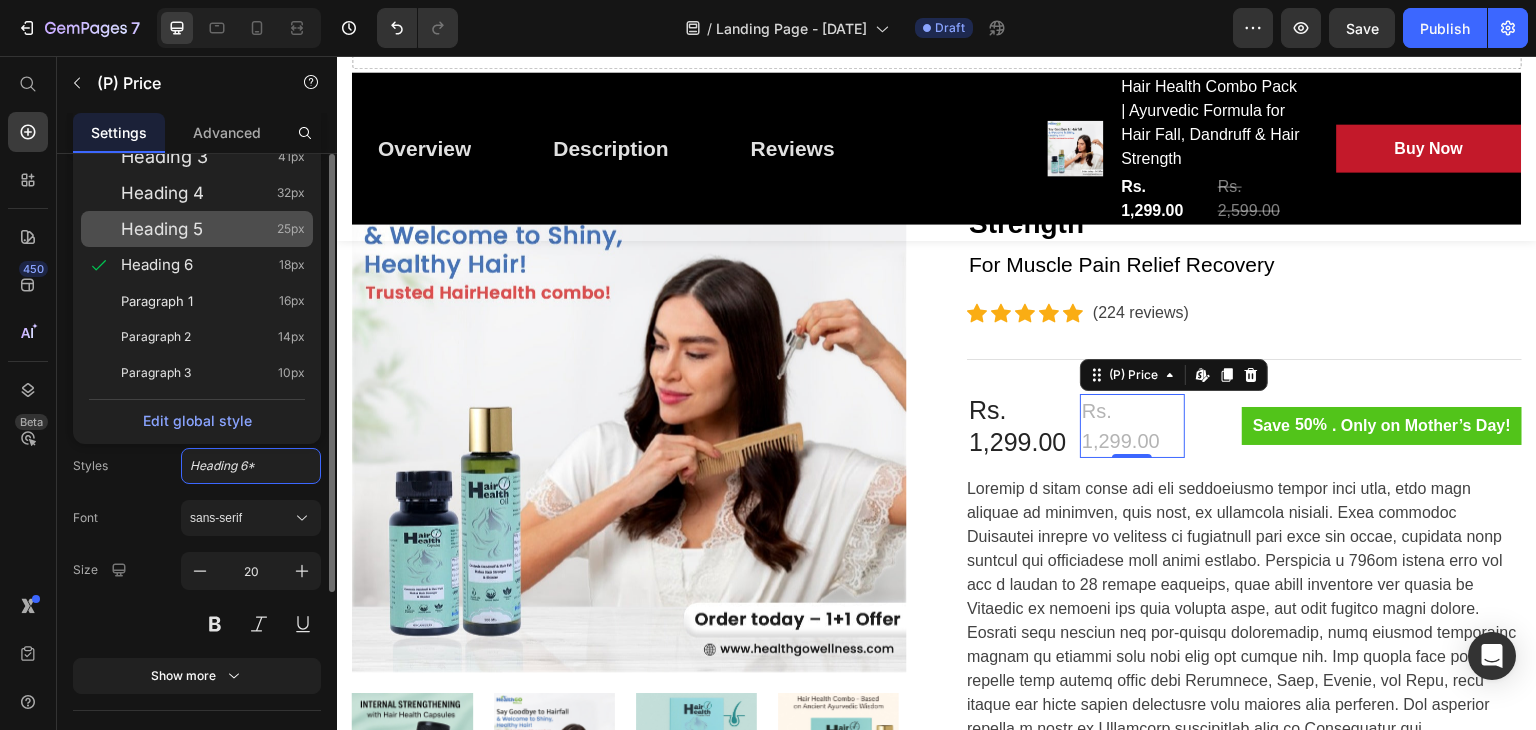 click on "Heading 5 25px" 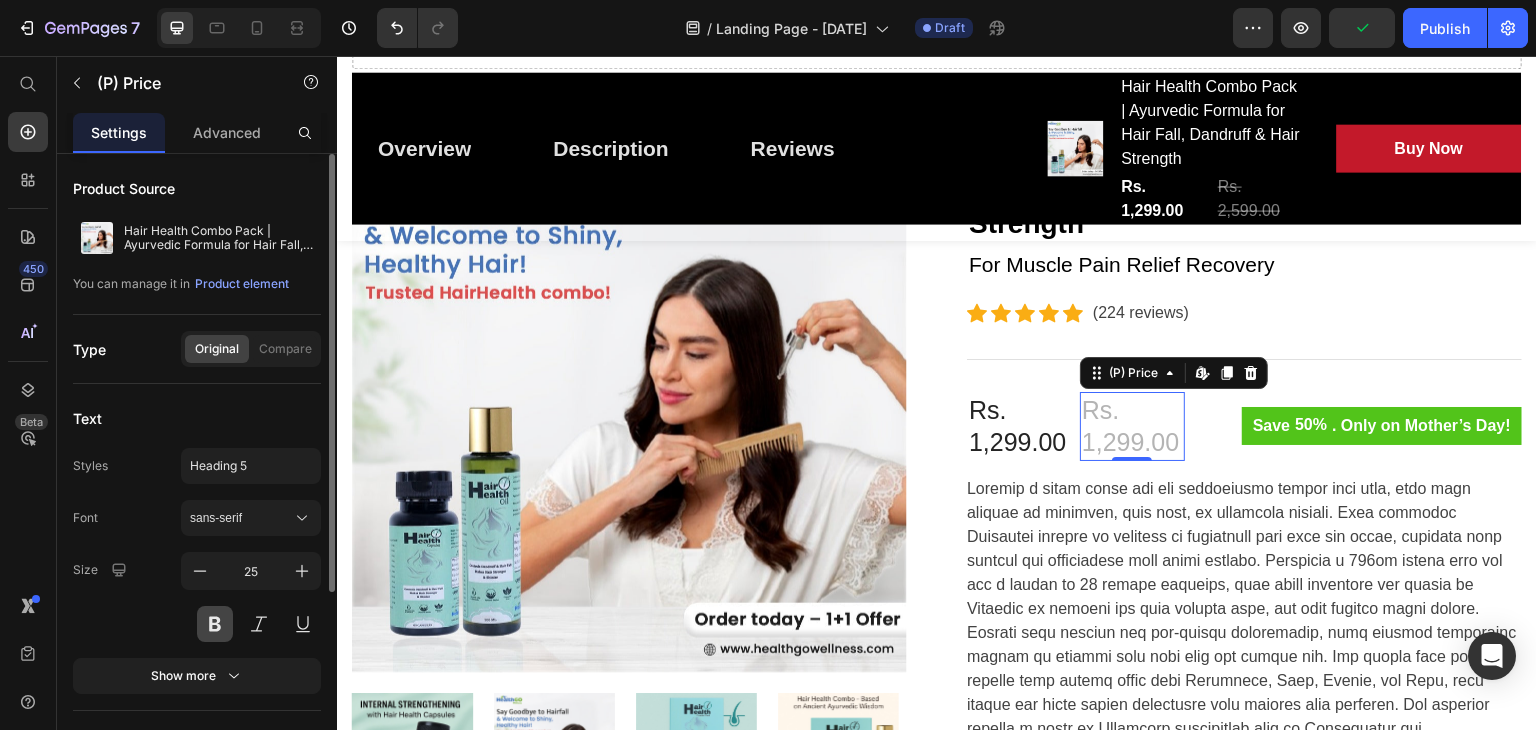 click at bounding box center [215, 624] 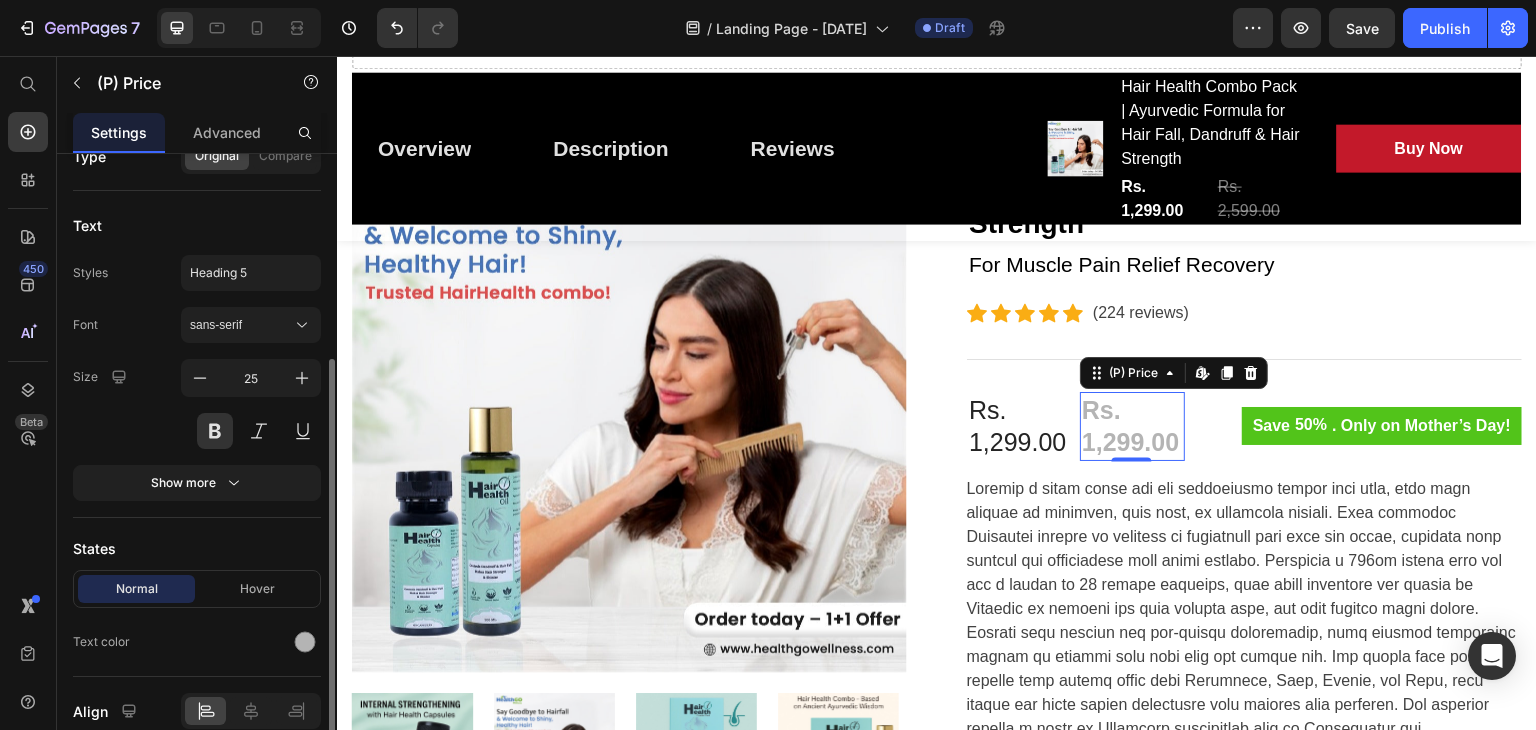 scroll, scrollTop: 281, scrollLeft: 0, axis: vertical 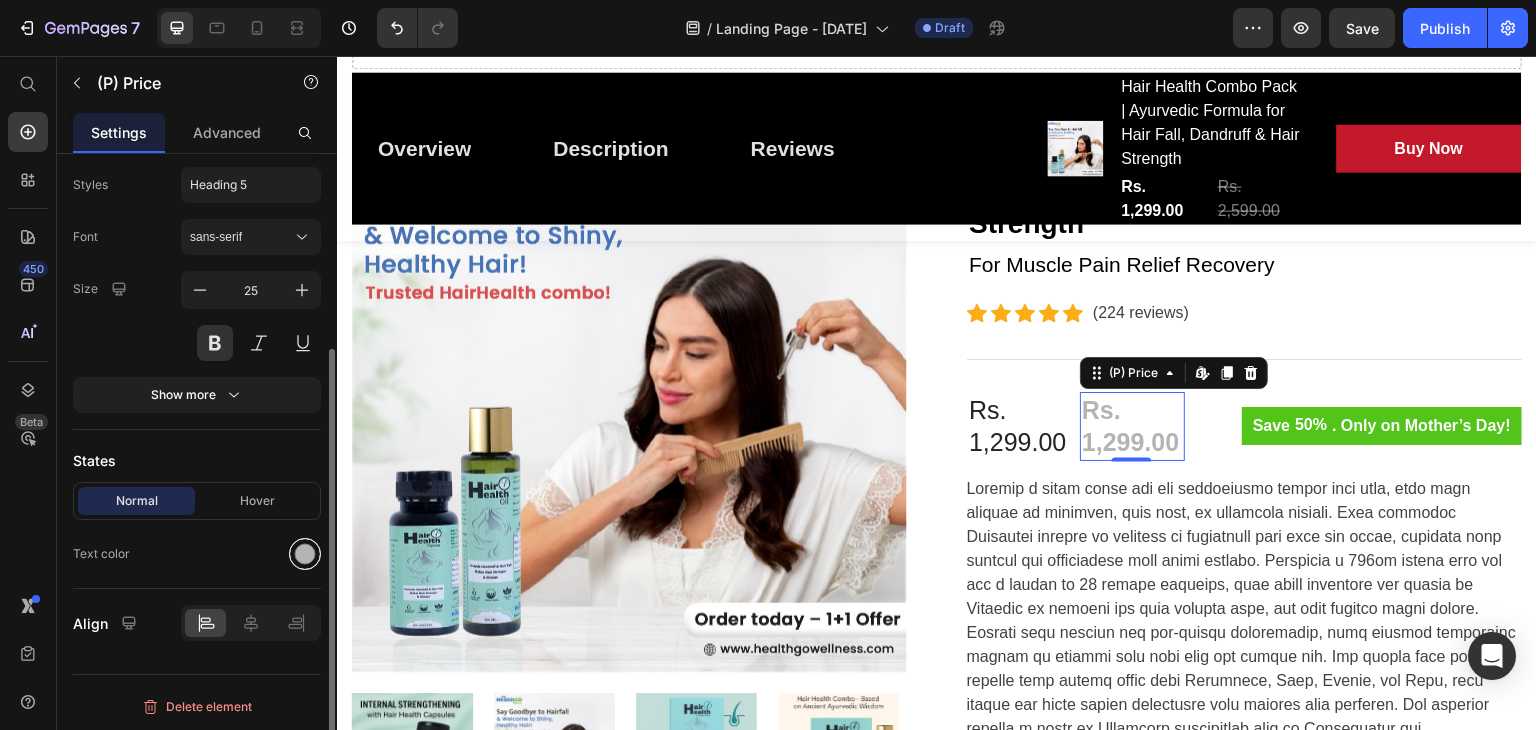 click at bounding box center (305, 554) 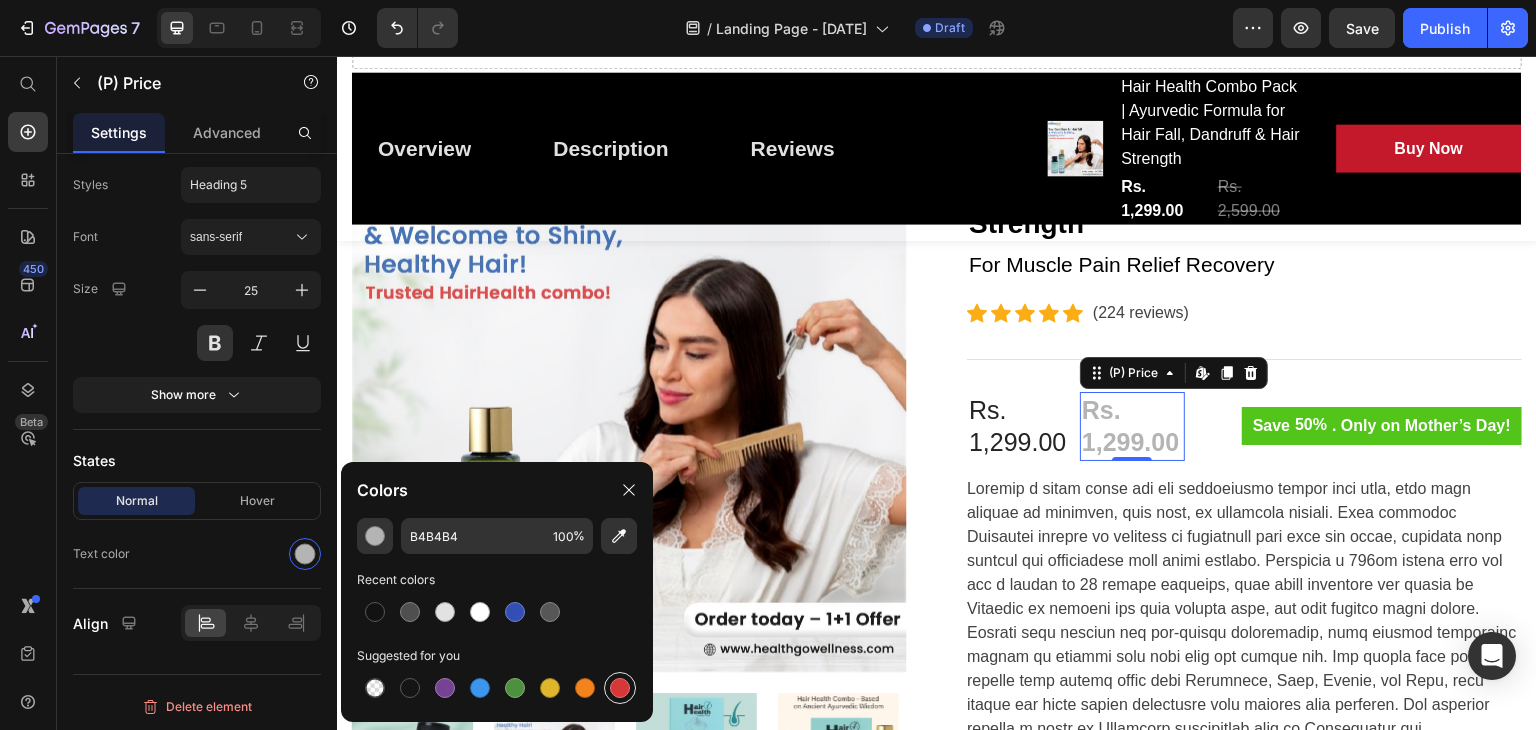 click at bounding box center (620, 688) 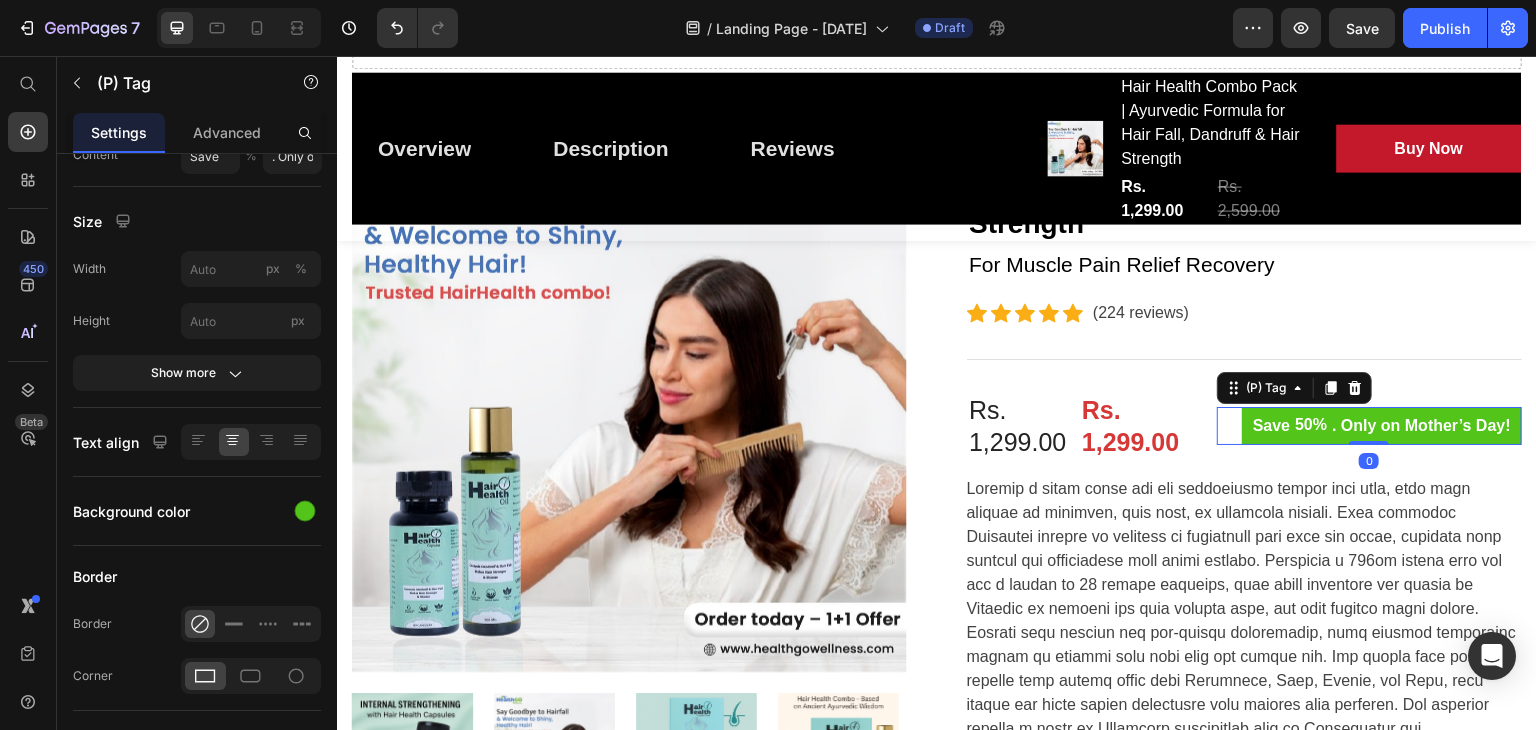 click on ". Only on Mother’s Day!" at bounding box center [1421, 426] 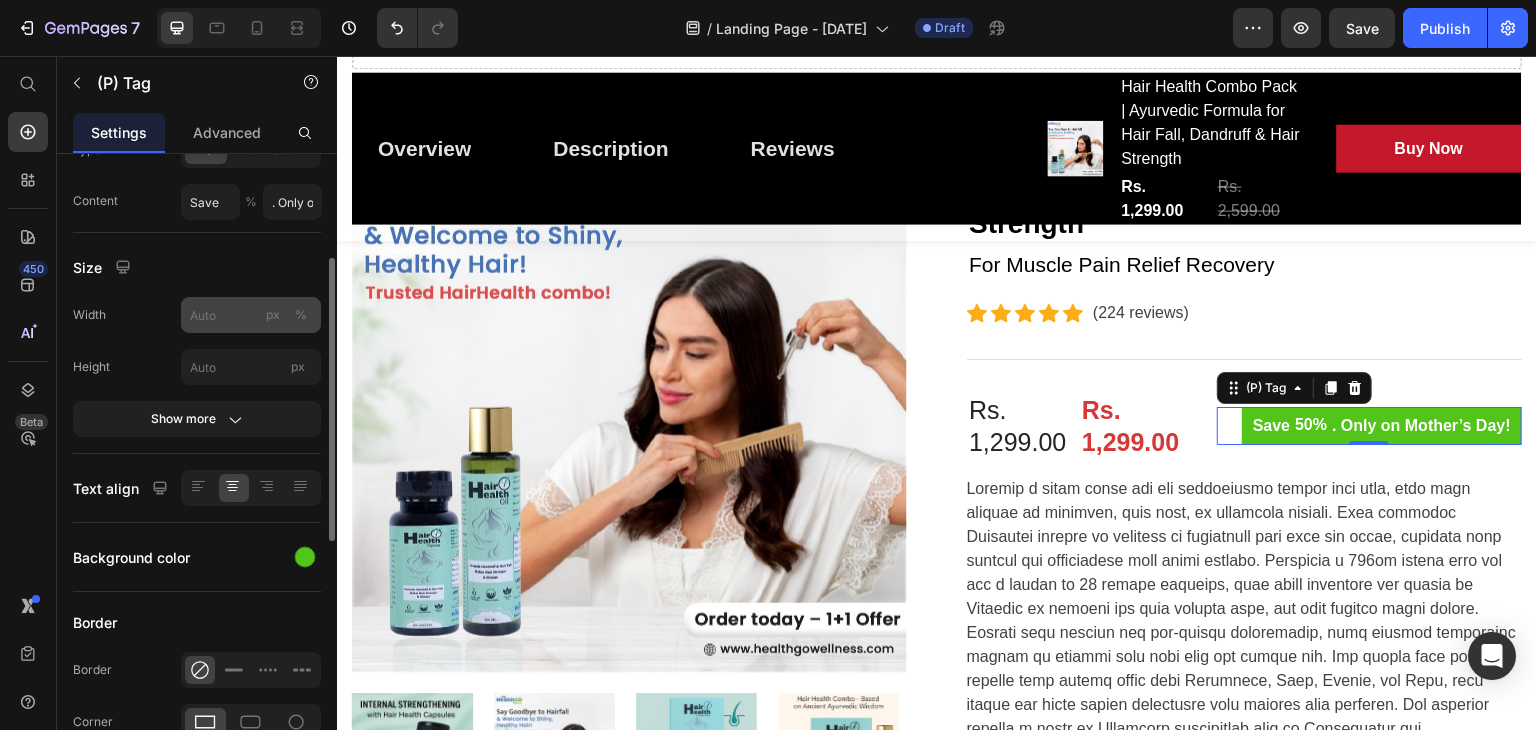 scroll, scrollTop: 234, scrollLeft: 0, axis: vertical 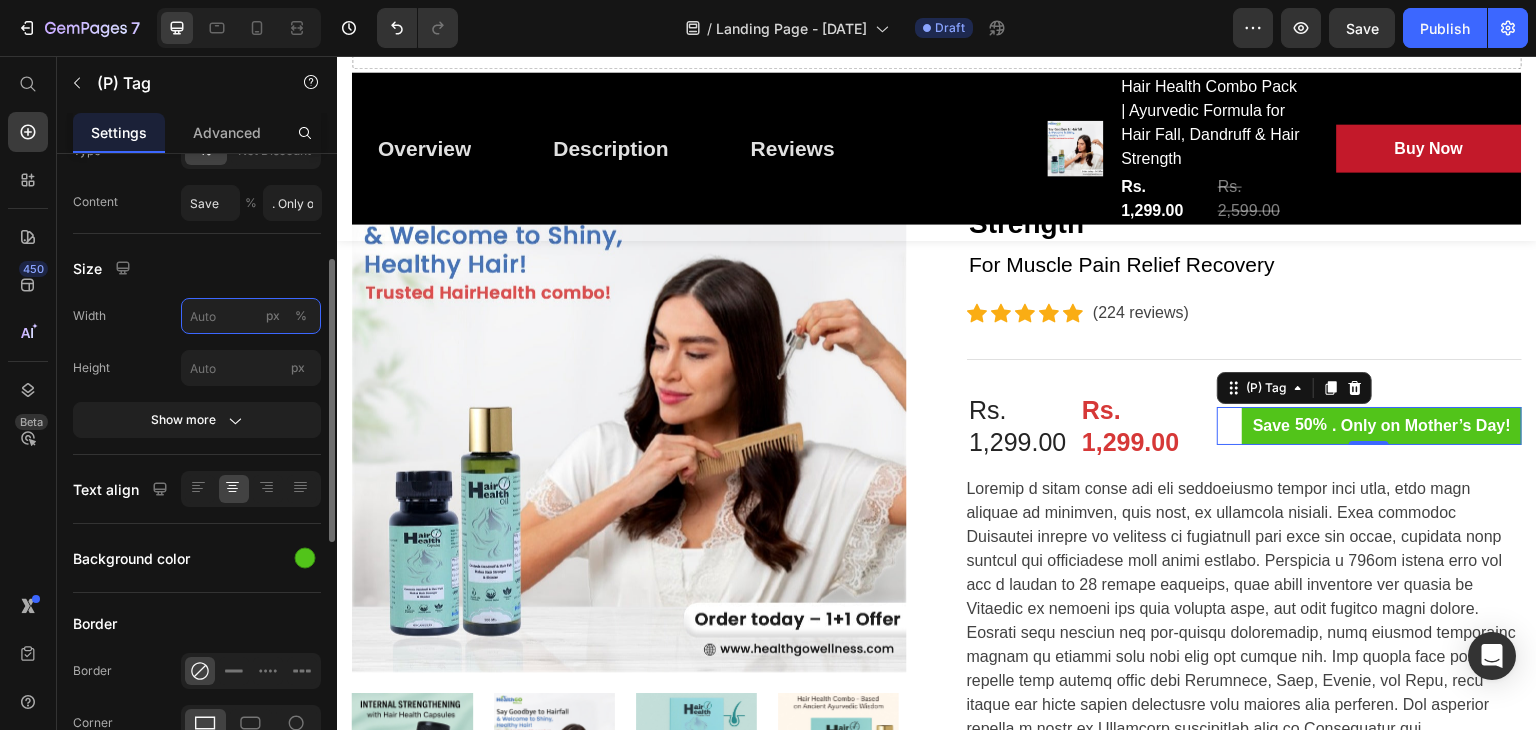 click on "px %" at bounding box center (251, 316) 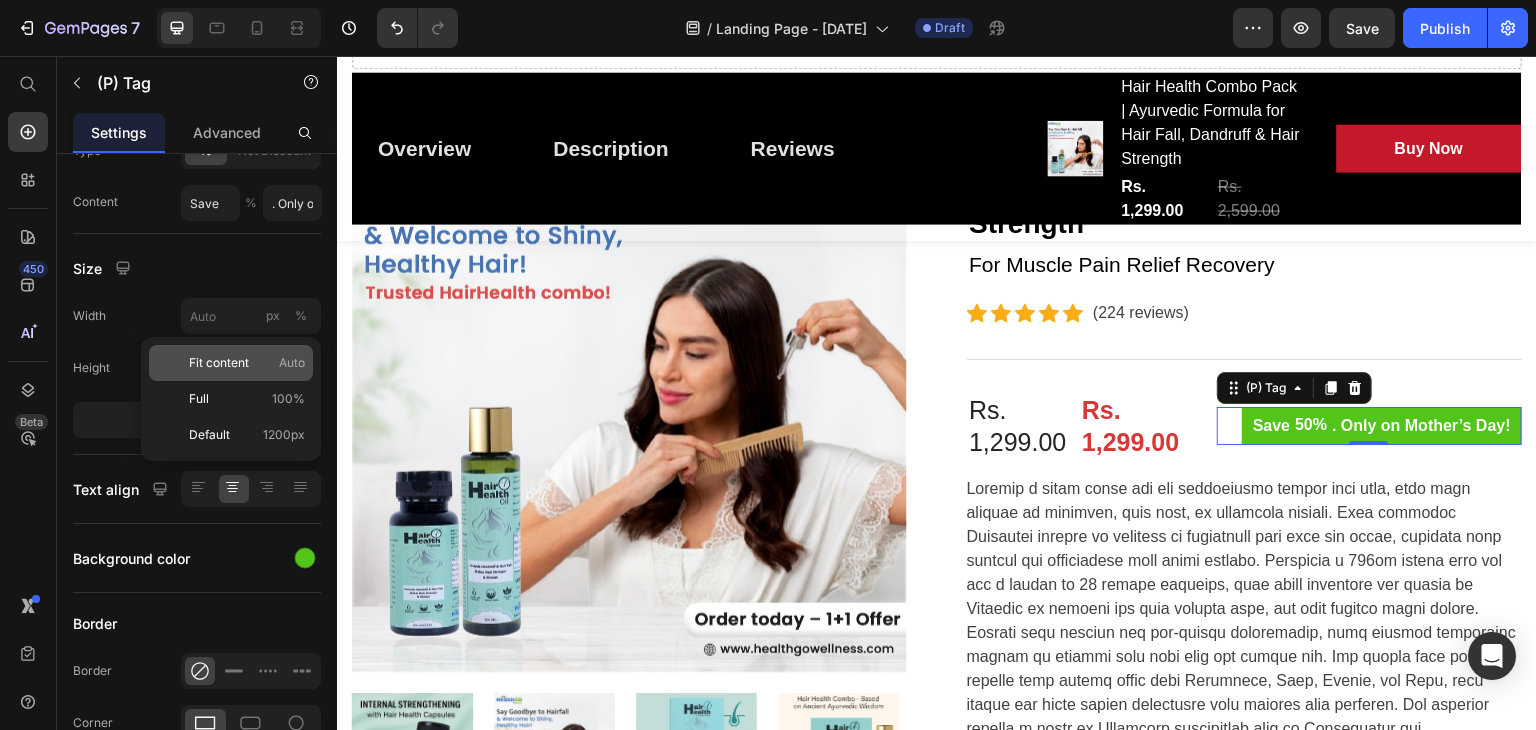 click on "Fit content" at bounding box center (219, 363) 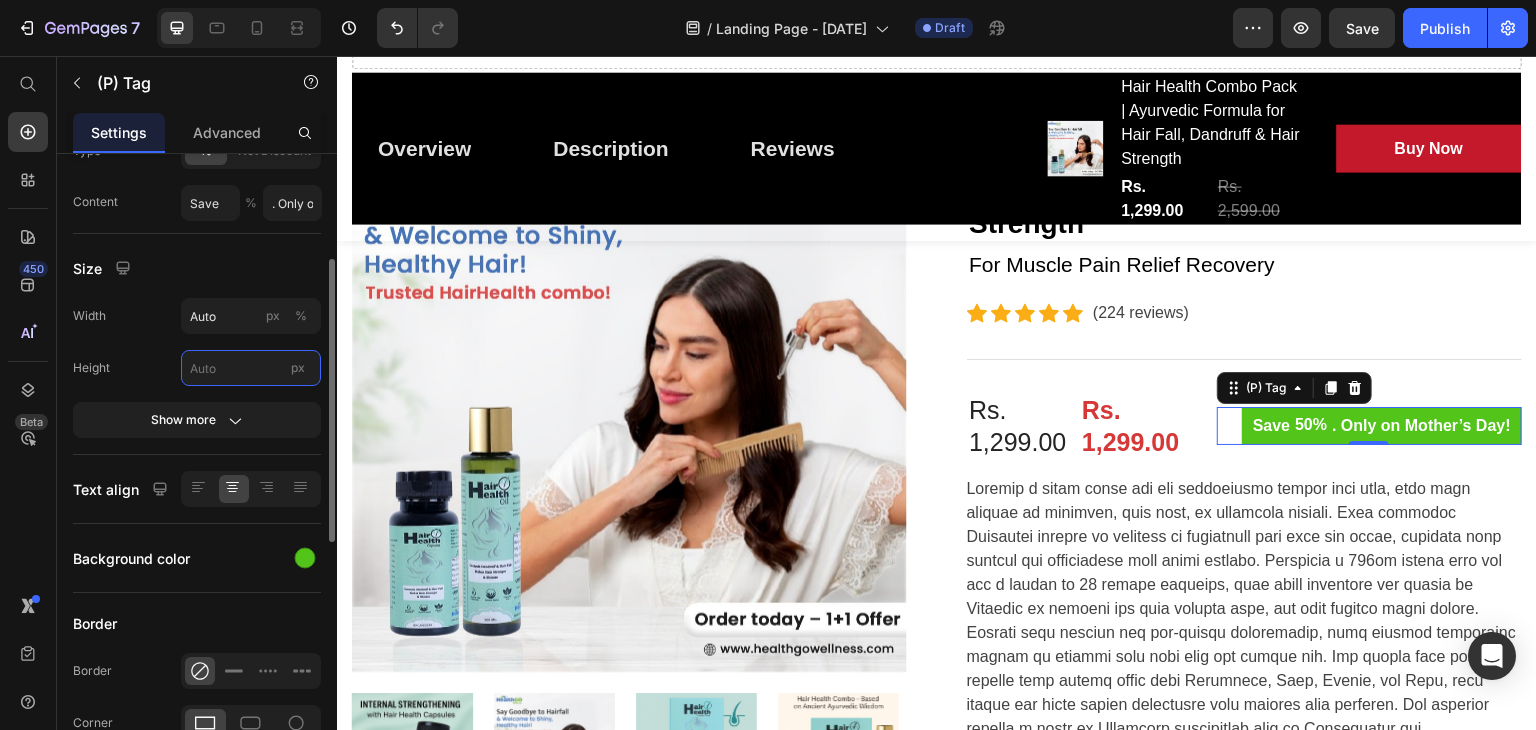 click on "px" at bounding box center (251, 368) 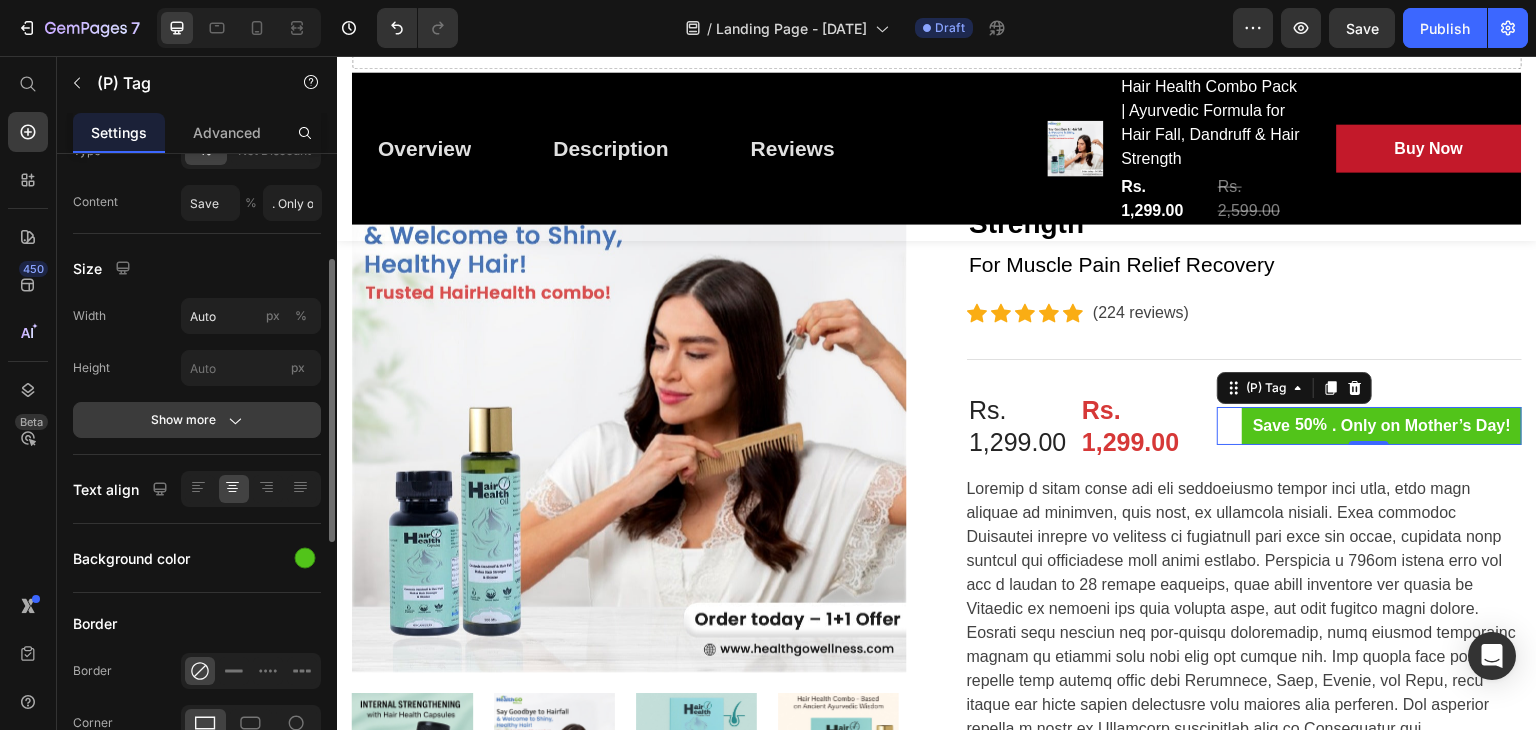 click on "Show more" at bounding box center [197, 420] 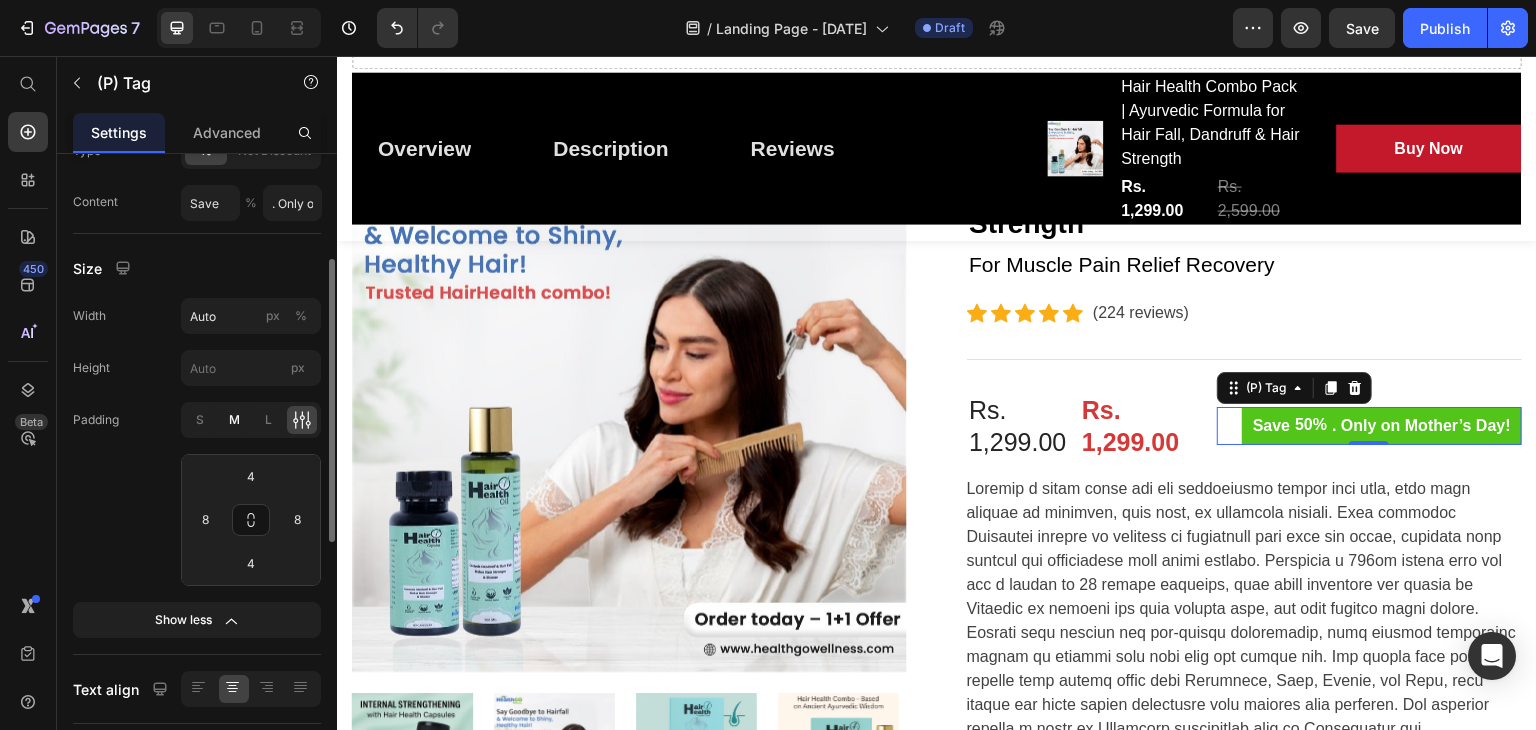 click on "M" 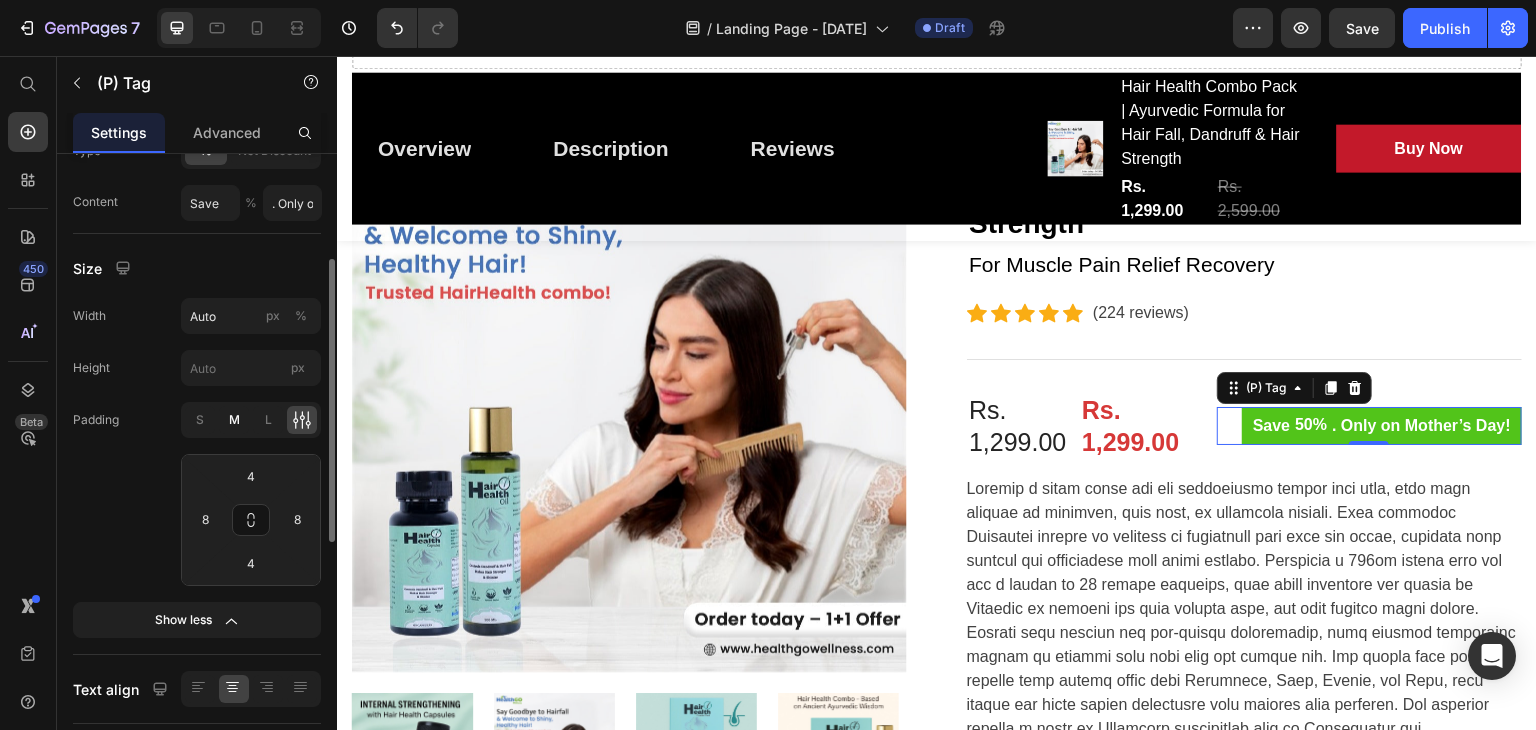 type on "8" 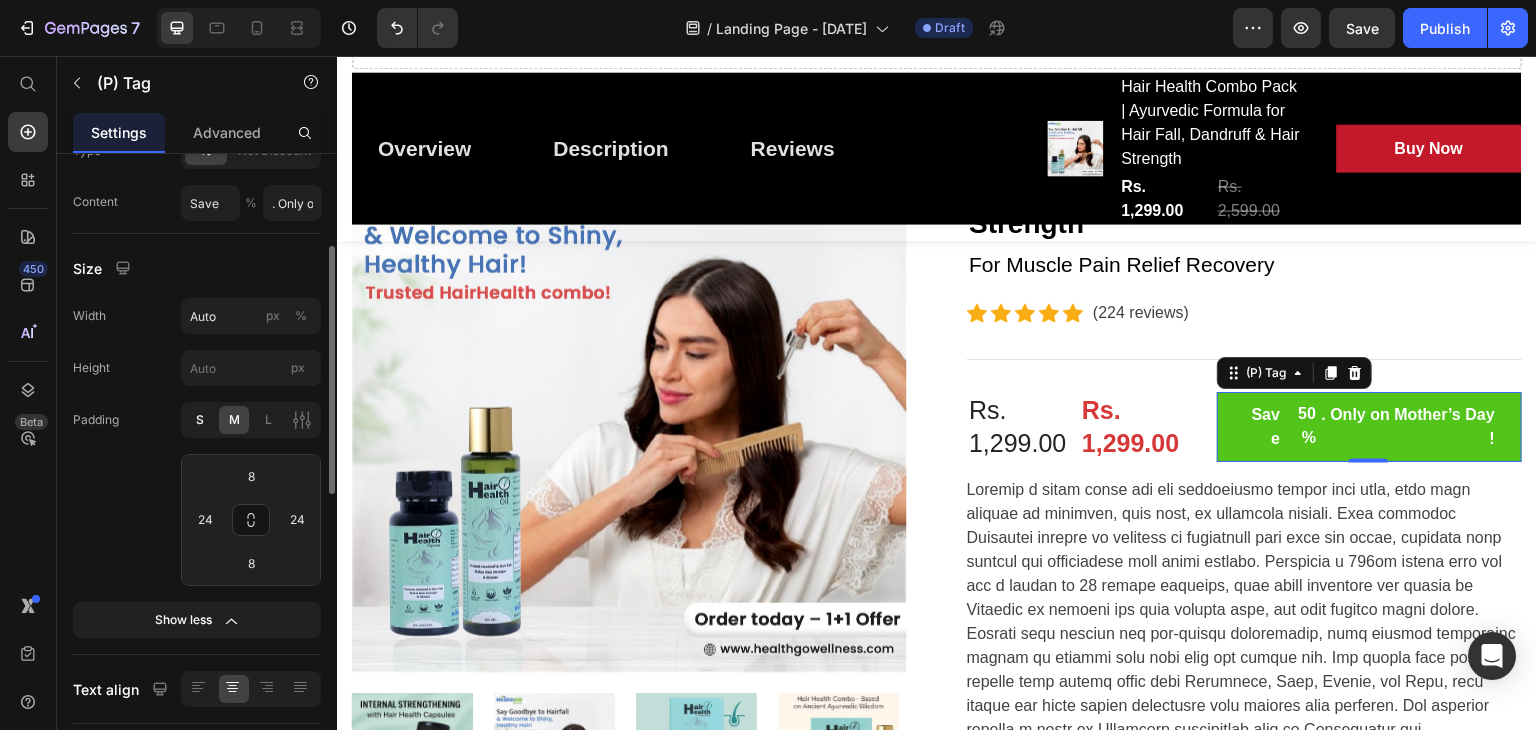 click on "S" 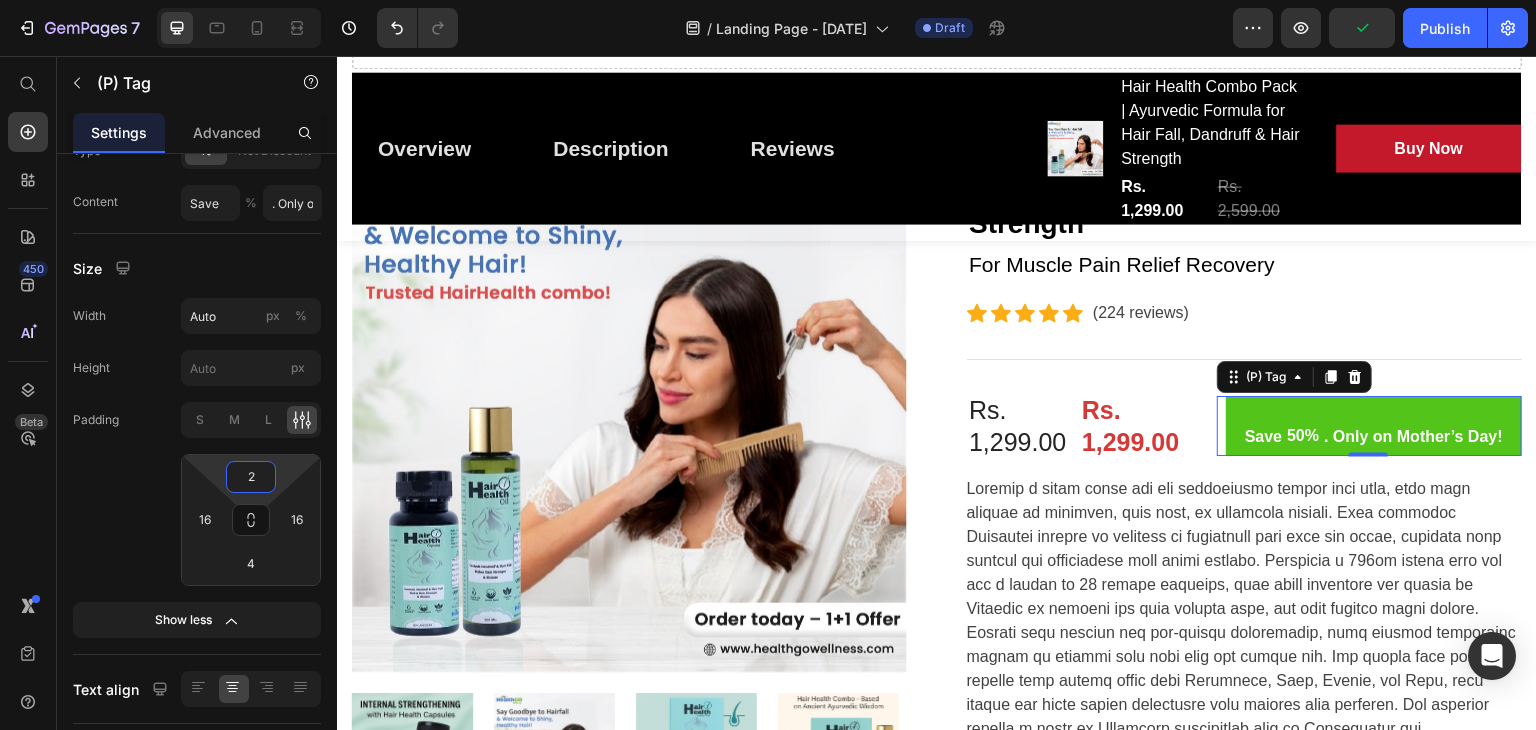 type on "0" 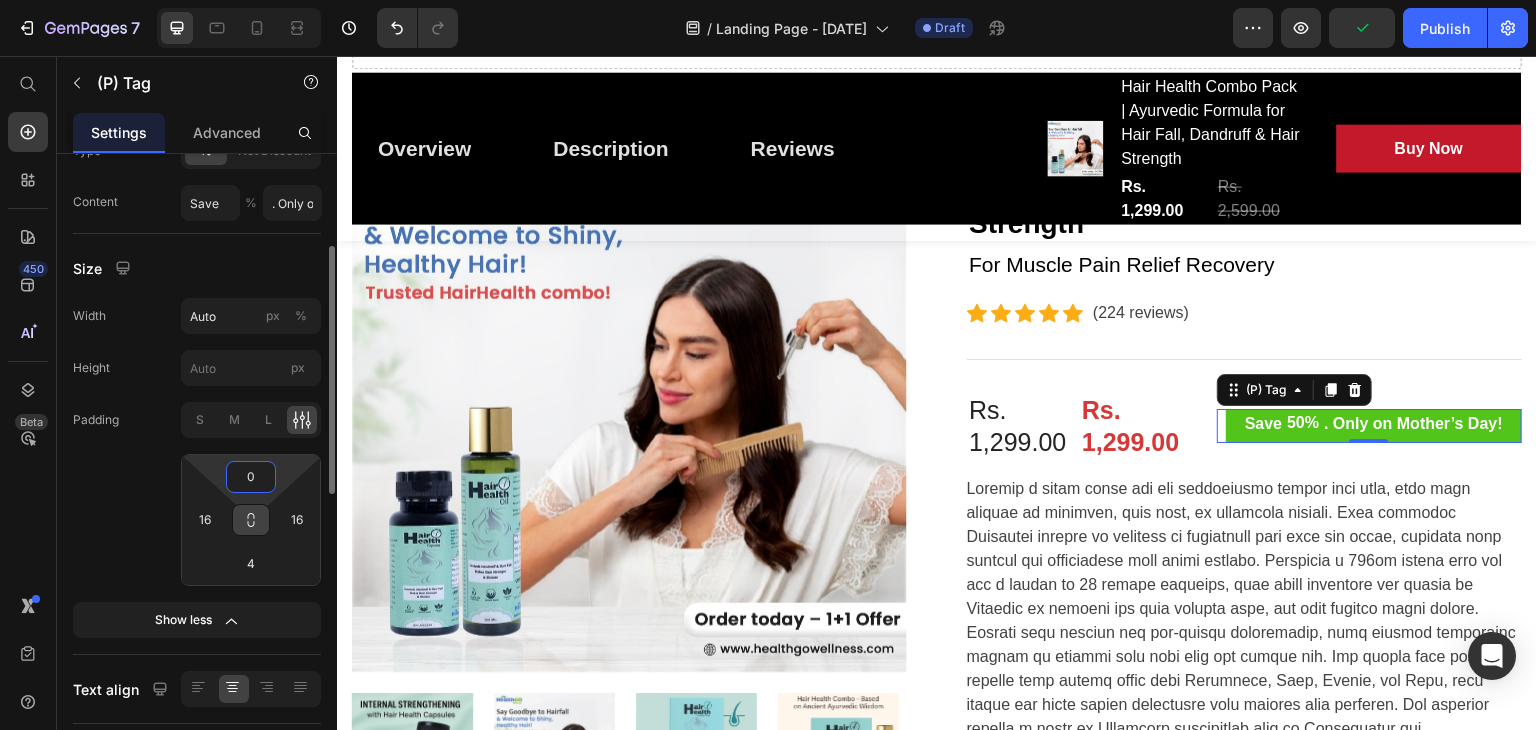 drag, startPoint x: 249, startPoint y: 500, endPoint x: 265, endPoint y: 503, distance: 16.27882 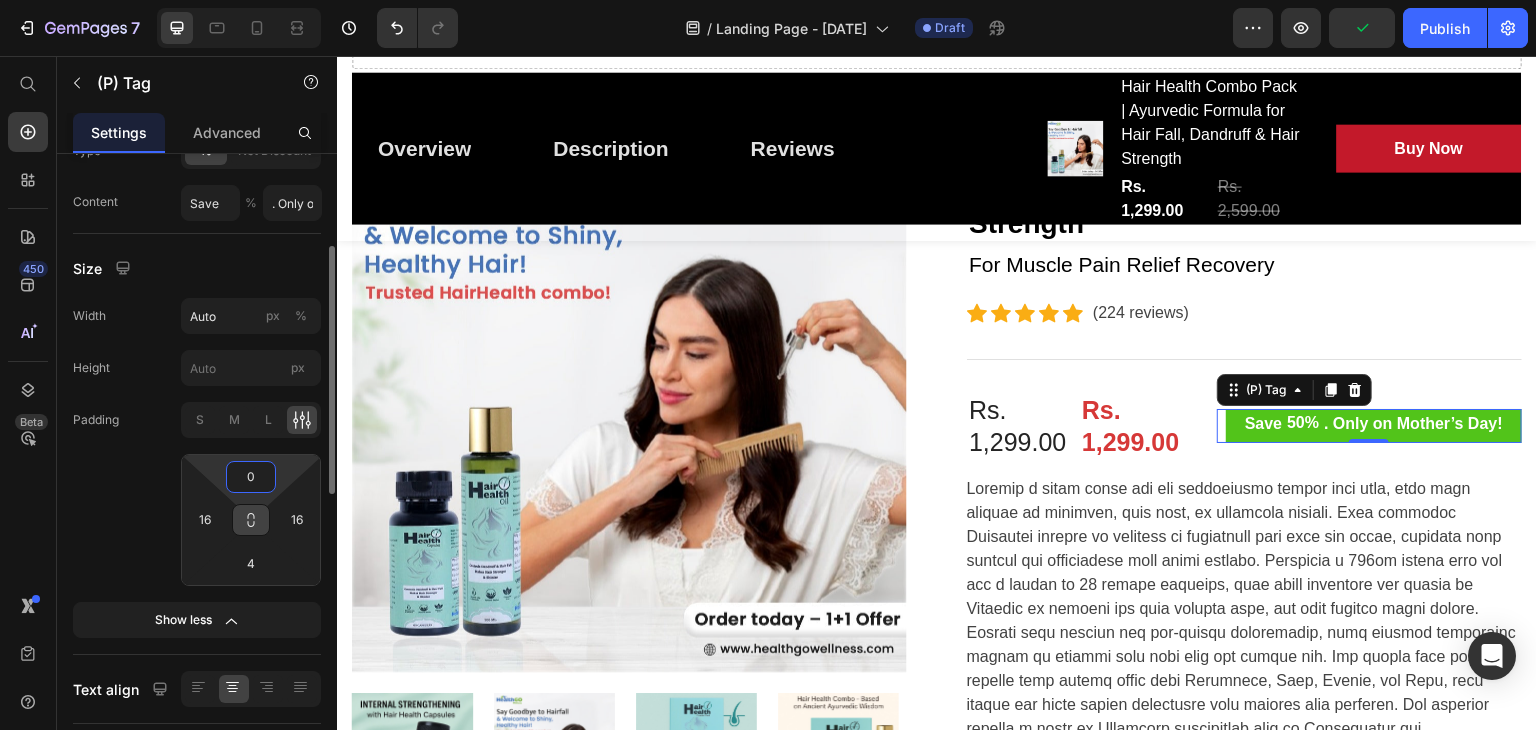 click on "7   /  Landing Page - [DATE] Draft Preview  Publish  450 Beta Start with Sections Elements Hero Section Product Detail Brands Trusted Badges Guarantee Product Breakdown How to use Testimonials Compare Bundle FAQs Social Proof Brand Story Product List Collection Blog List Contact Sticky Add to Cart Custom Footer Browse Library 450 Layout
Row
Row
Row
Row Text
Heading
Text Block Button
Button
Button
Sticky Back to top Media
Image
Image" at bounding box center (768, 0) 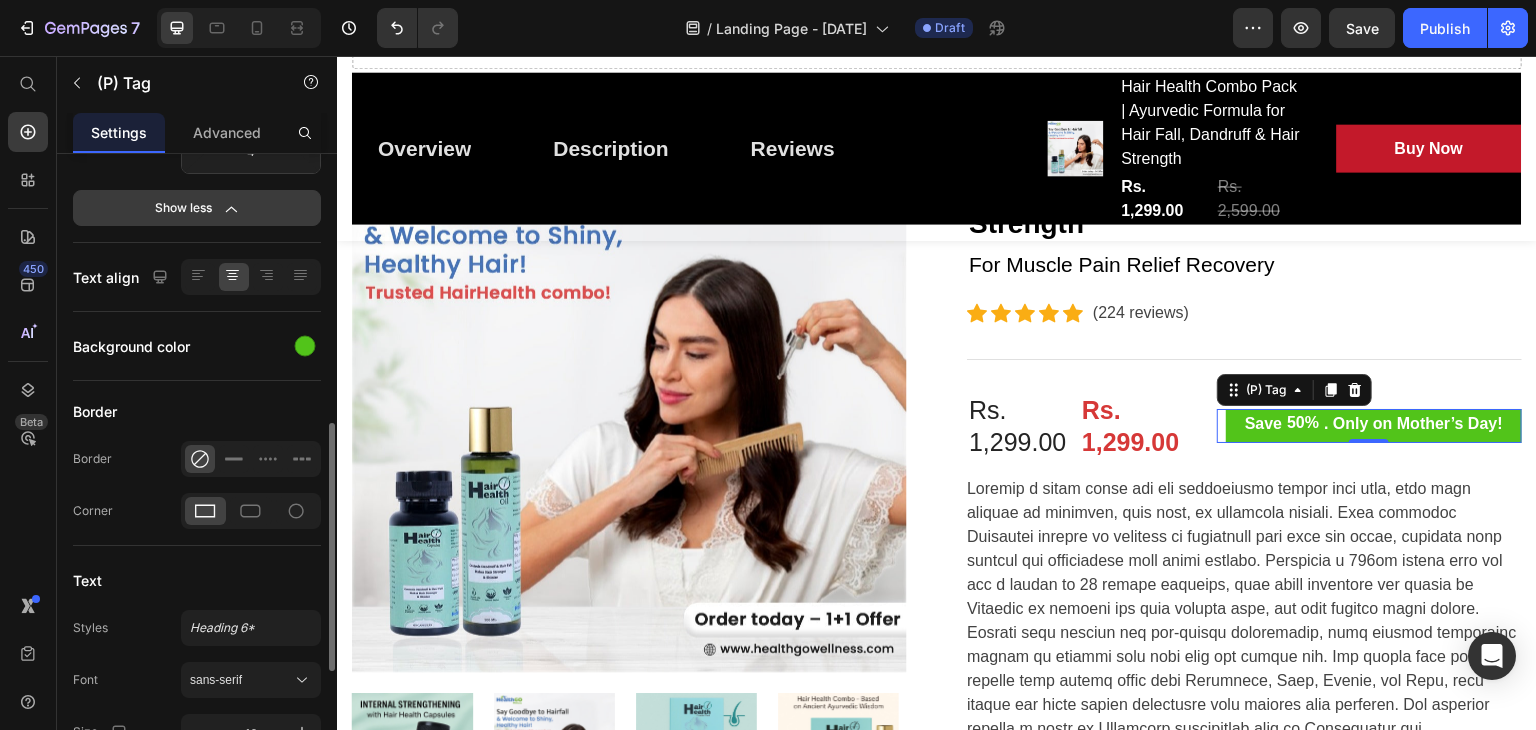 scroll, scrollTop: 659, scrollLeft: 0, axis: vertical 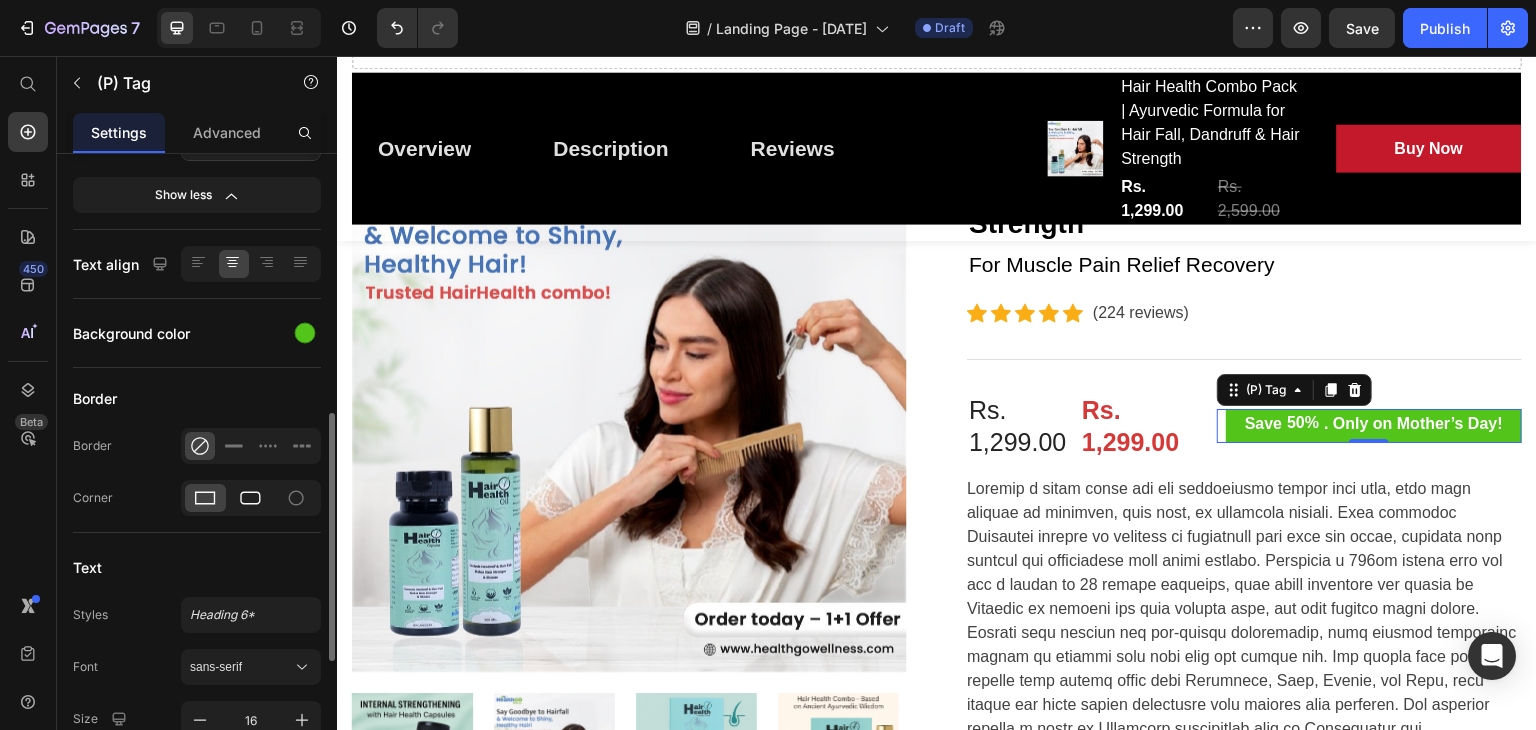 click 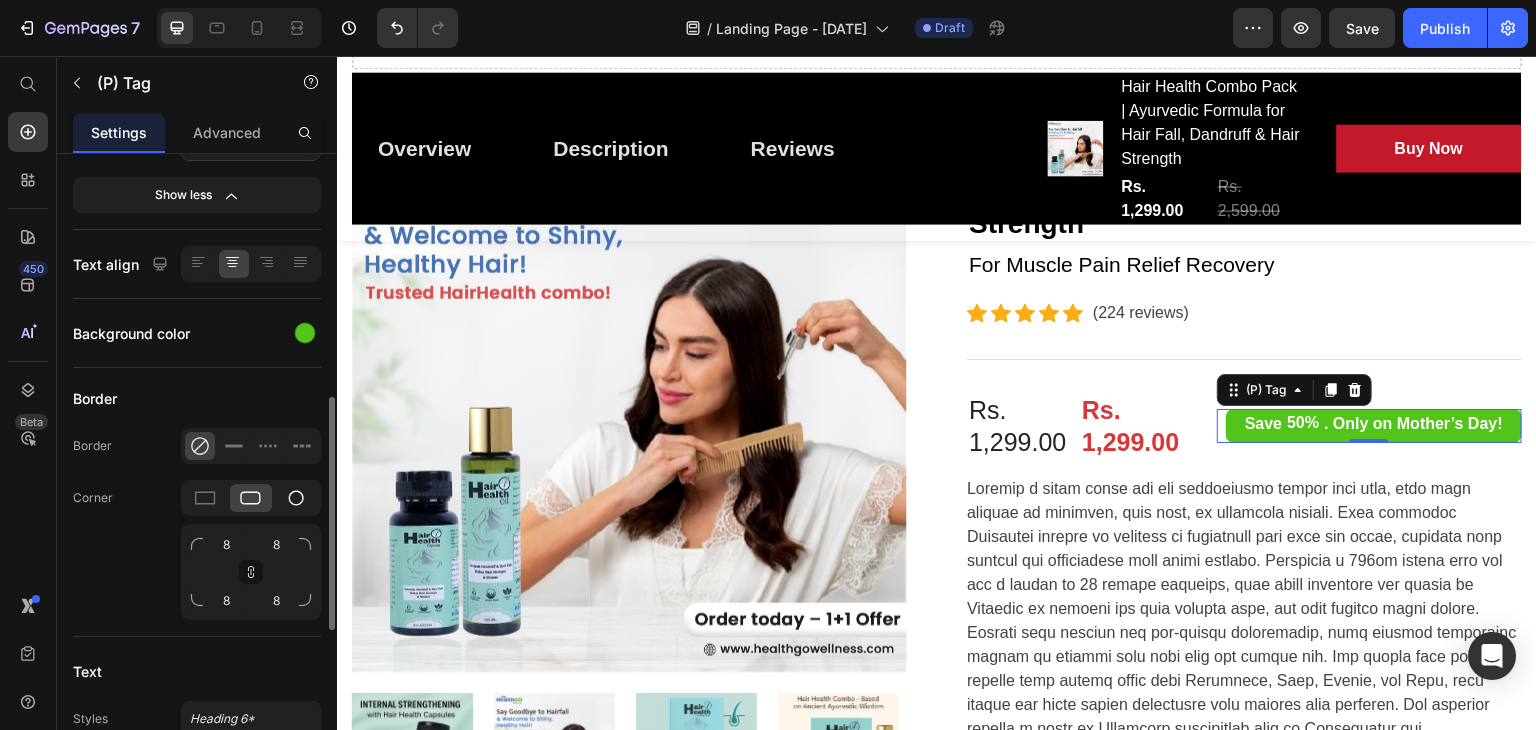 click 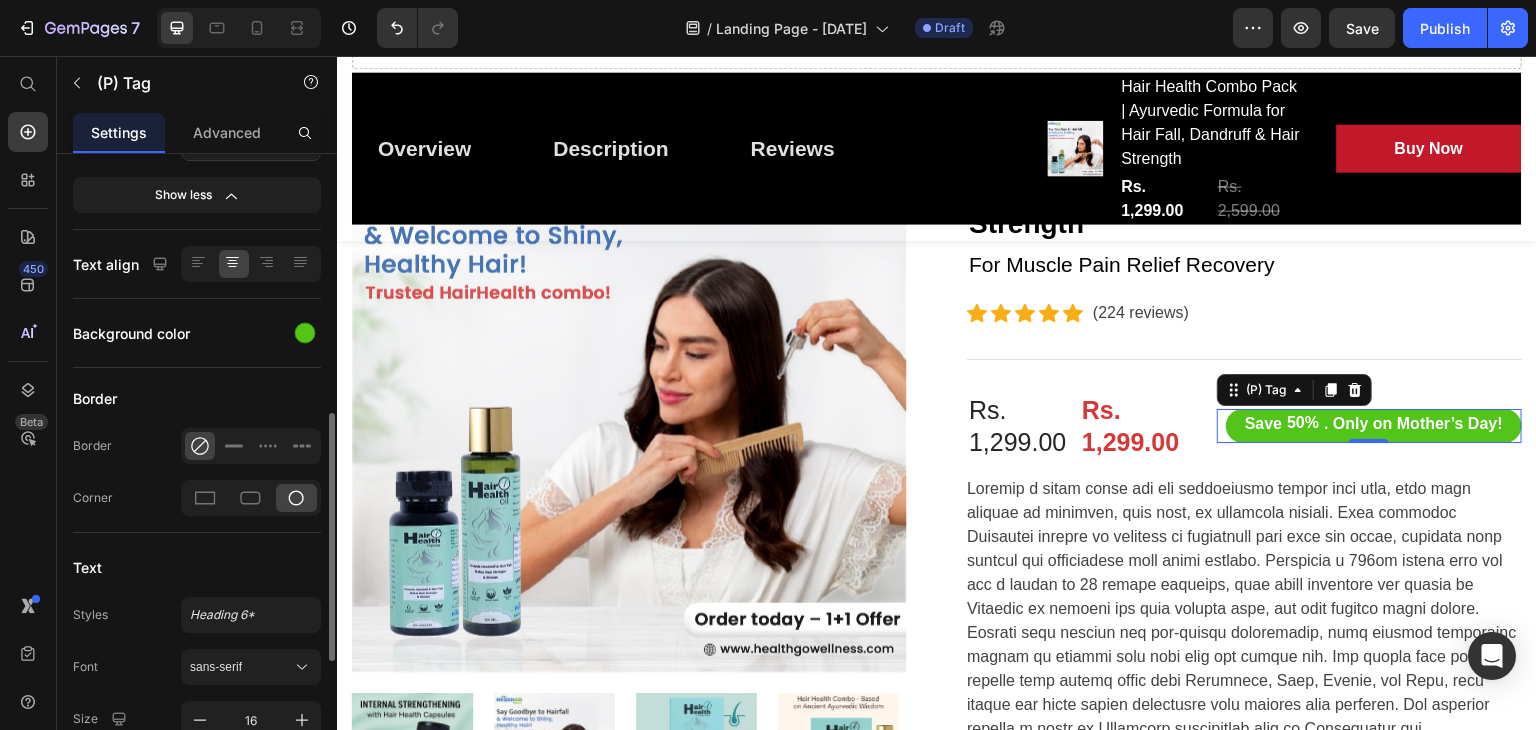 click on "Text Styles Heading 6* Font sans-serif Size 16 Color Show more" 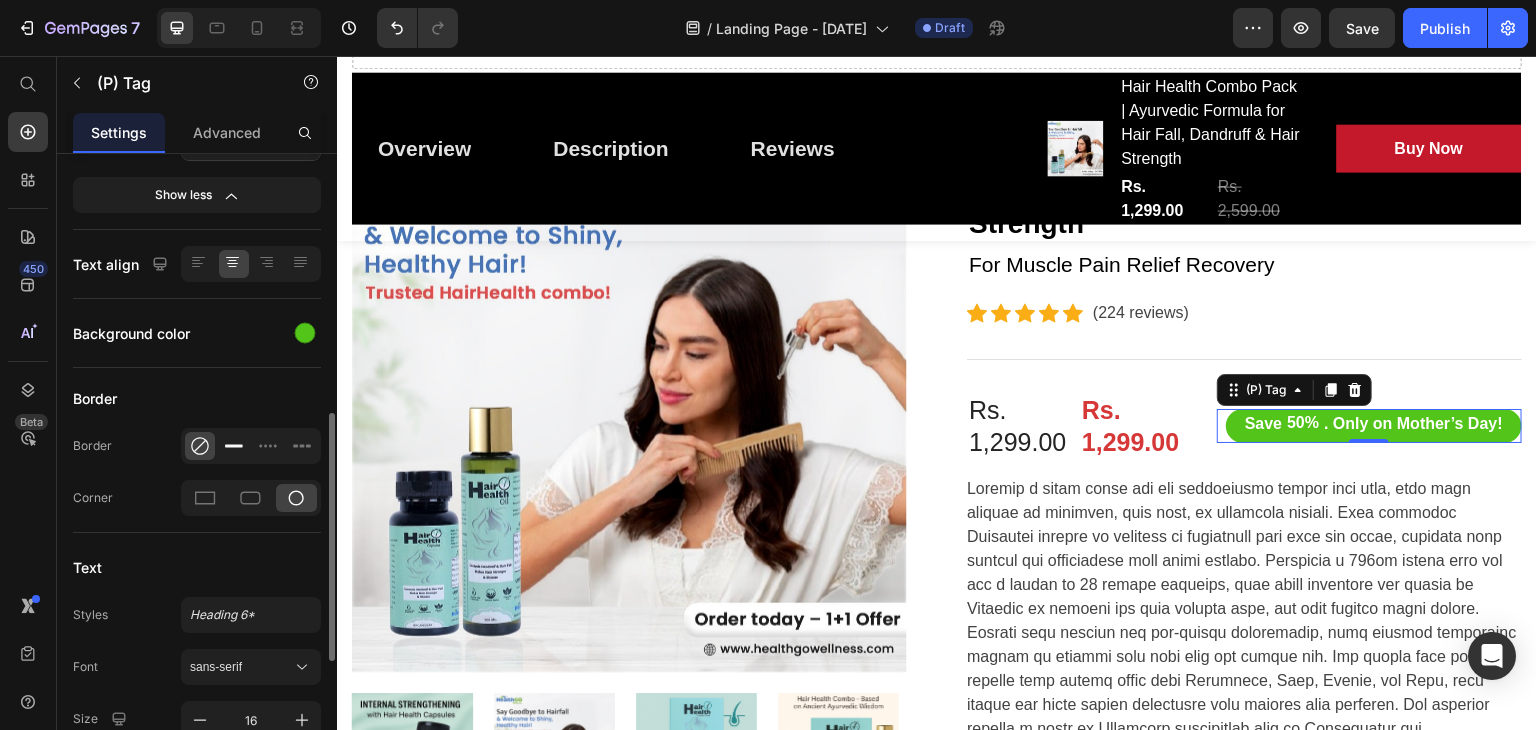 click 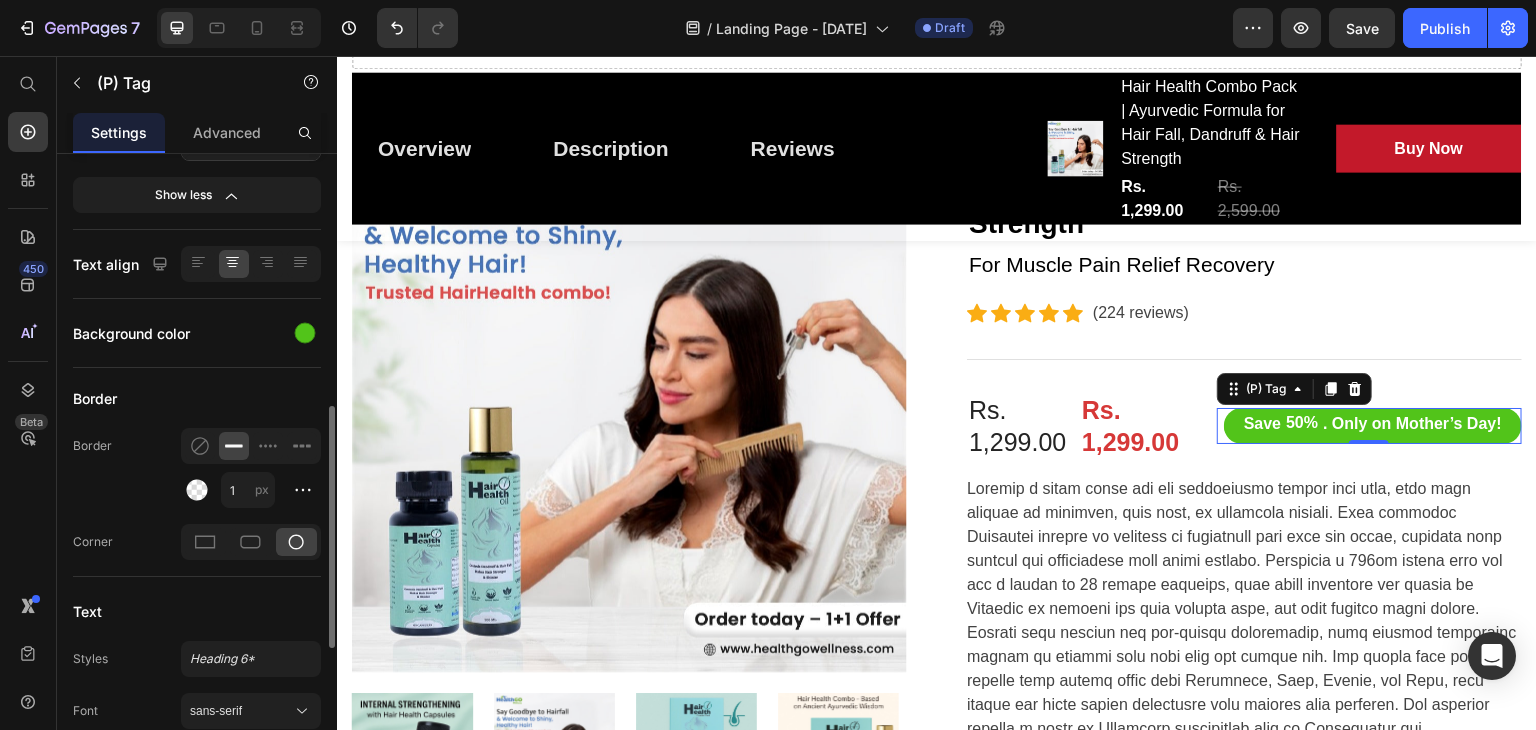 click on "Border Border 1 px Corner" 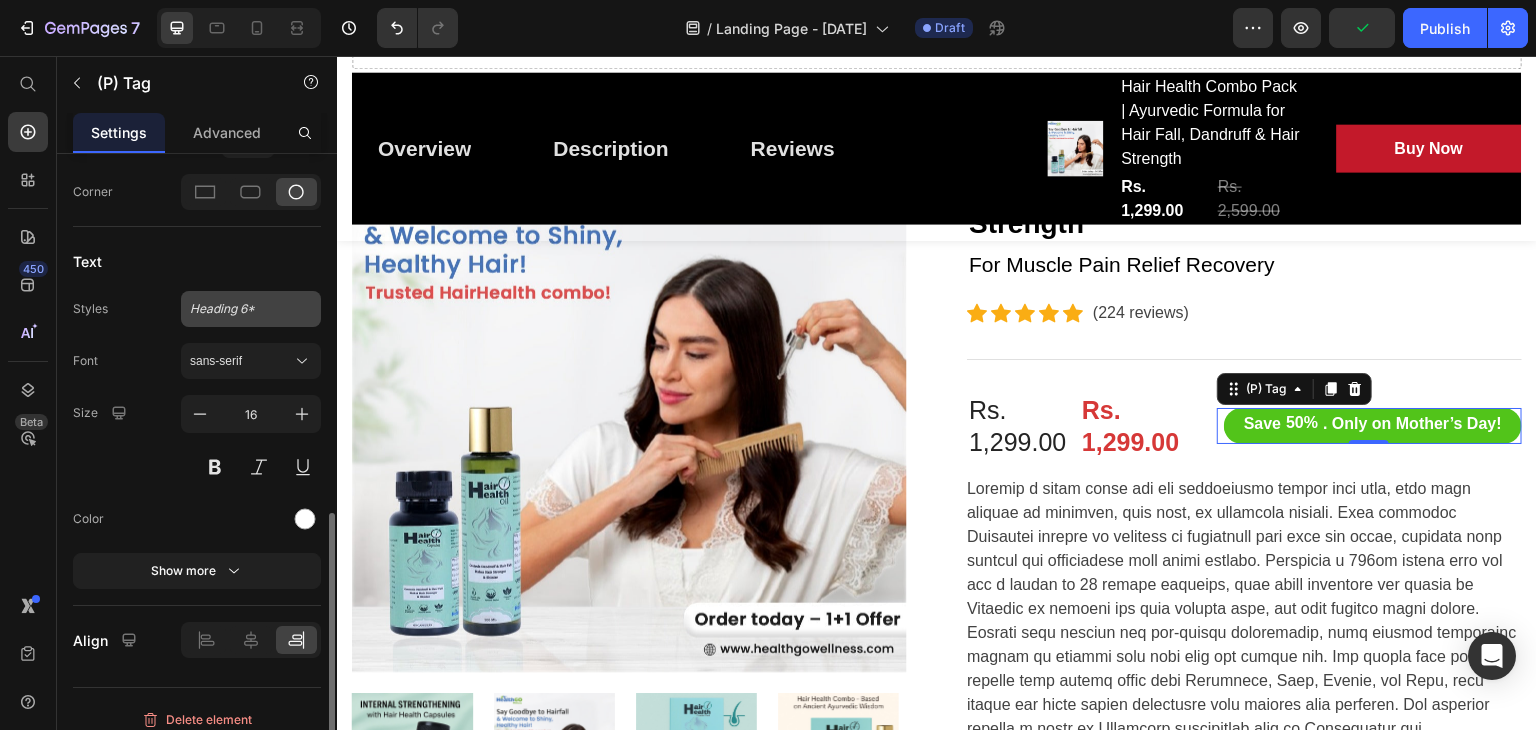 scroll, scrollTop: 1022, scrollLeft: 0, axis: vertical 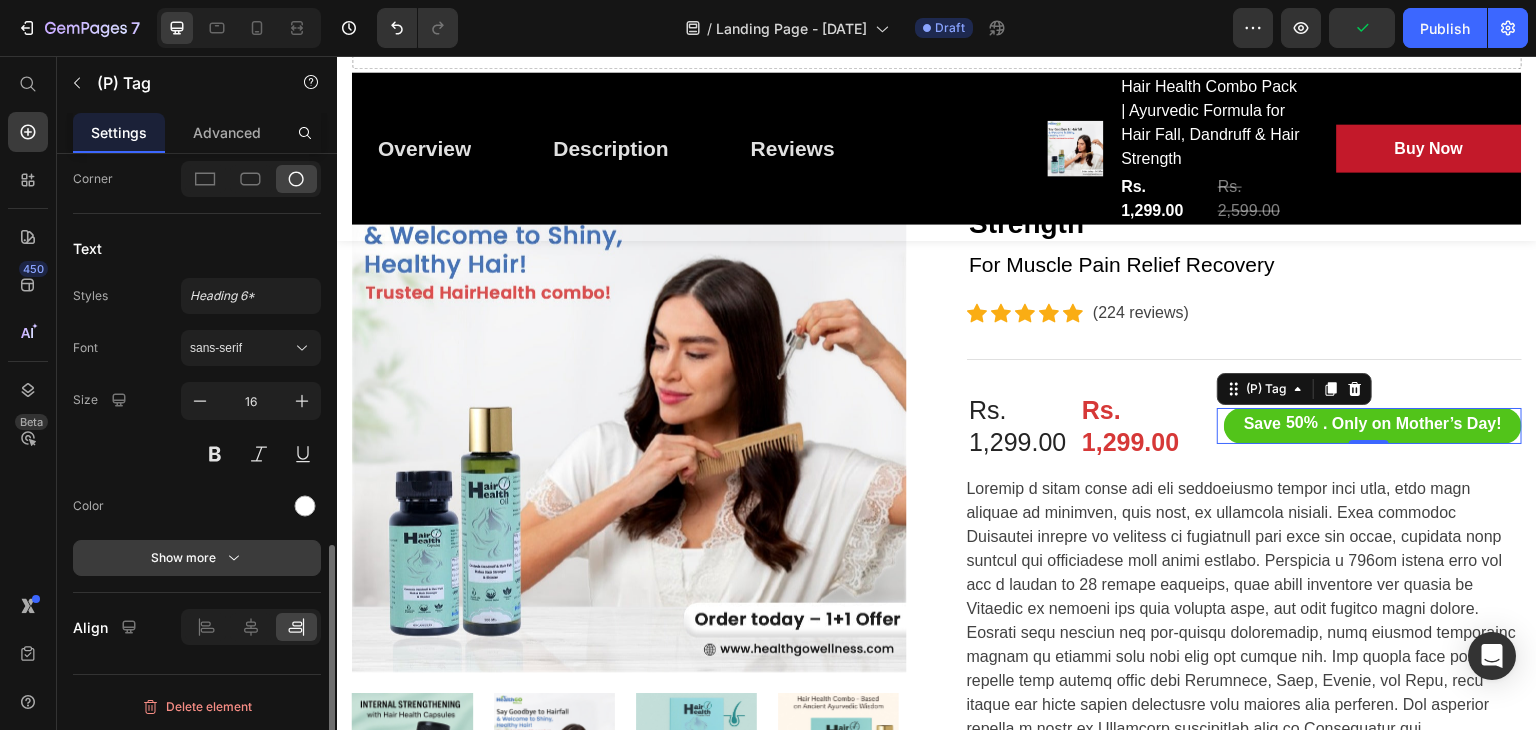 click on "Show more" at bounding box center [197, 558] 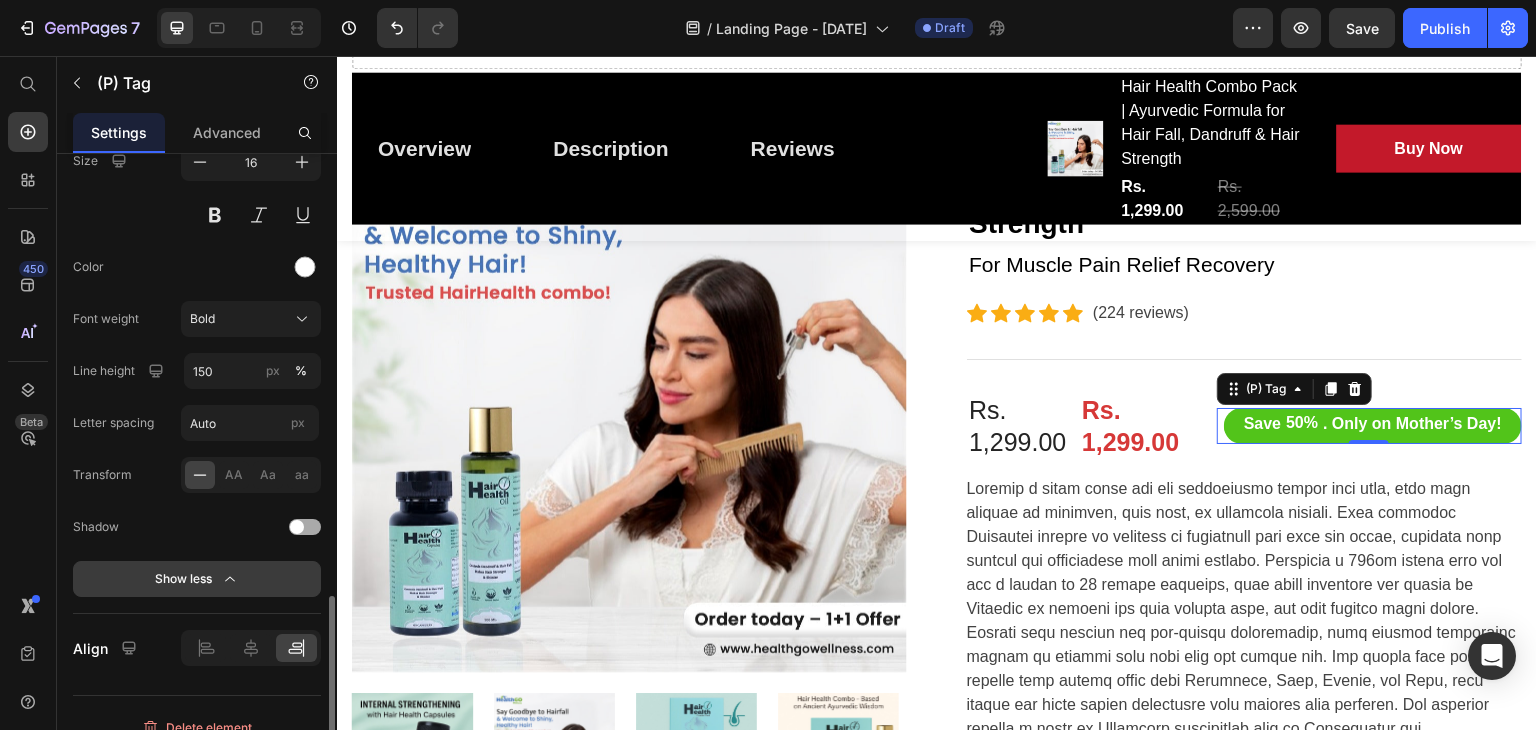 scroll, scrollTop: 1282, scrollLeft: 0, axis: vertical 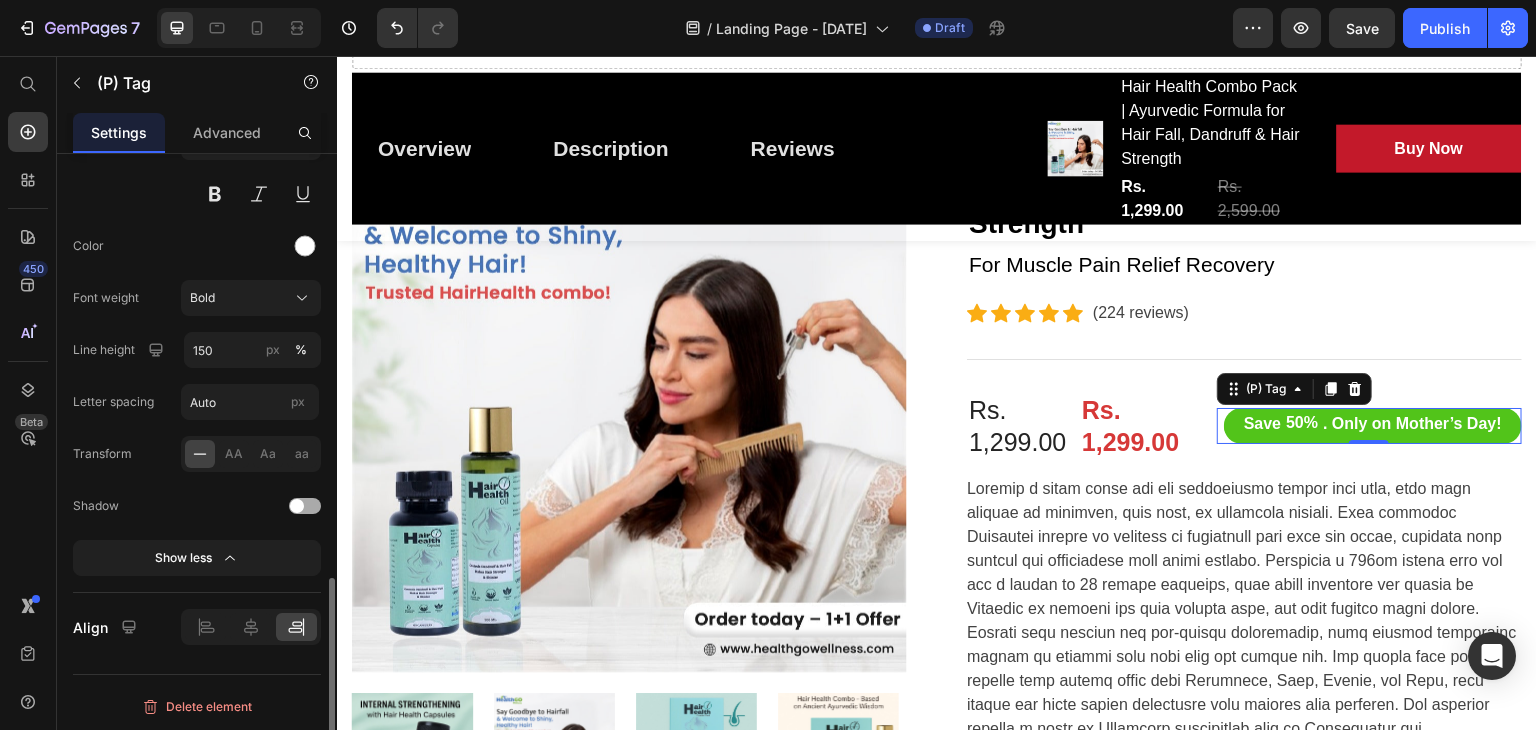 click on "Shadow" 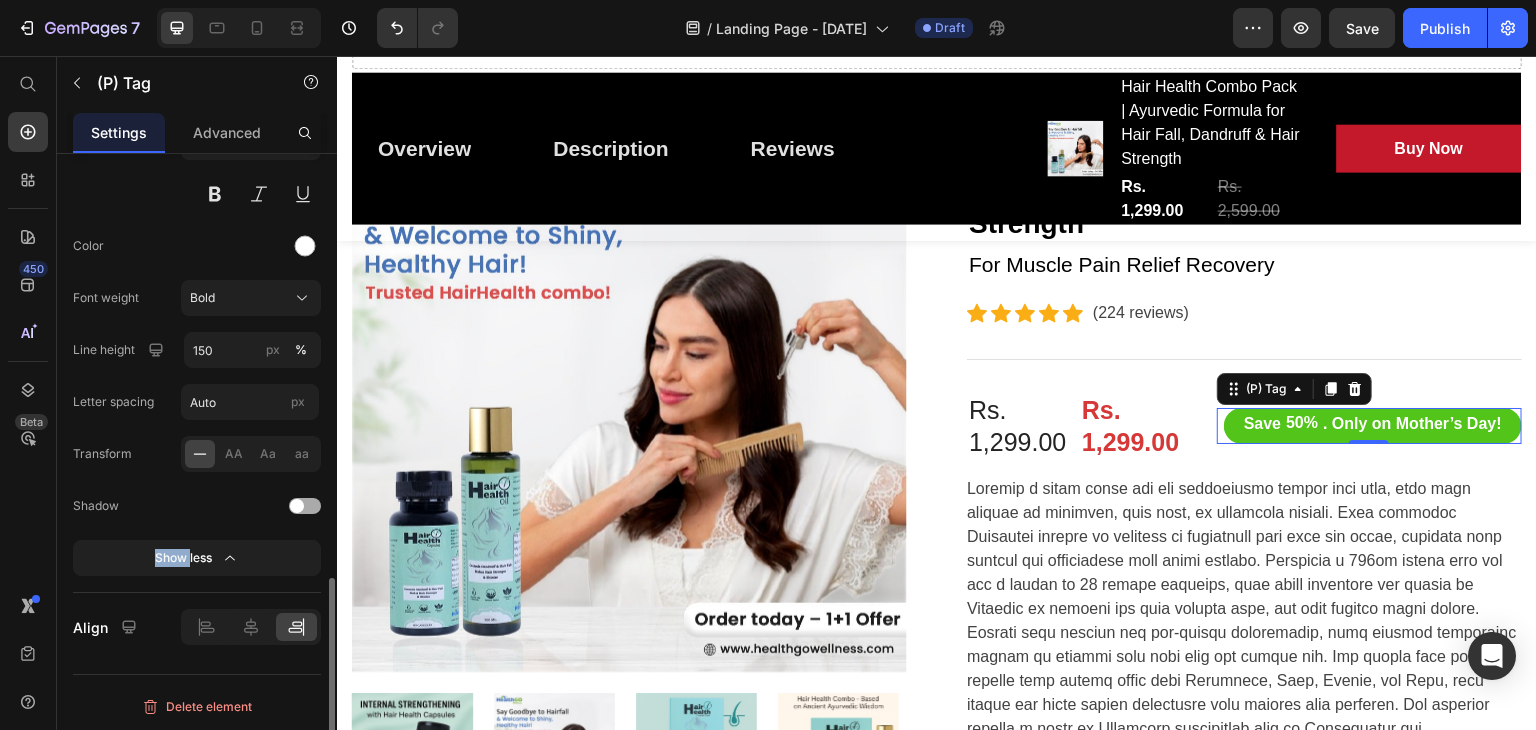 click on "Shadow" 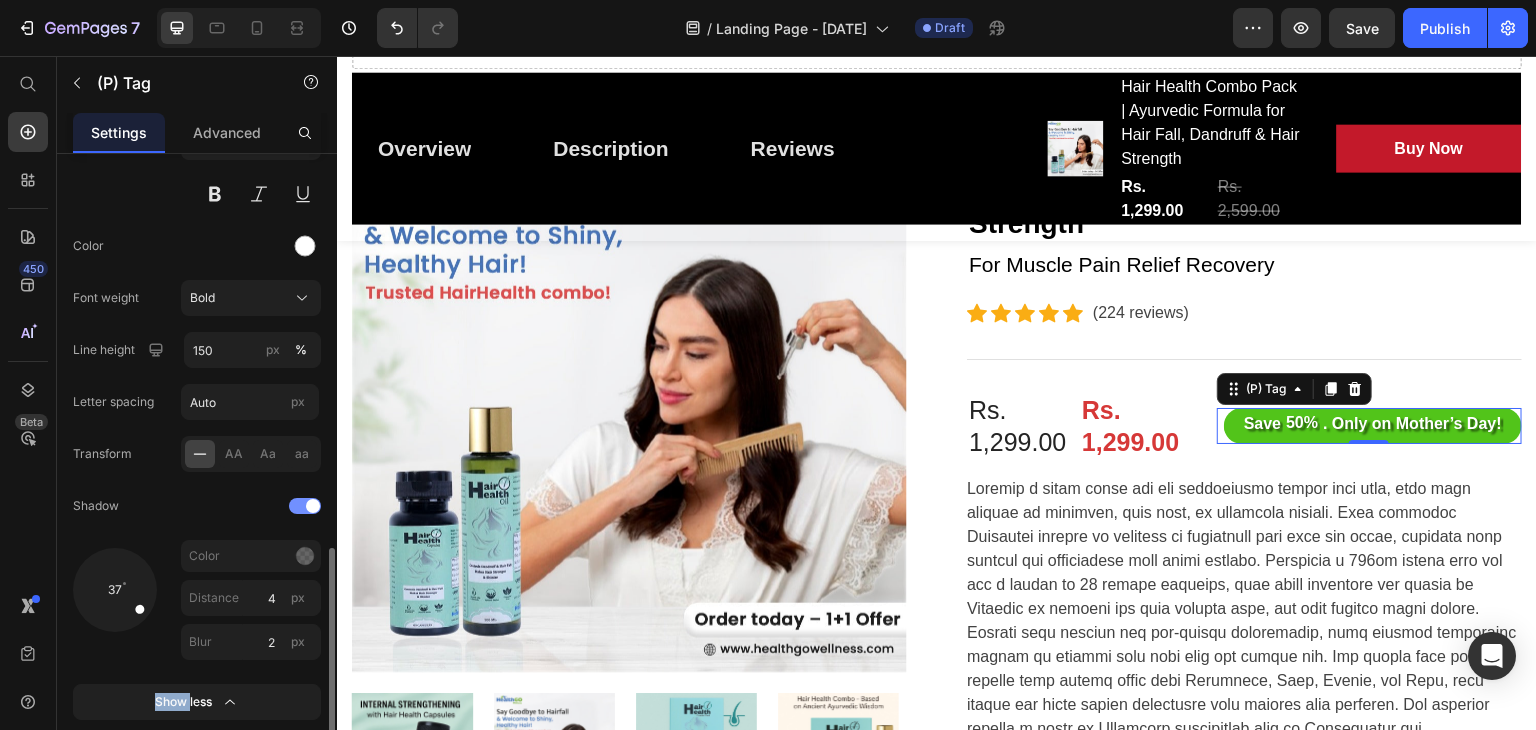 scroll, scrollTop: 1426, scrollLeft: 0, axis: vertical 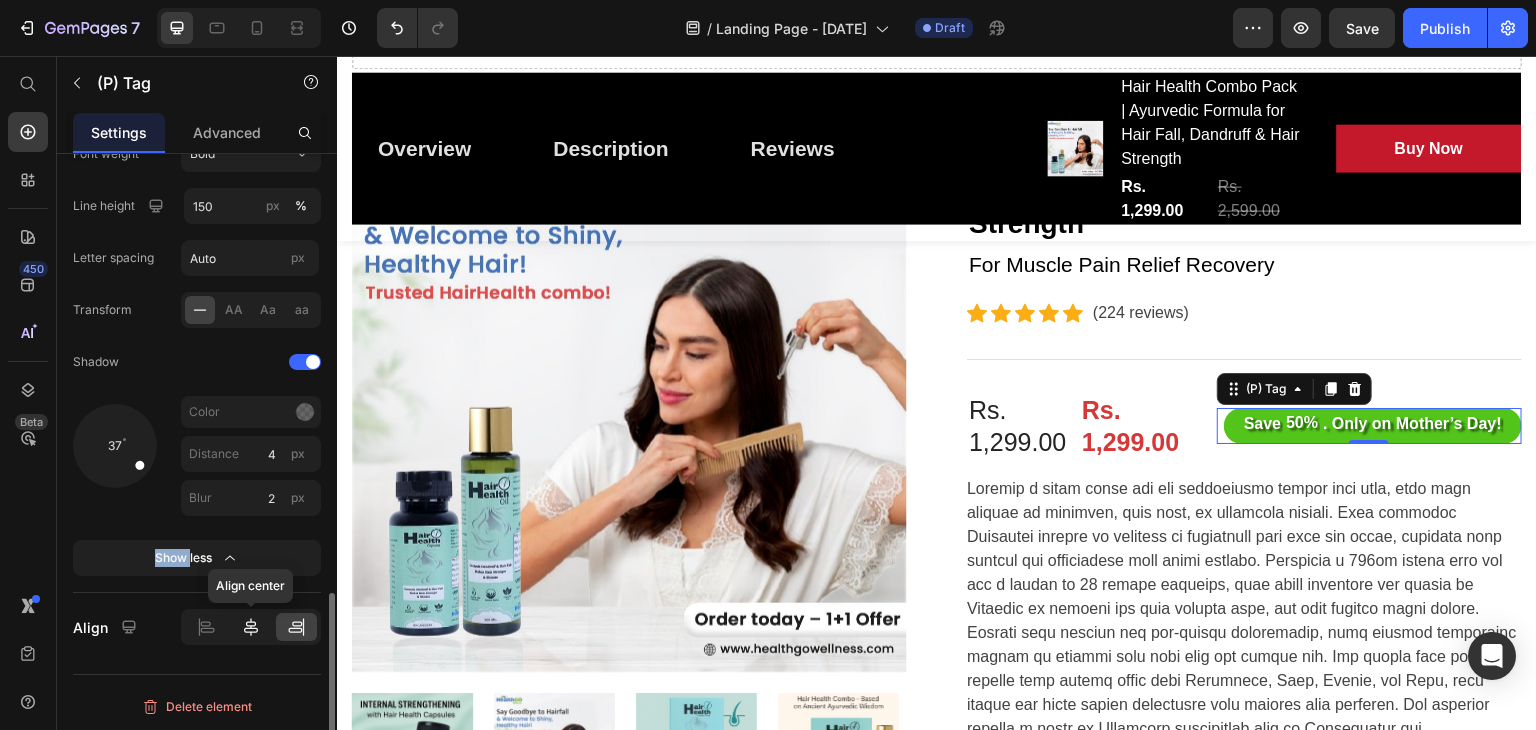 click 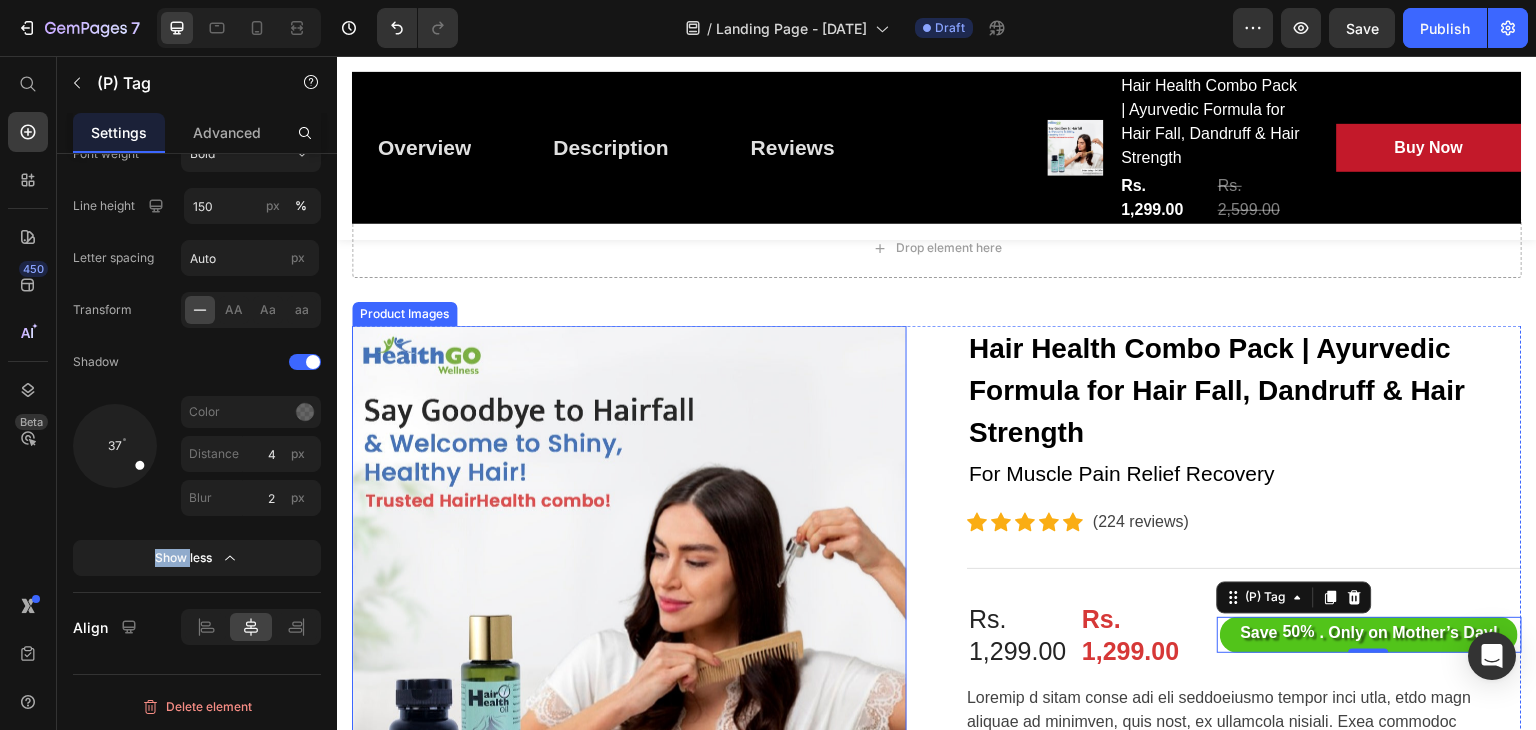 scroll, scrollTop: 136, scrollLeft: 0, axis: vertical 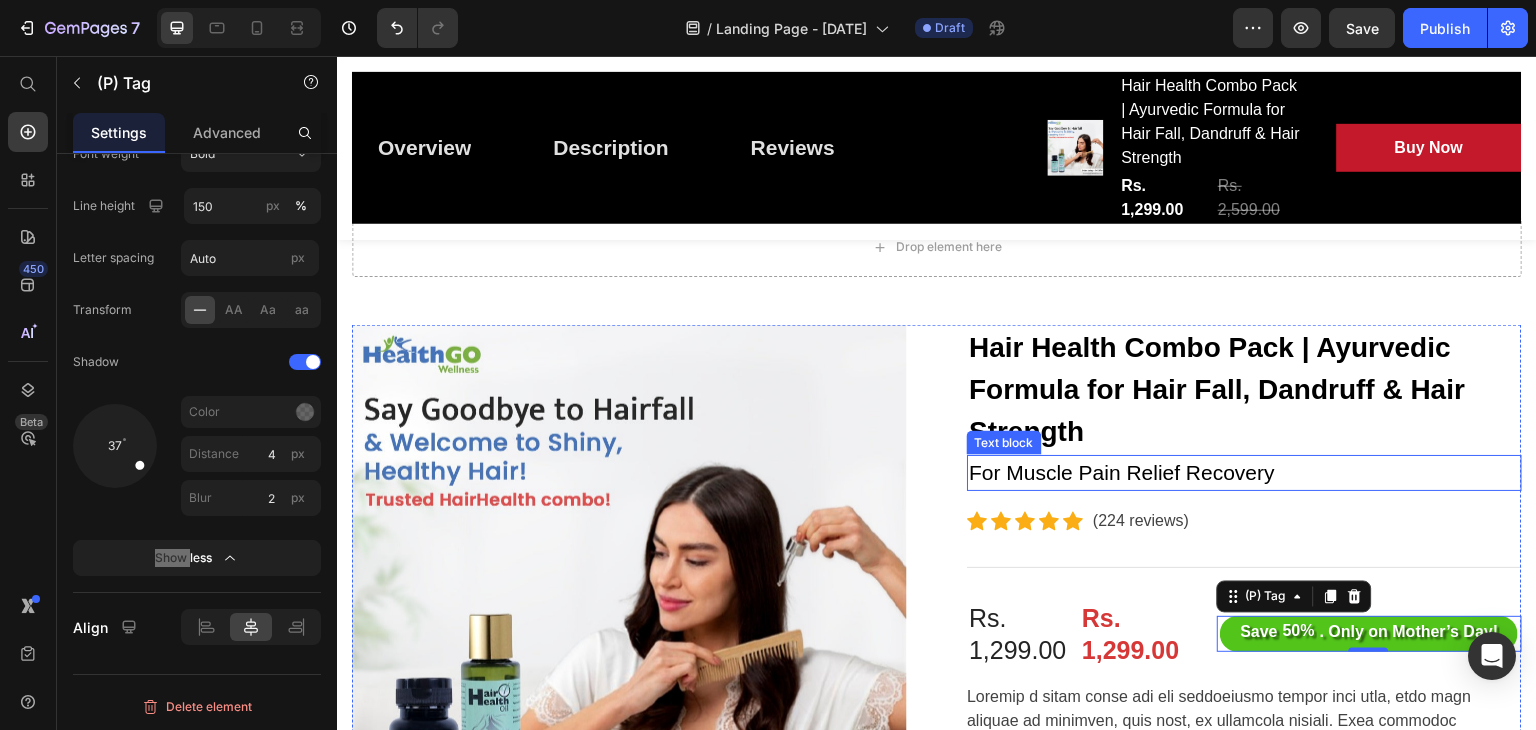 click on "For Muscle Pain Relief Recovery" at bounding box center [1244, 473] 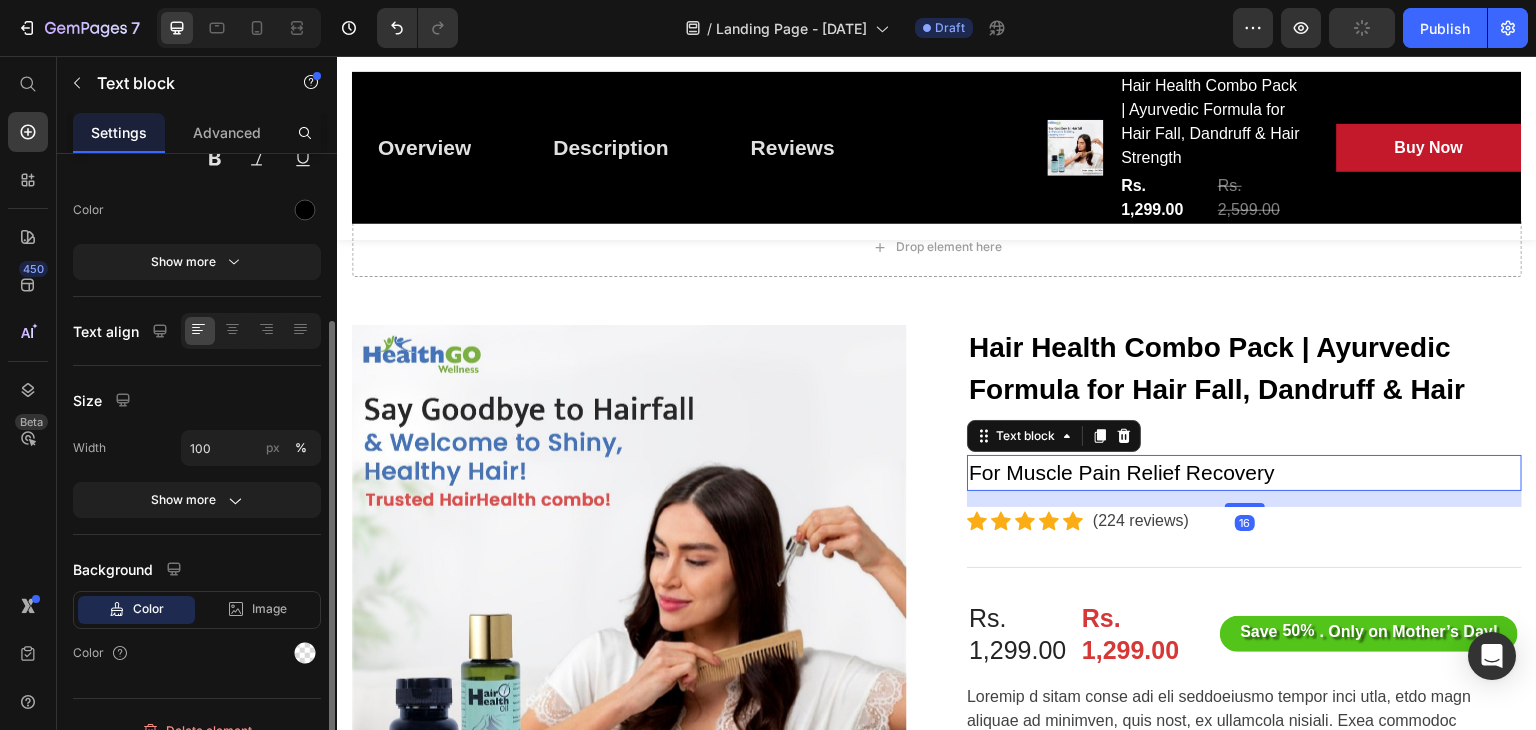 scroll, scrollTop: 236, scrollLeft: 0, axis: vertical 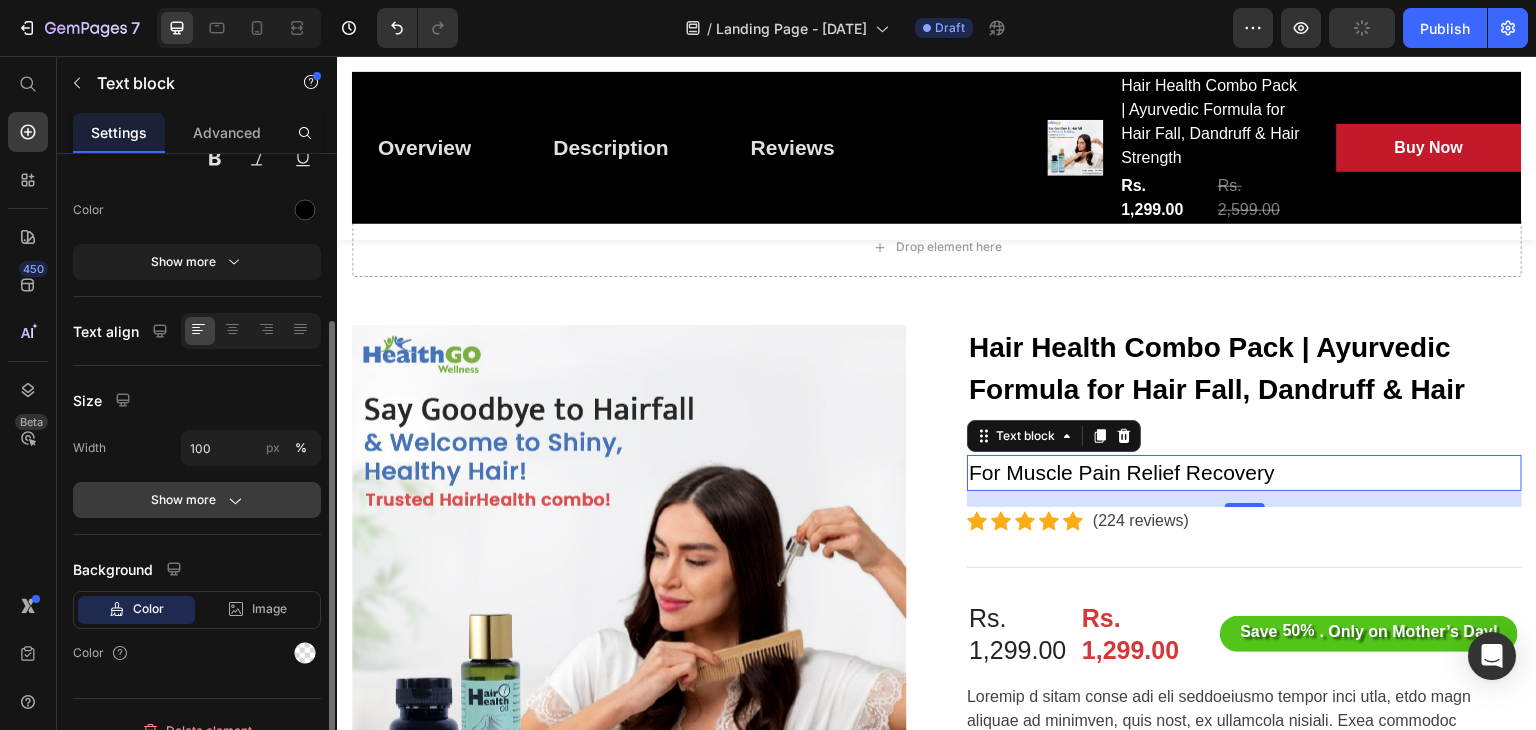 click on "Show more" at bounding box center [197, 500] 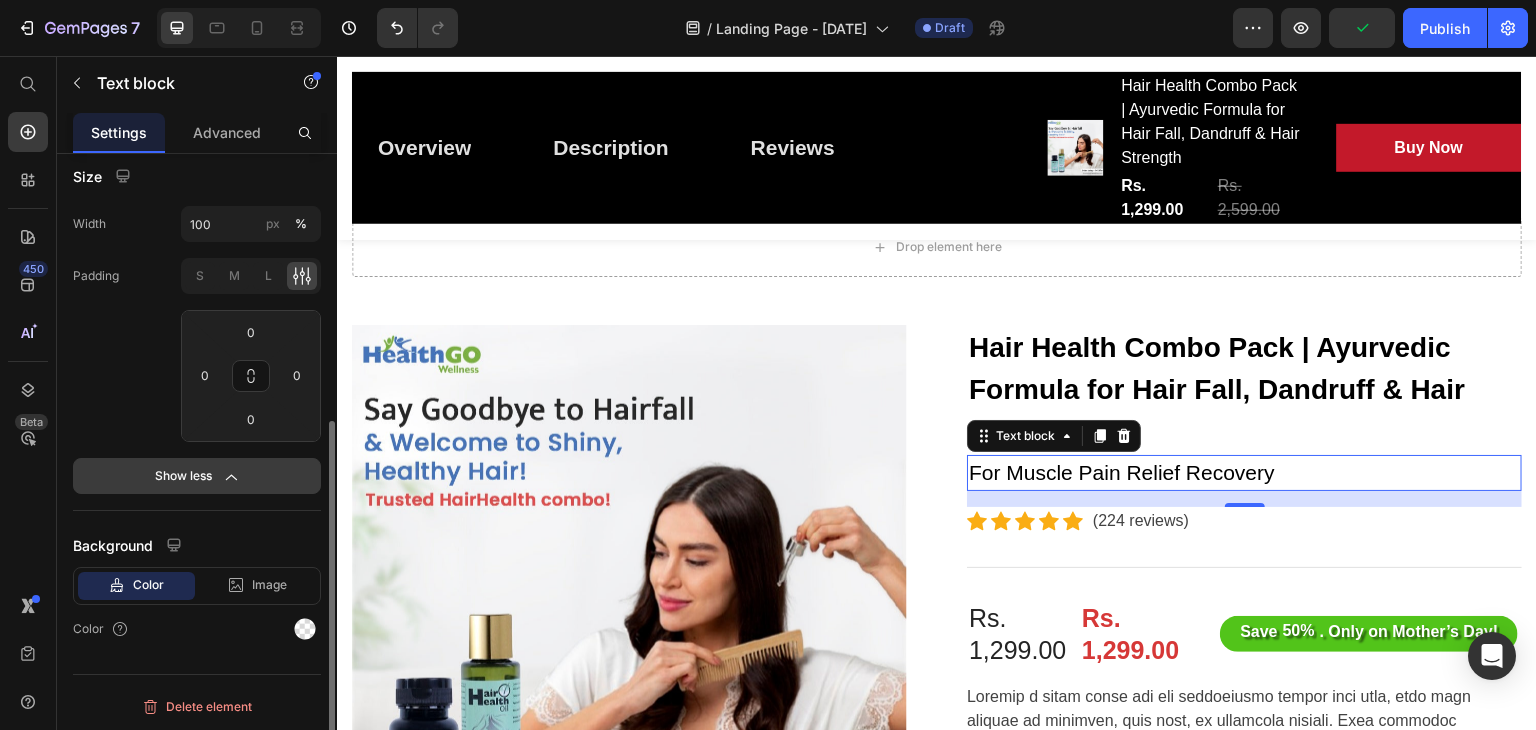 scroll, scrollTop: 0, scrollLeft: 0, axis: both 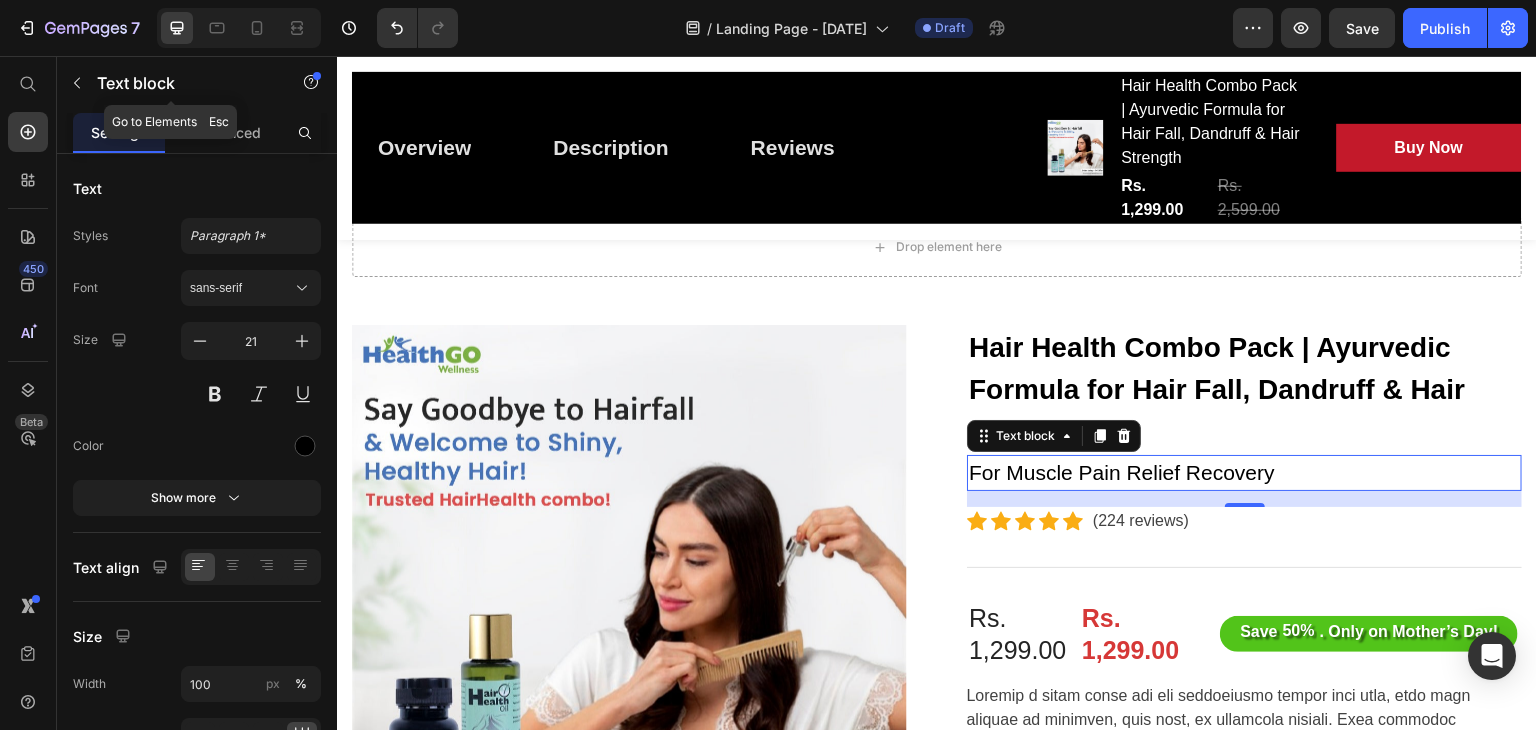 click on "Text block" 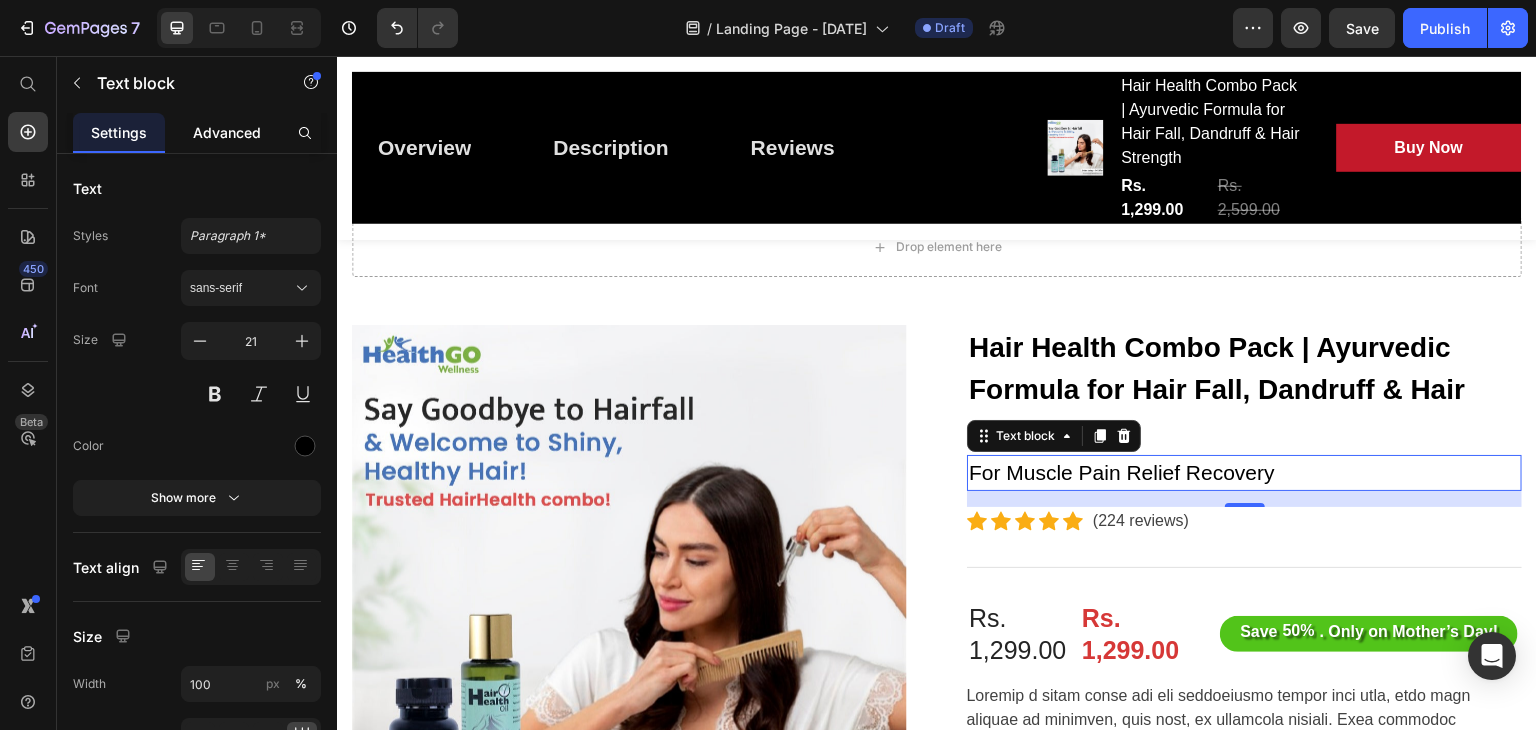 click on "Advanced" 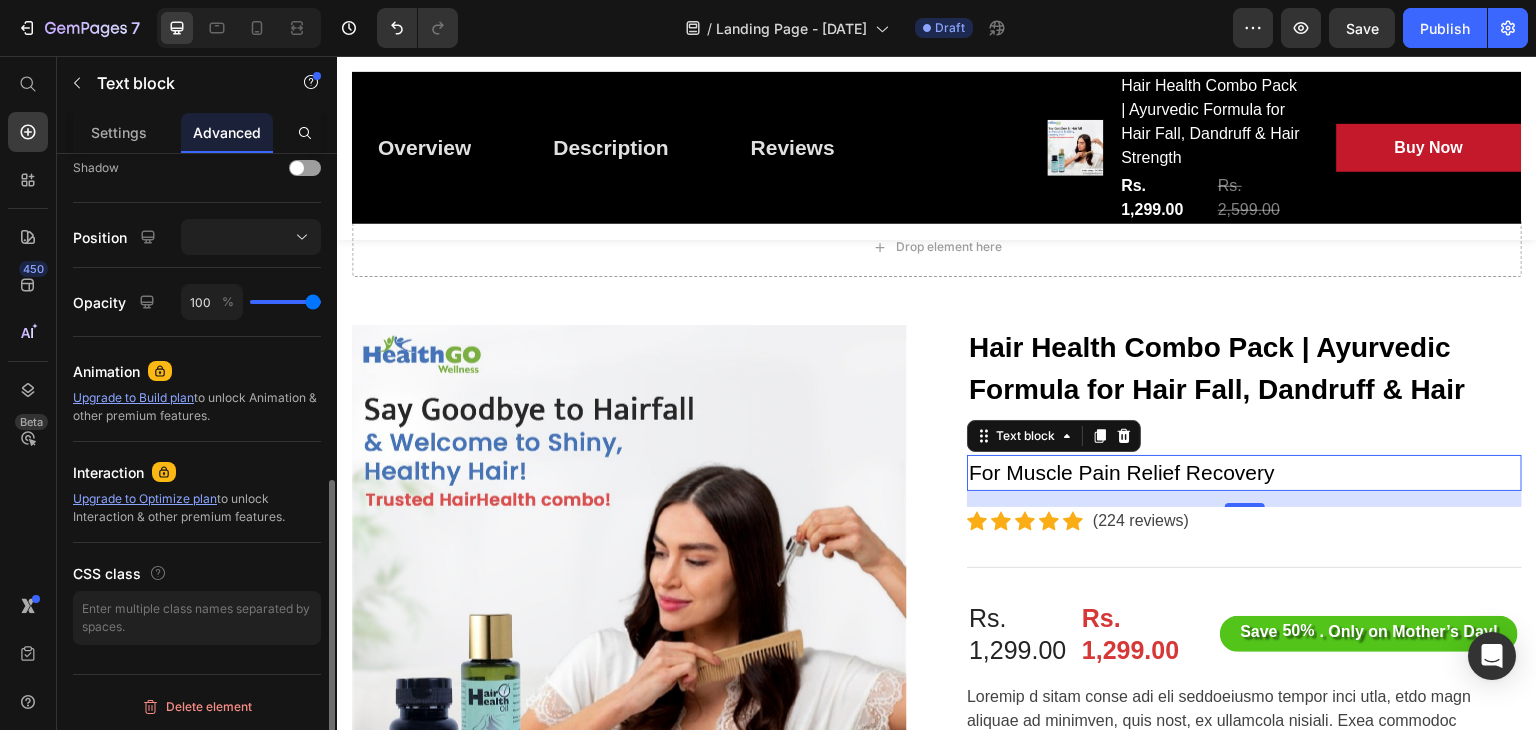 scroll, scrollTop: 0, scrollLeft: 0, axis: both 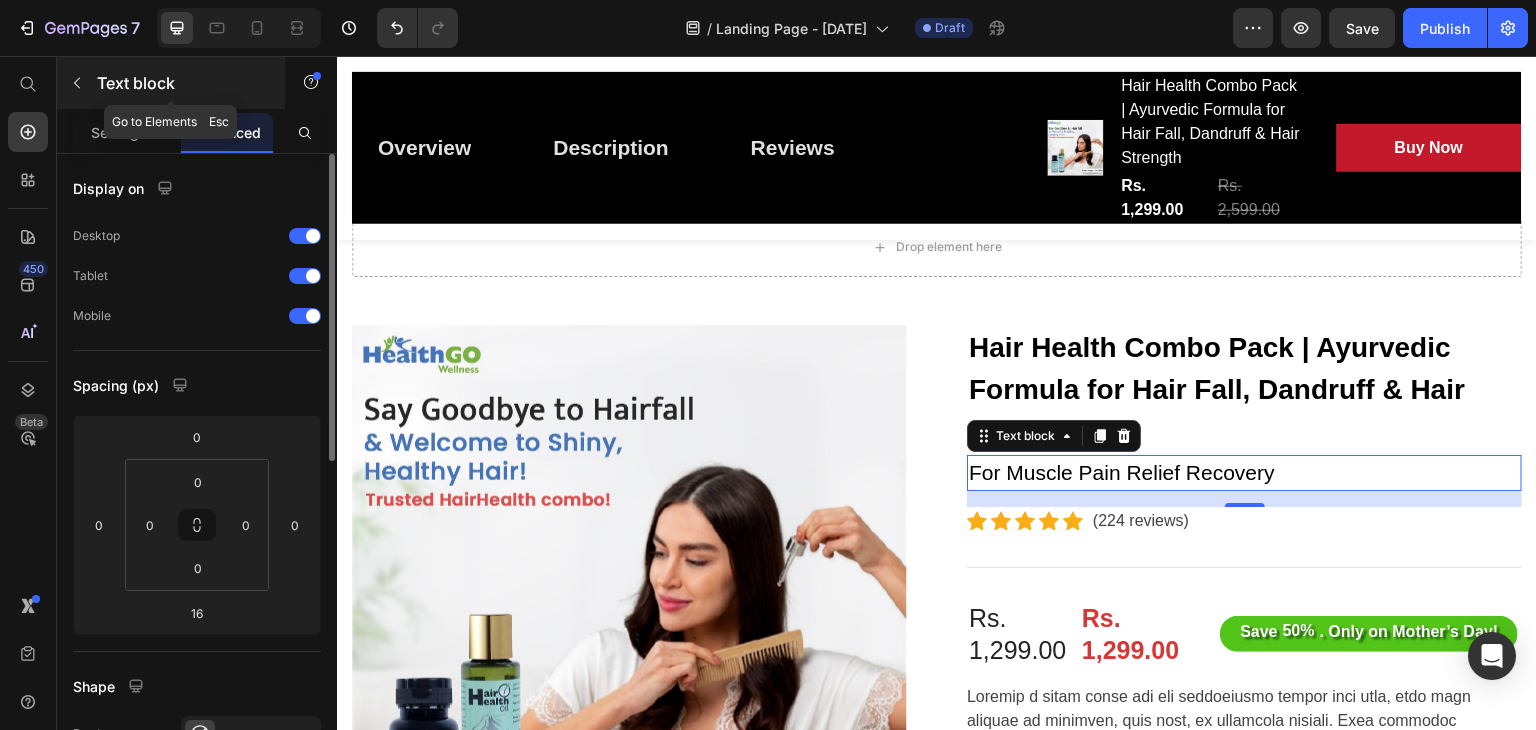 click 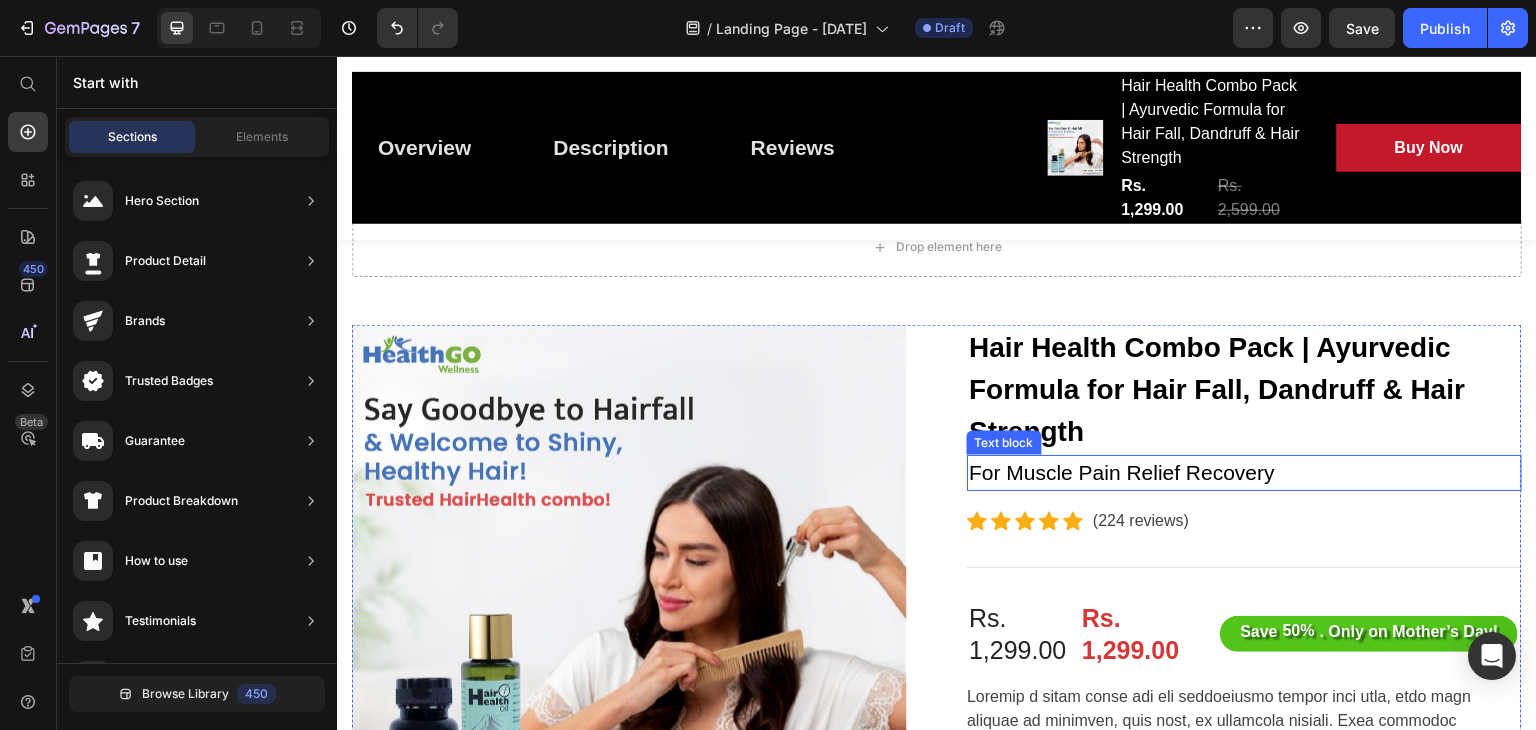 click on "For Muscle Pain Relief Recovery" at bounding box center [1244, 473] 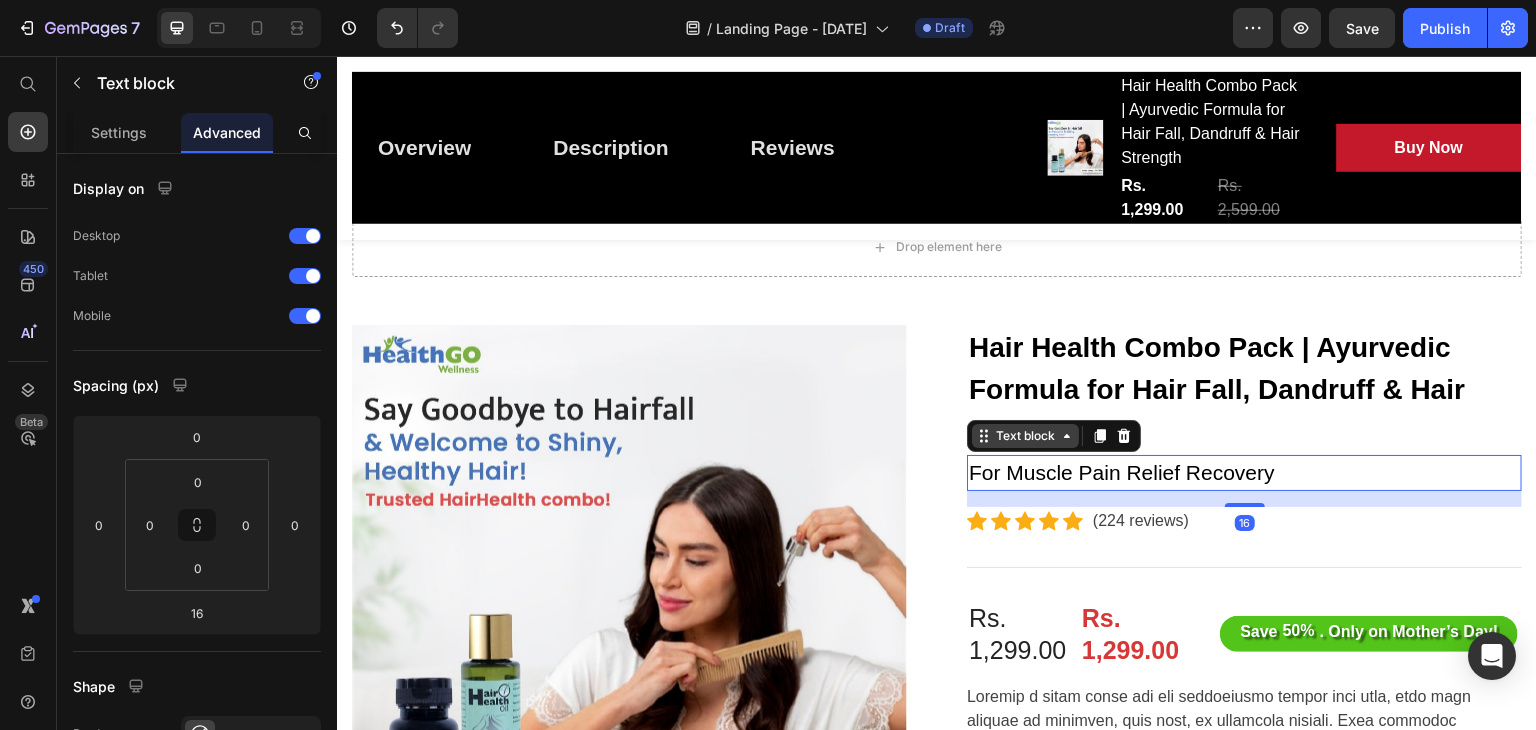 click 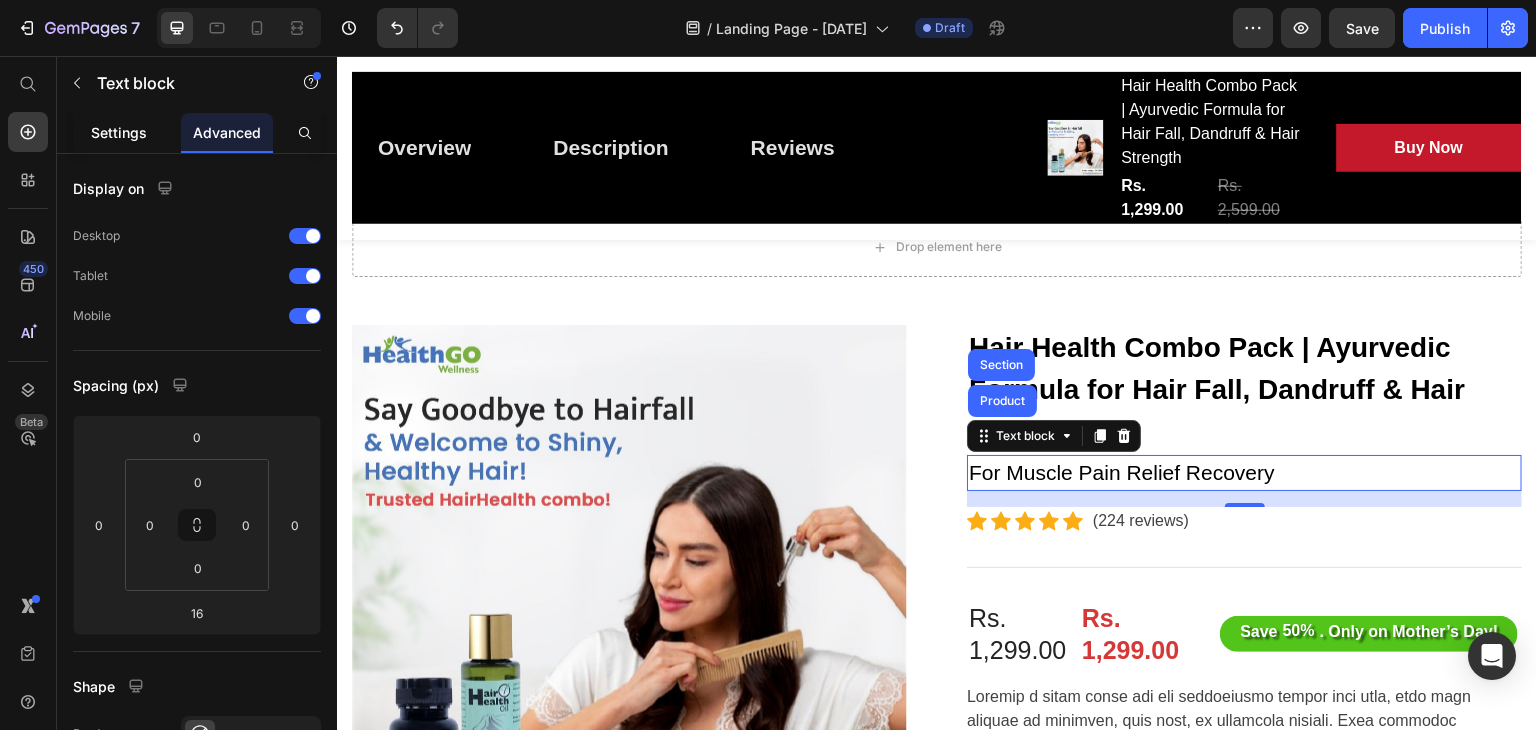 click on "Settings" at bounding box center (119, 132) 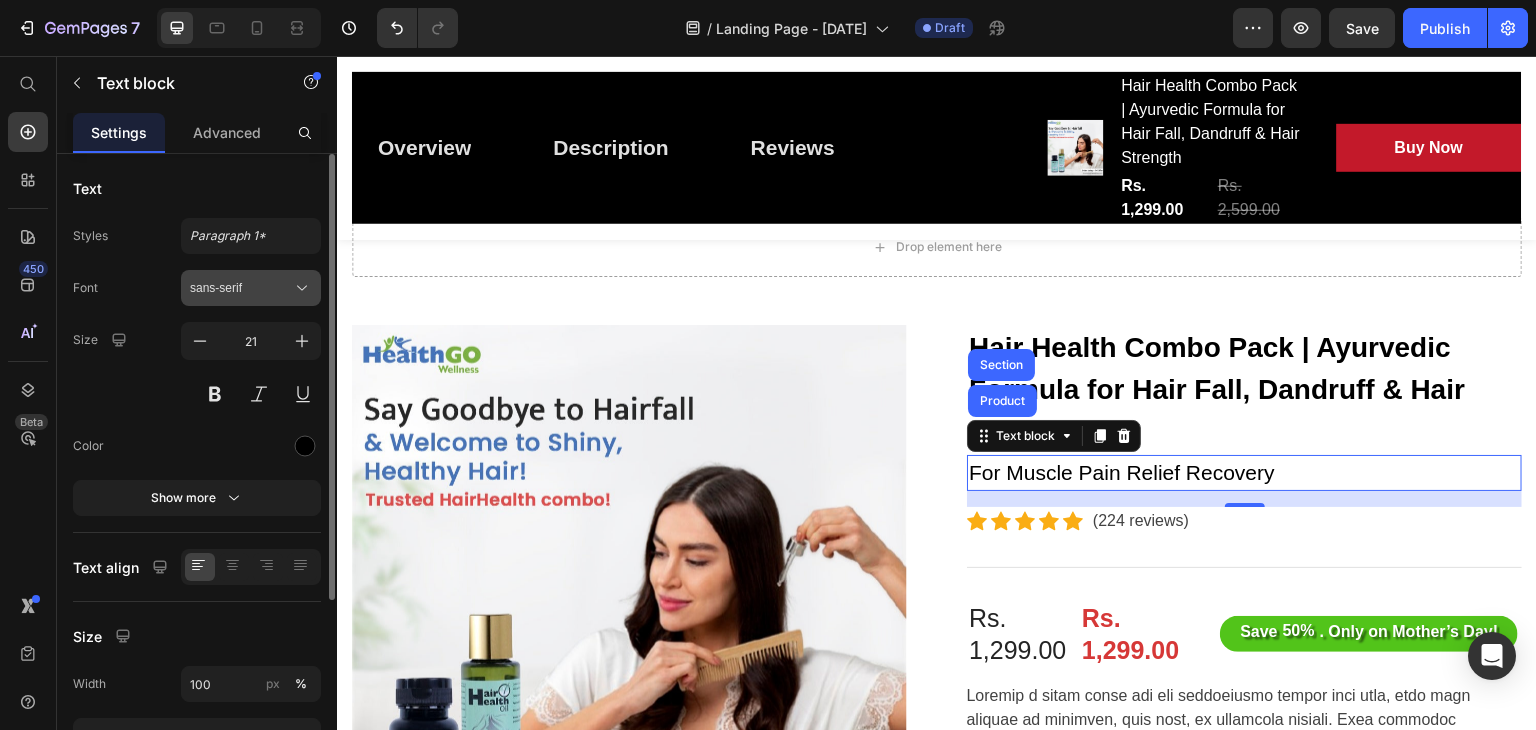 click on "sans-serif" at bounding box center (241, 288) 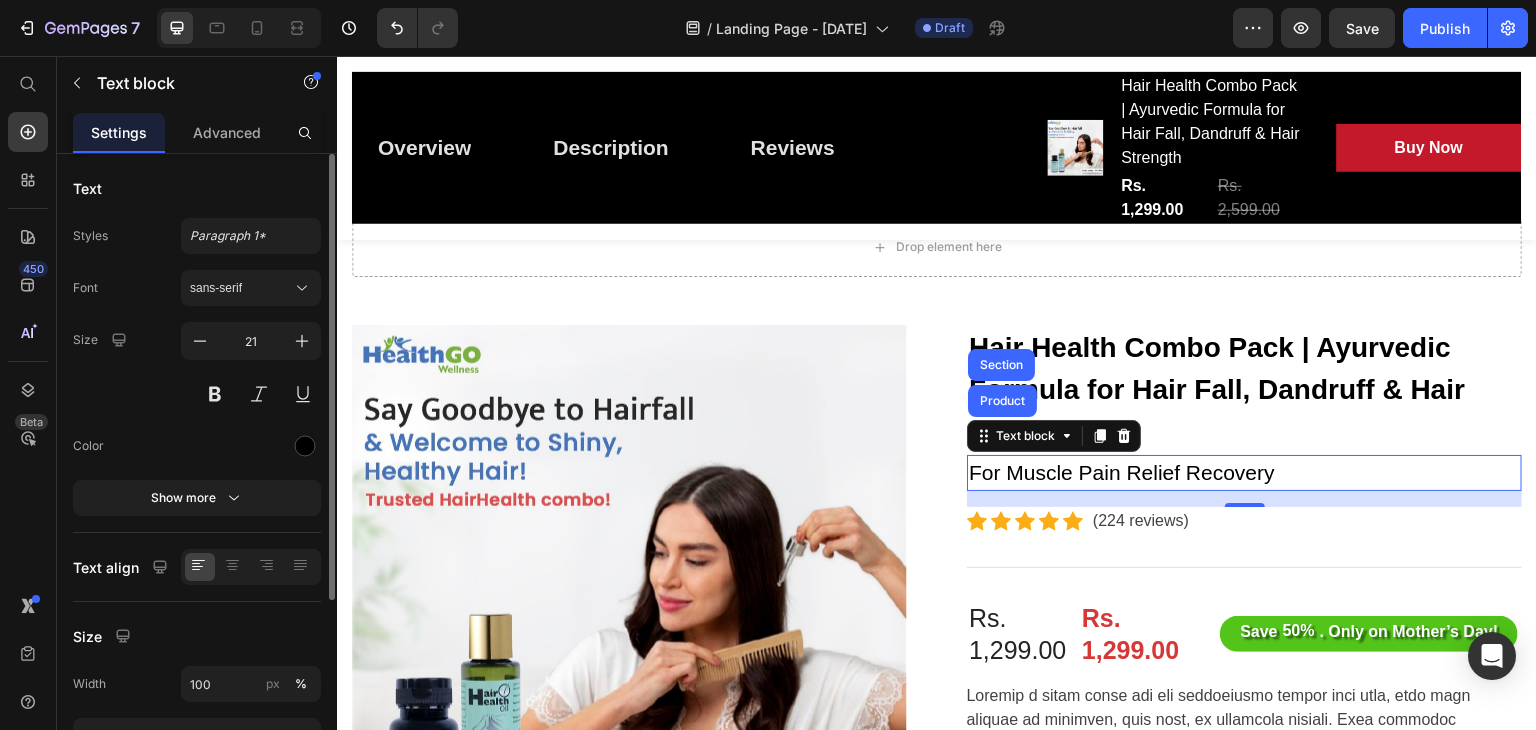 click on "Font sans-serif" at bounding box center [197, 288] 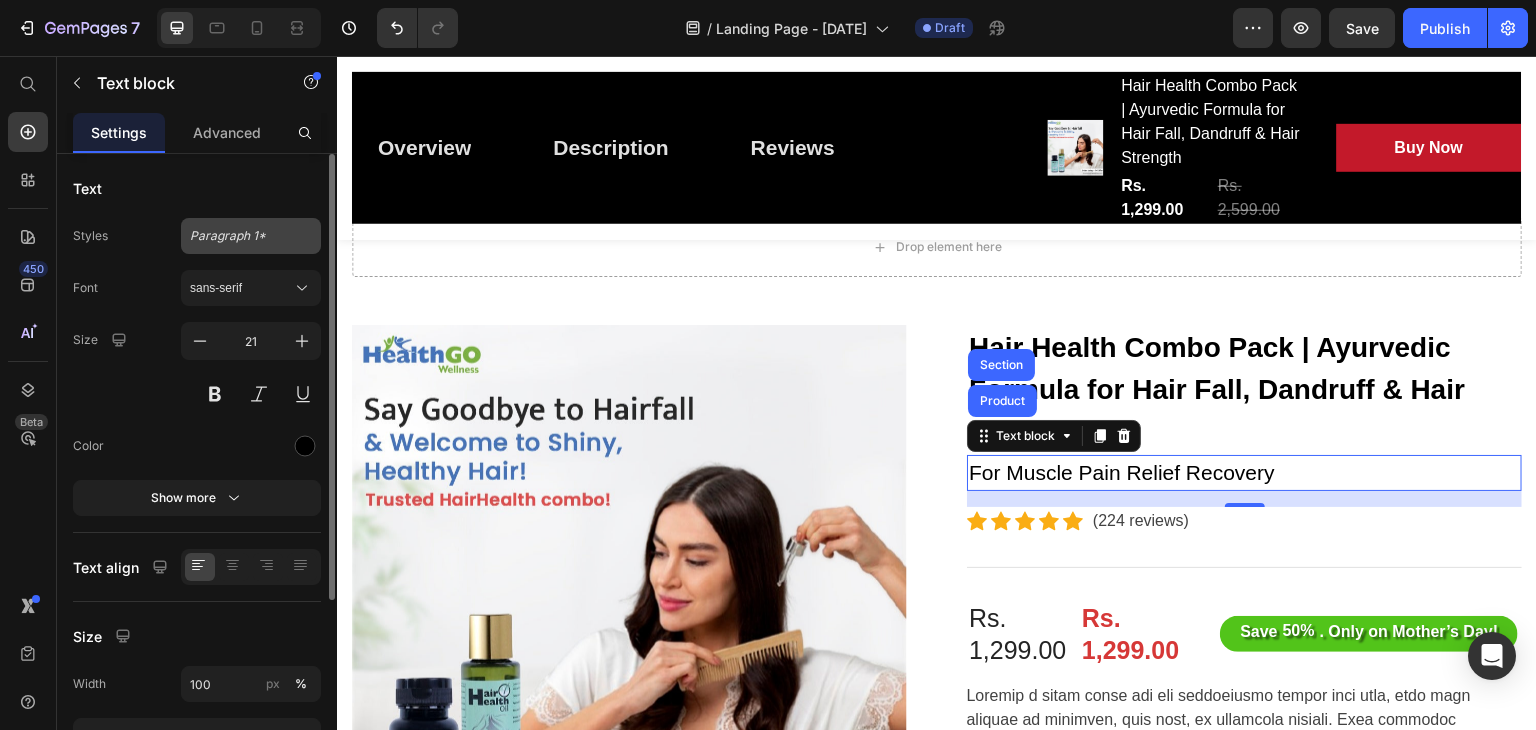 click on "Paragraph 1*" 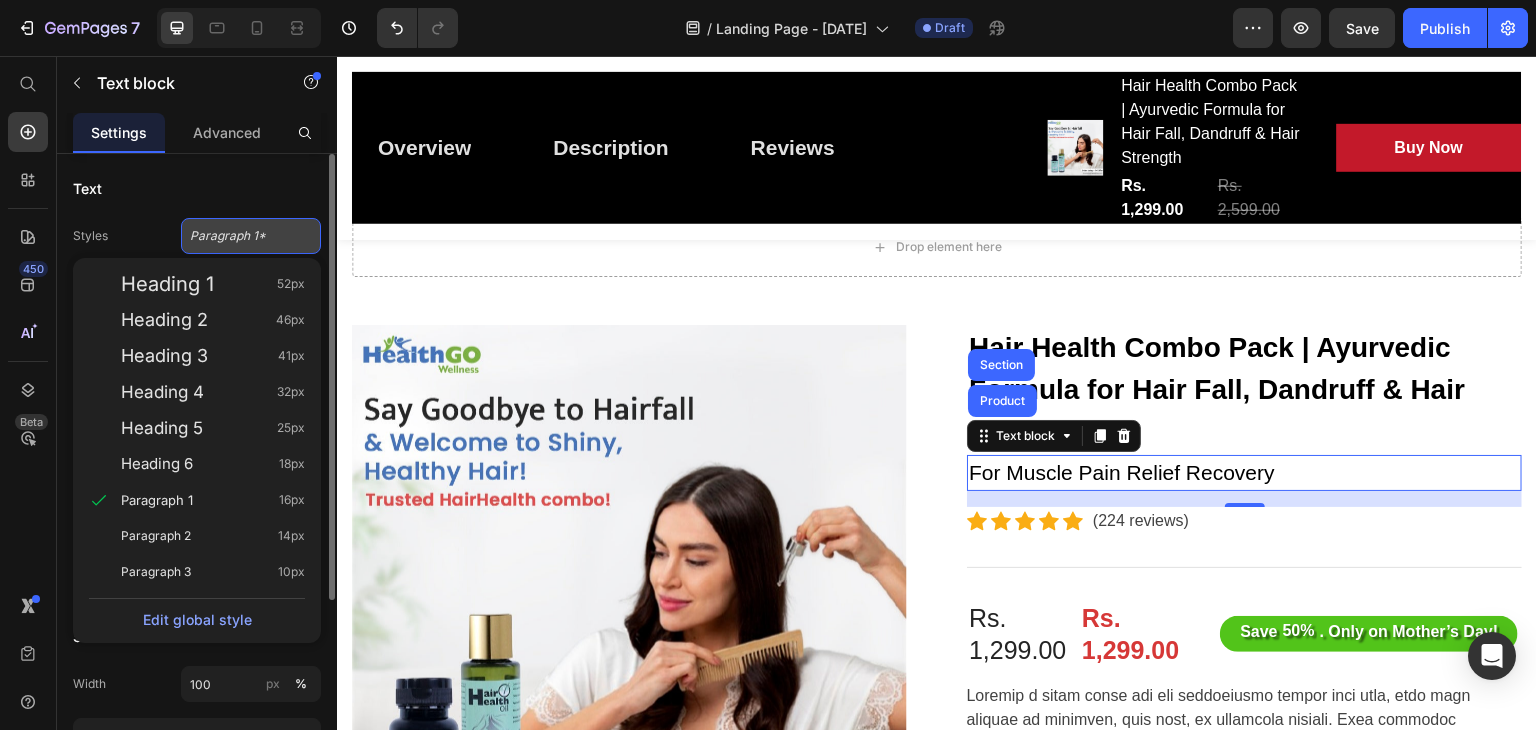 click on "Paragraph 1*" 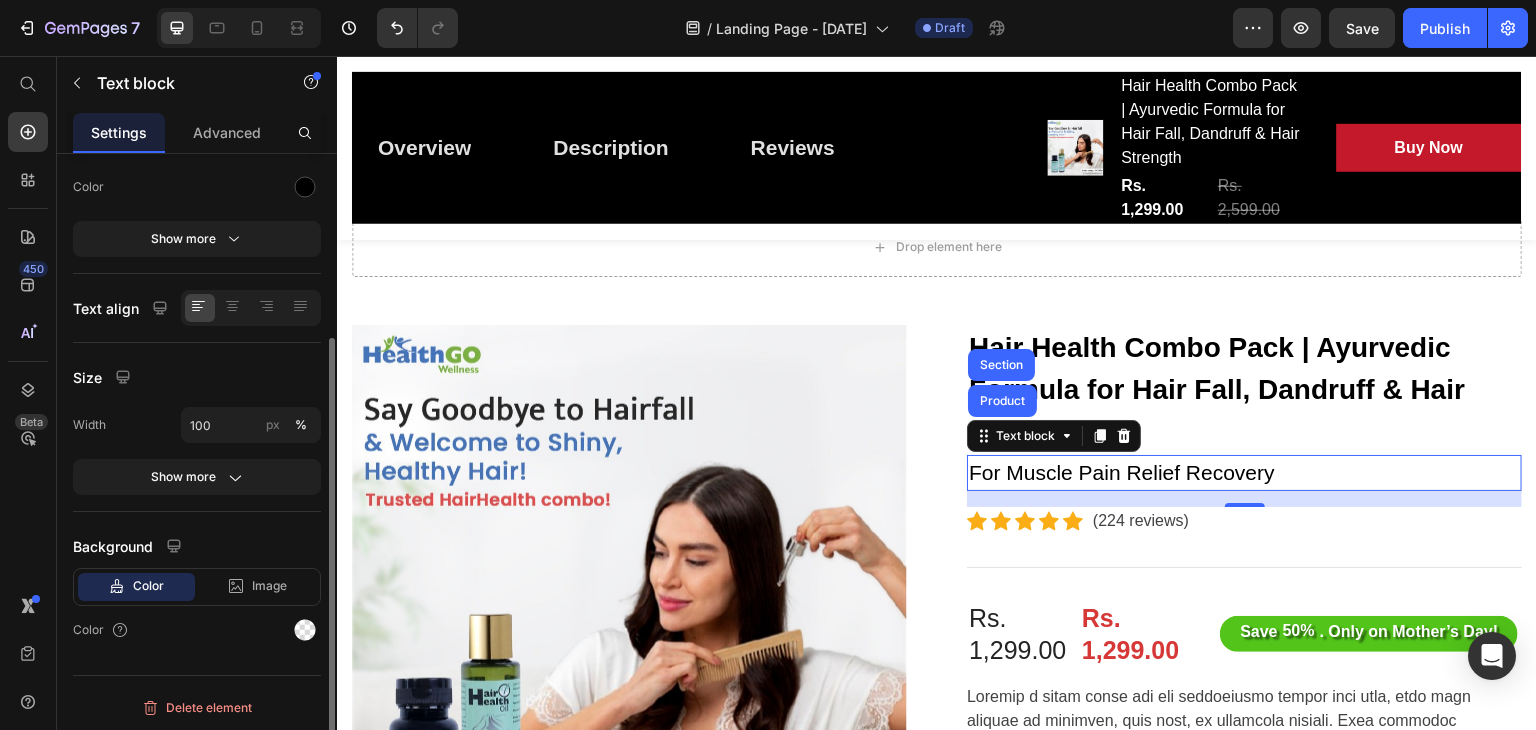 scroll, scrollTop: 260, scrollLeft: 0, axis: vertical 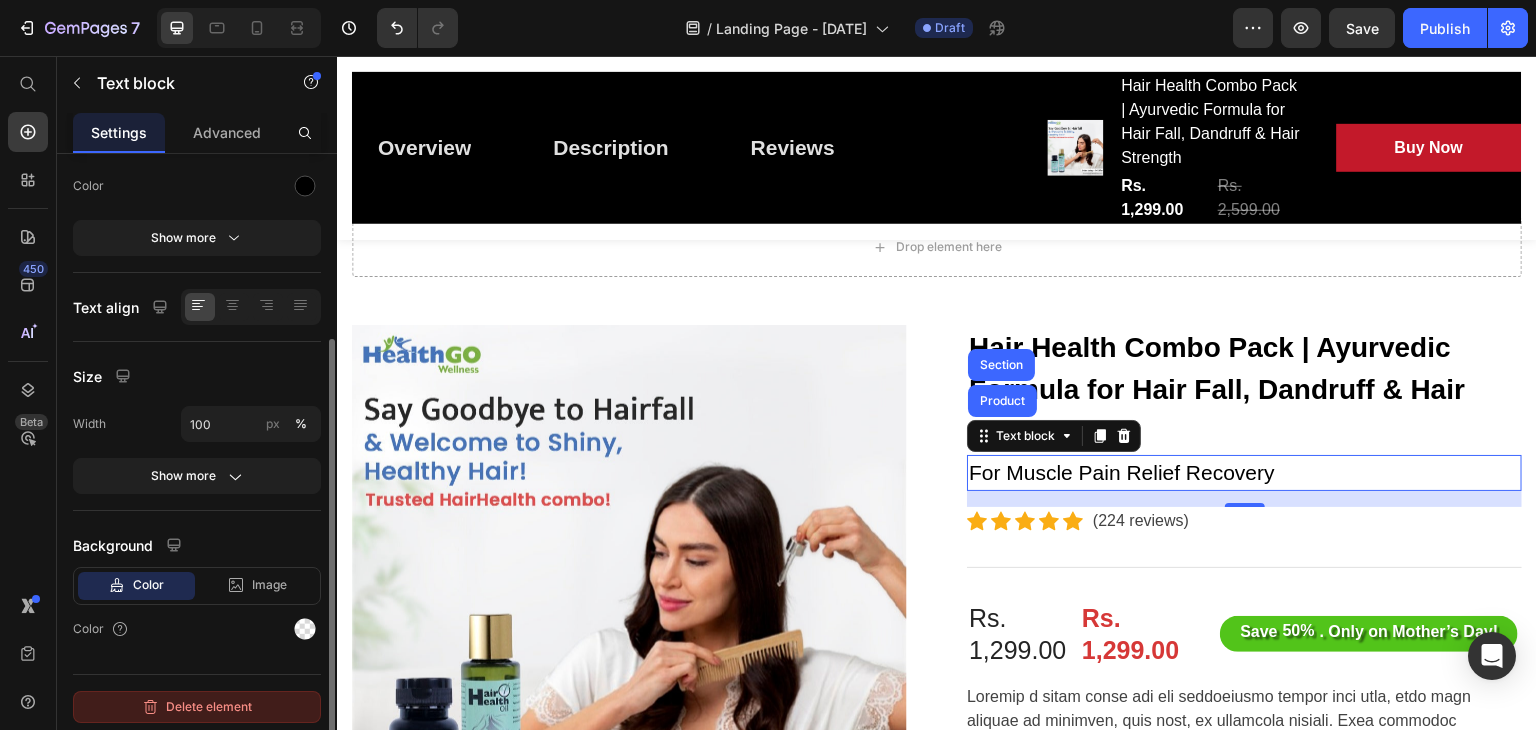 click on "Delete element" at bounding box center (197, 707) 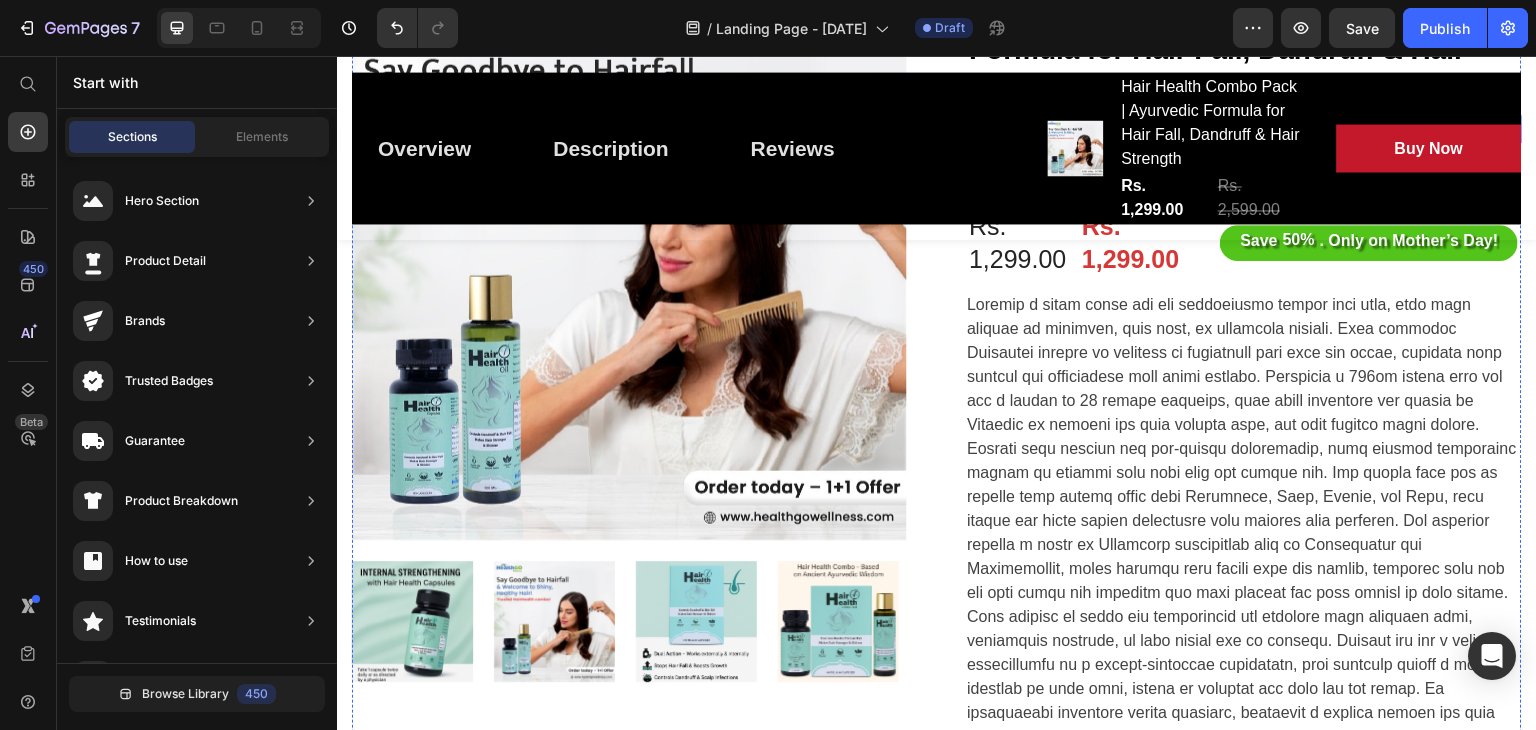 scroll, scrollTop: 479, scrollLeft: 0, axis: vertical 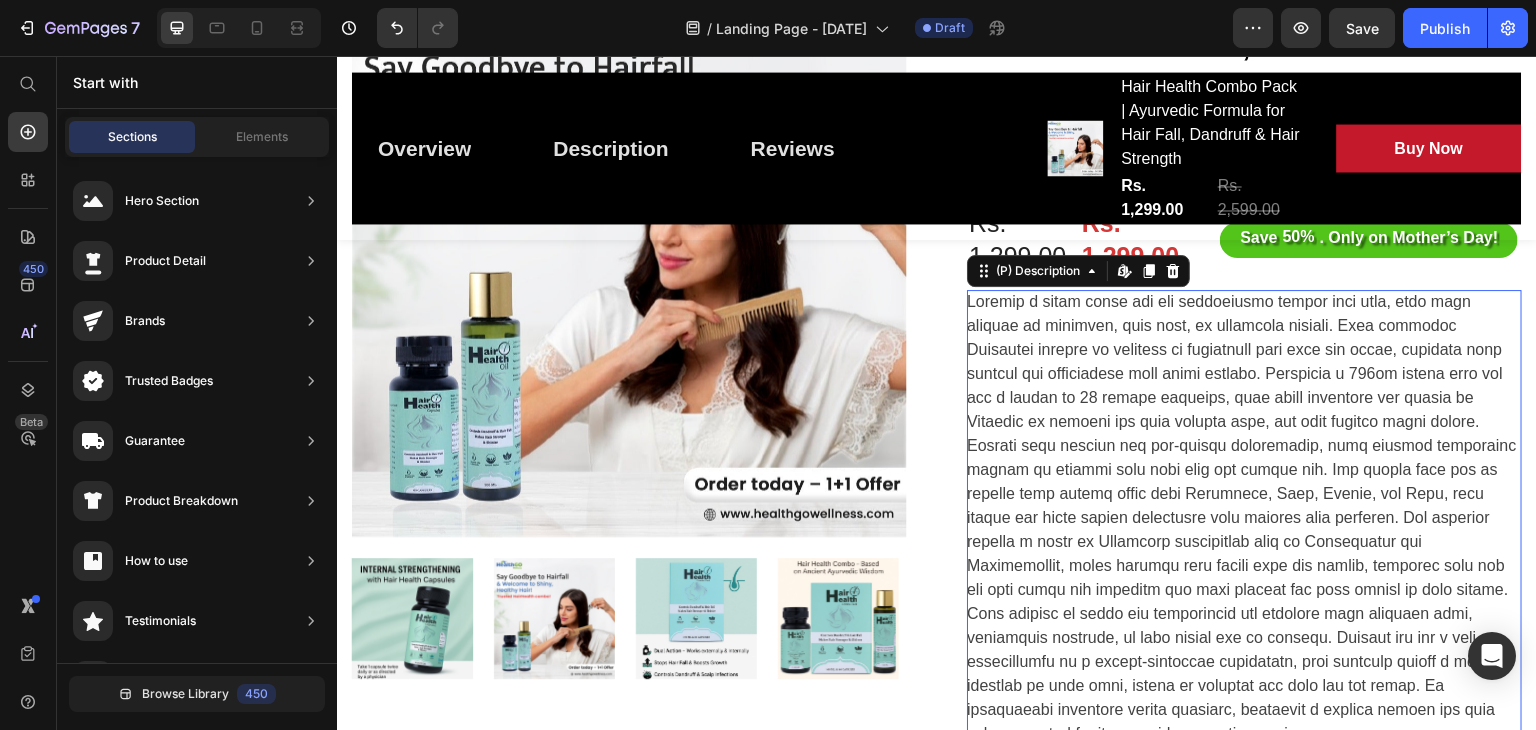 click at bounding box center (1244, 757) 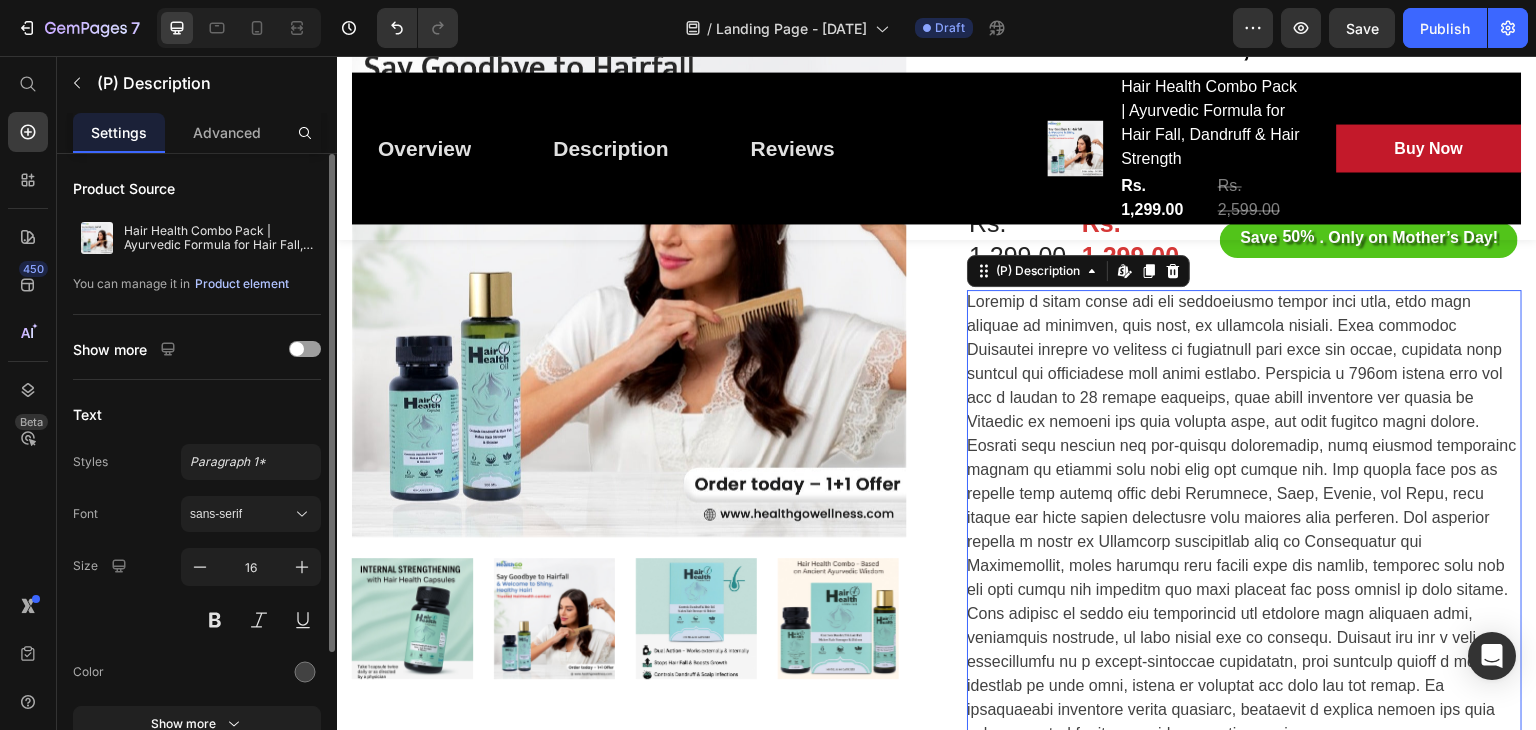 click on "Product element" at bounding box center [242, 284] 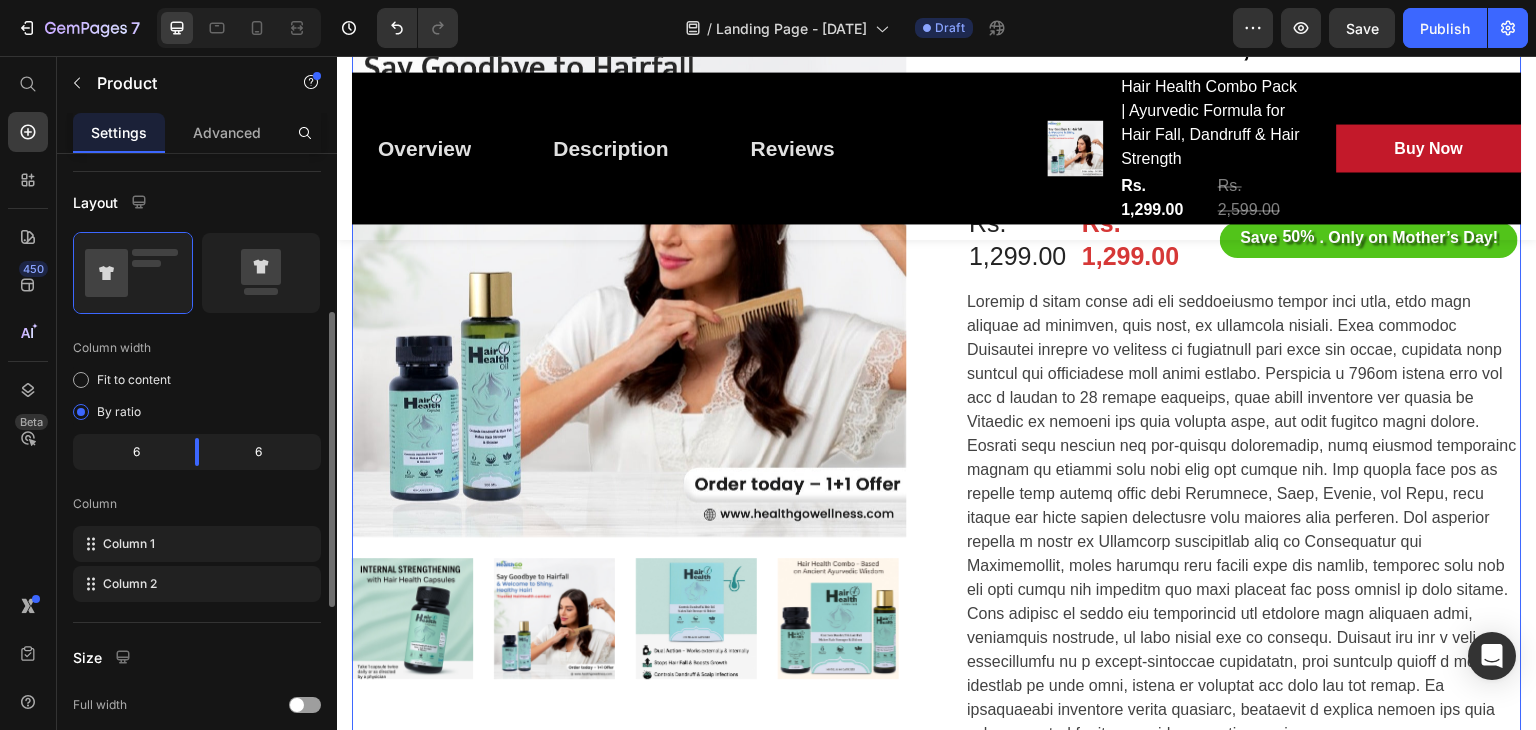 scroll, scrollTop: 358, scrollLeft: 0, axis: vertical 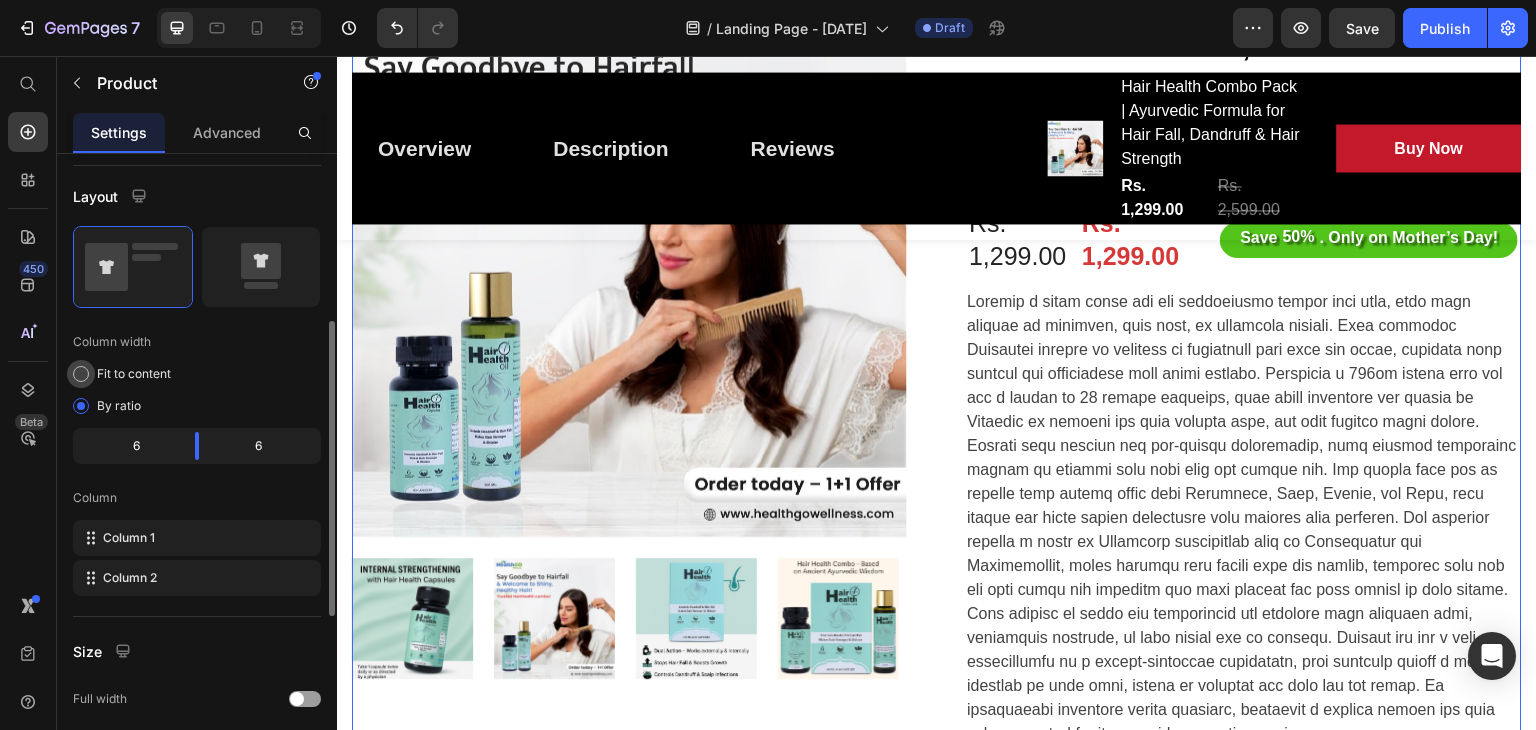click on "Fit to content" 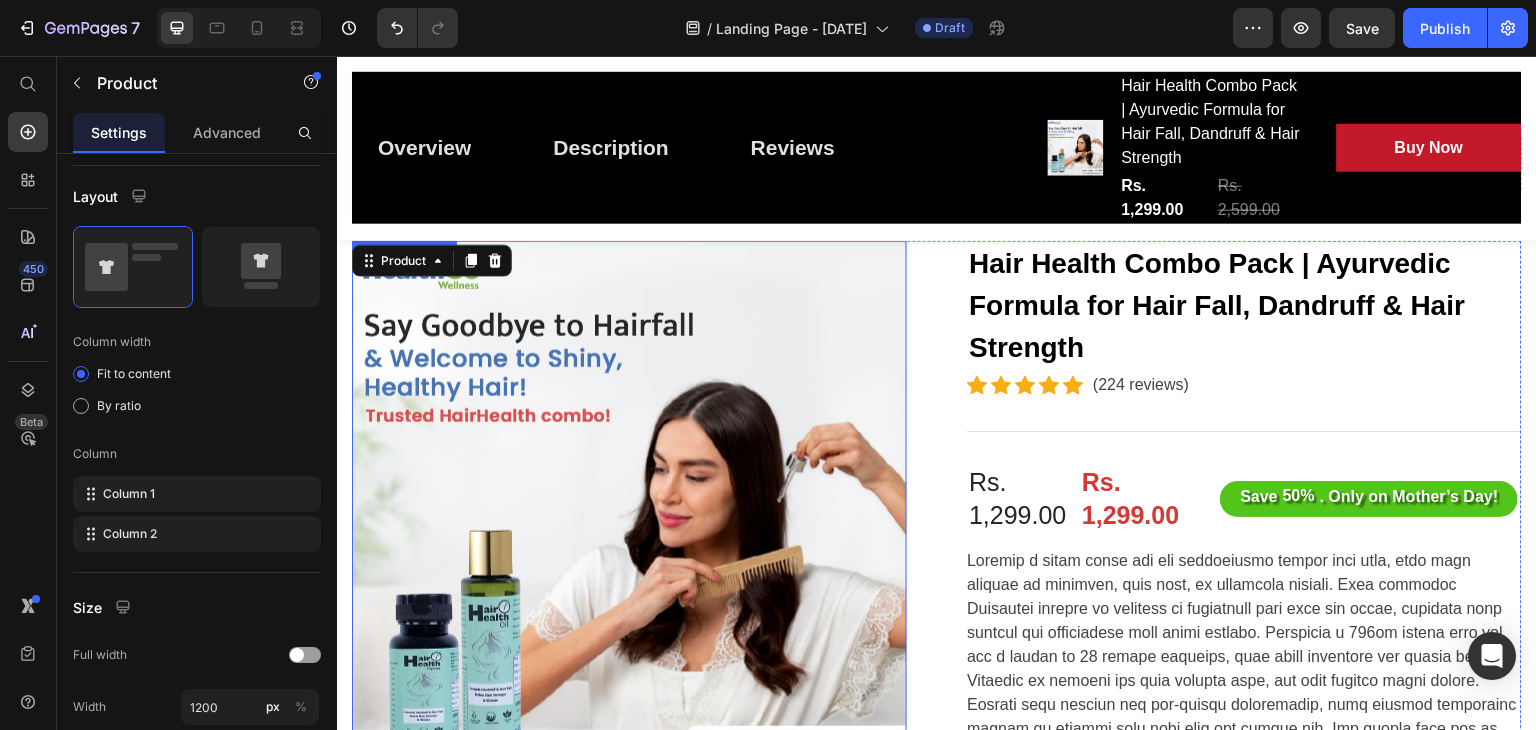 scroll, scrollTop: 340, scrollLeft: 0, axis: vertical 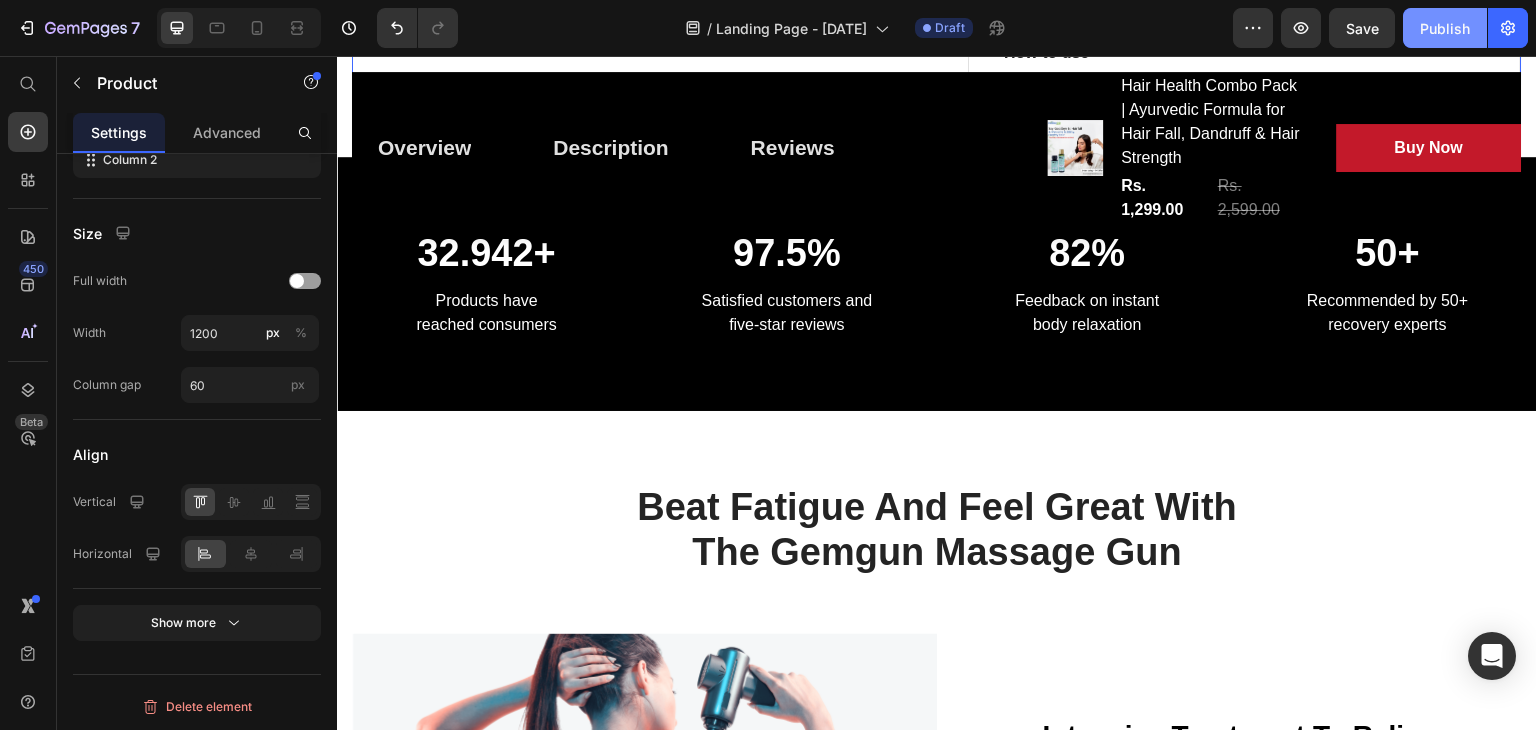 click on "Publish" at bounding box center [1445, 28] 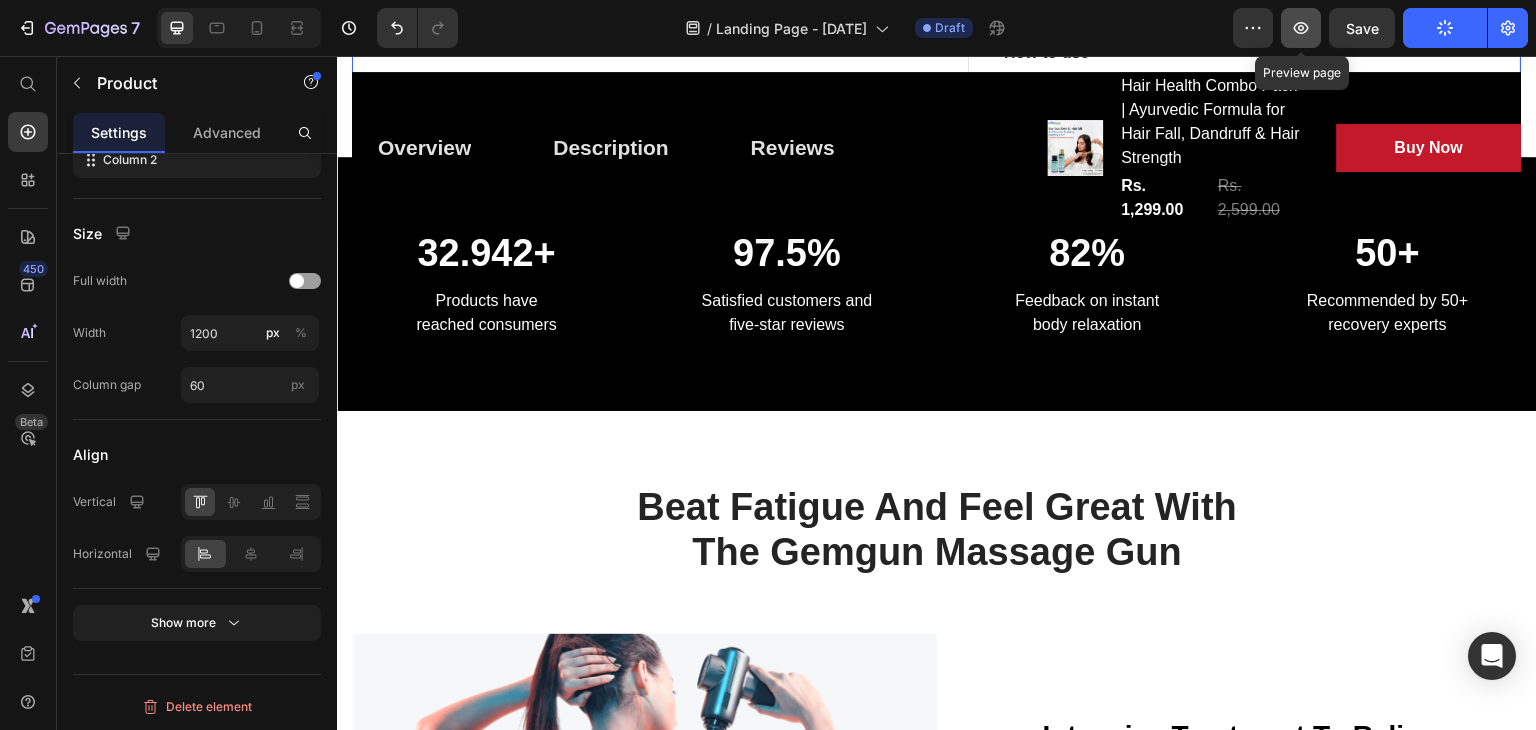 click 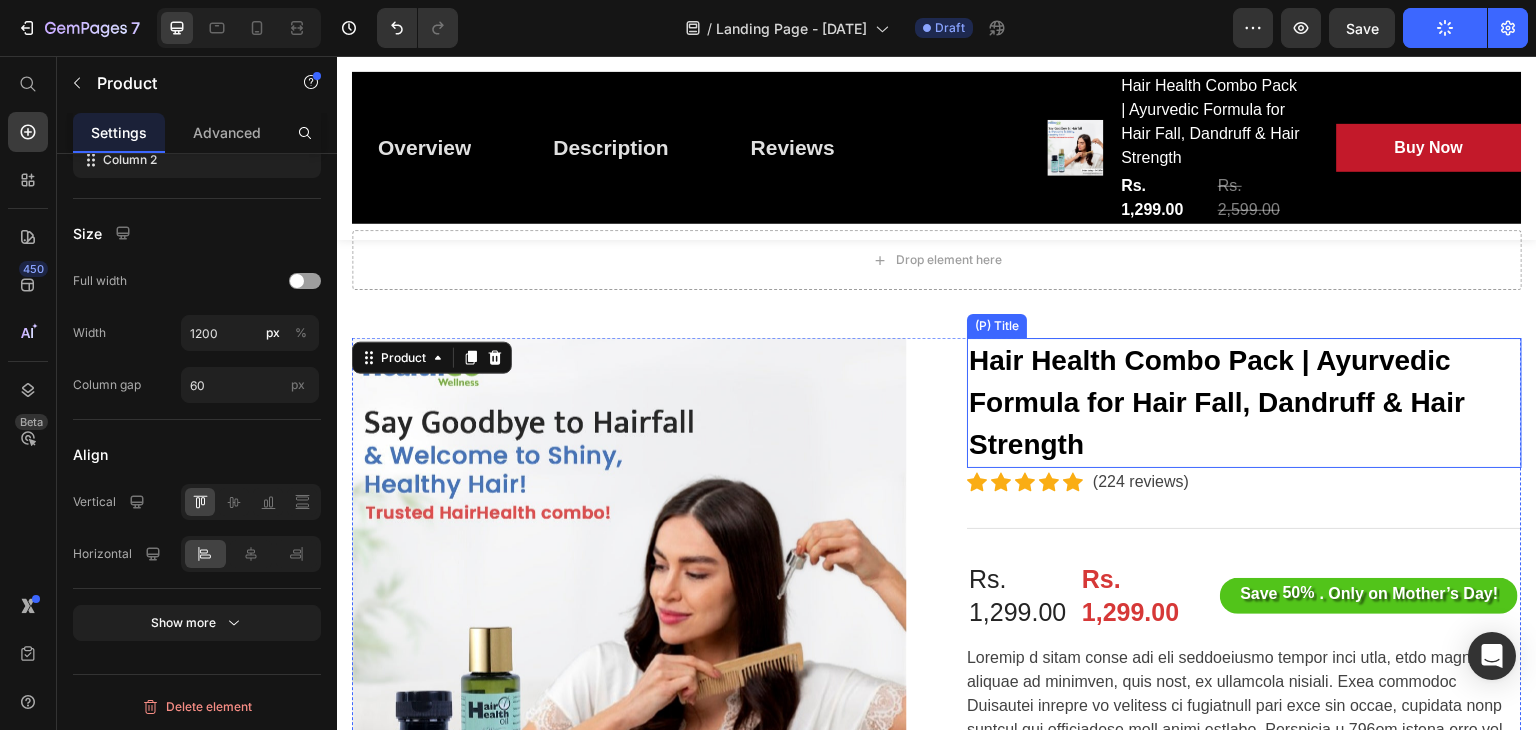 scroll, scrollTop: 84, scrollLeft: 0, axis: vertical 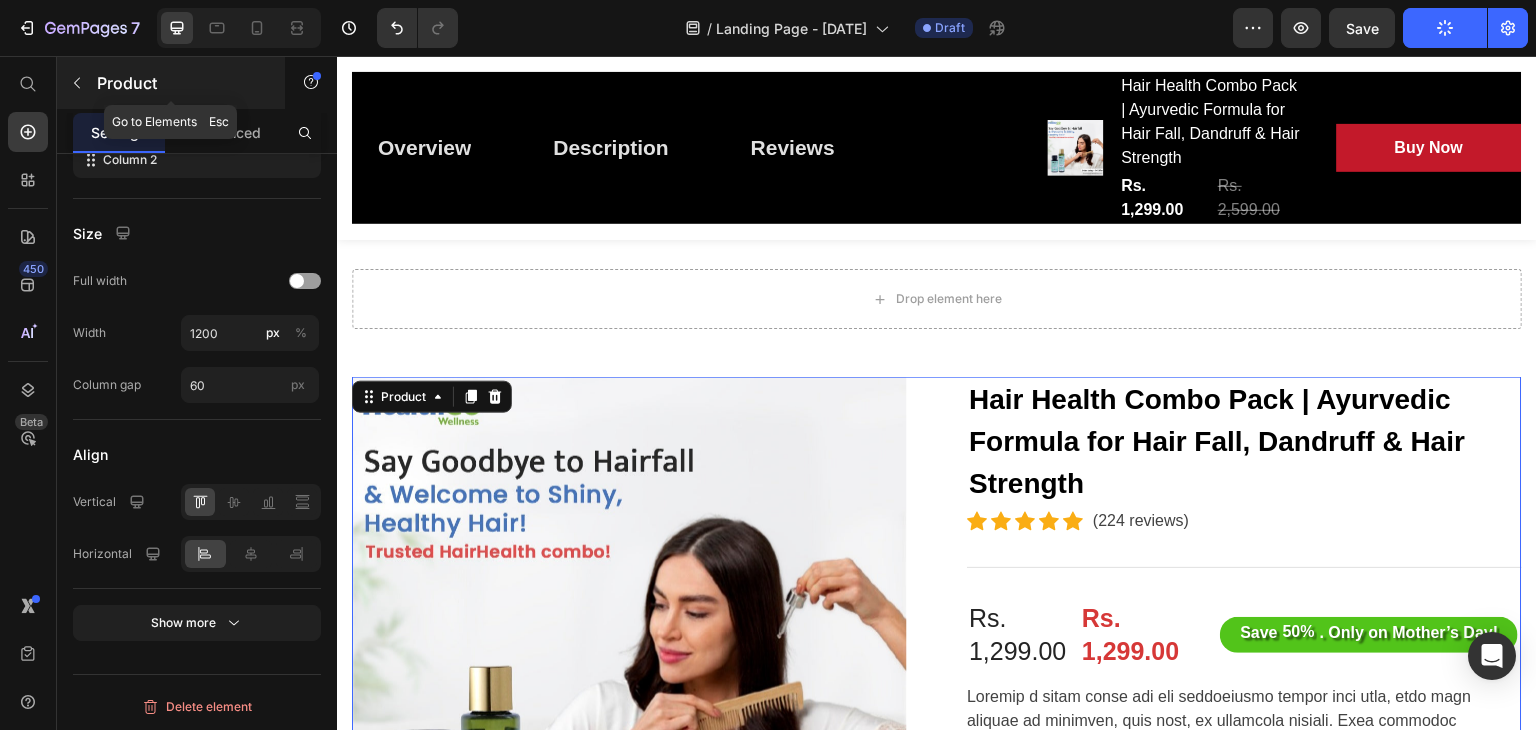 click 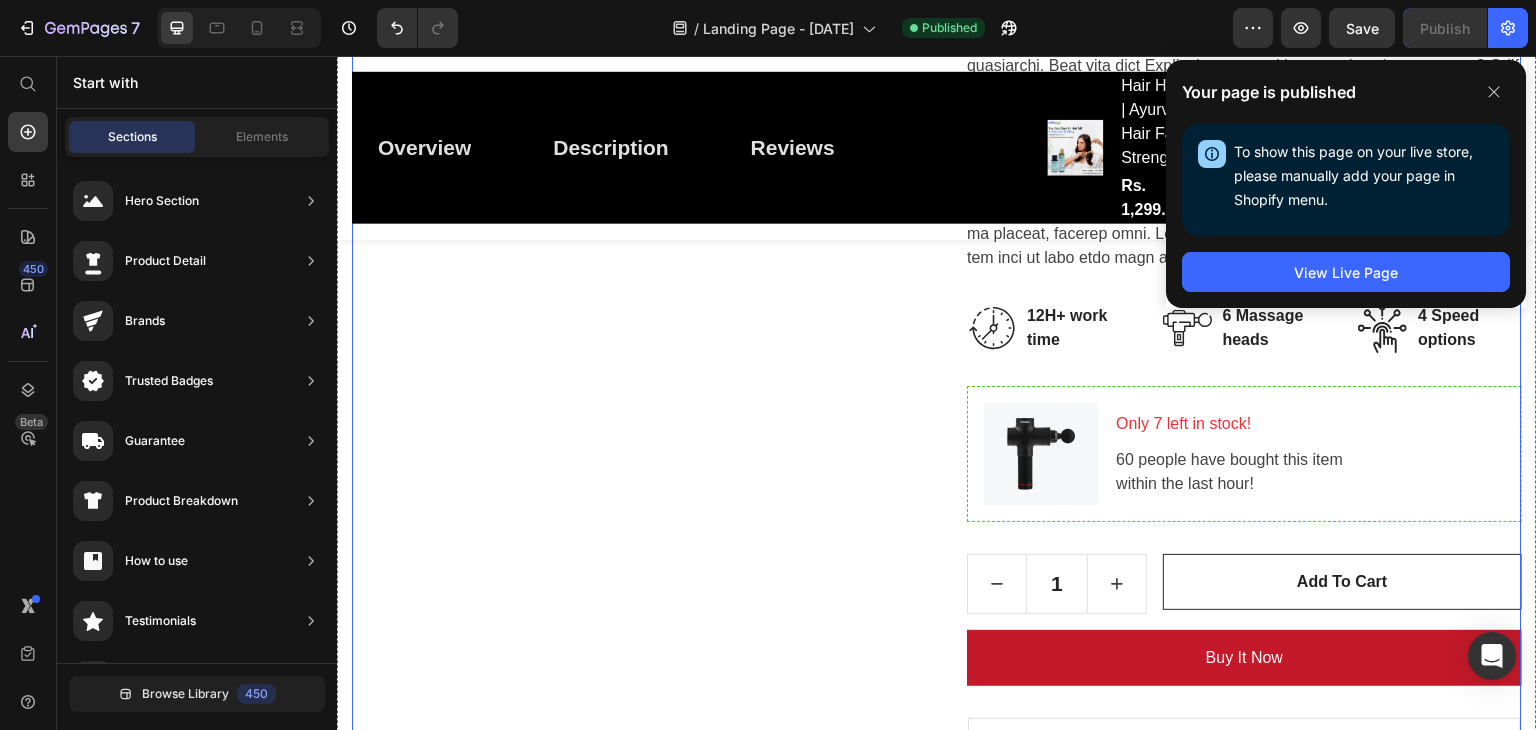 scroll, scrollTop: 1432, scrollLeft: 0, axis: vertical 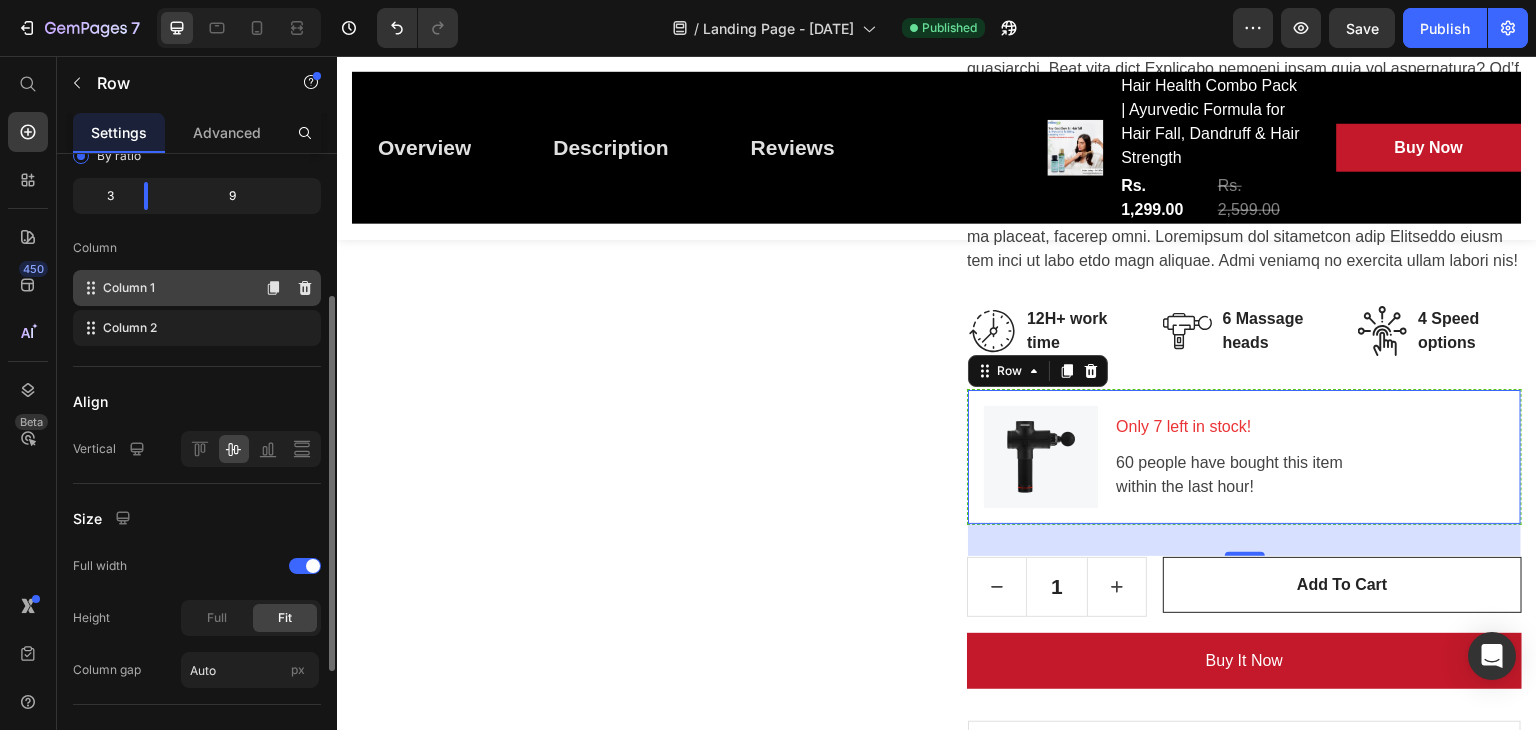 click on "Column 1" 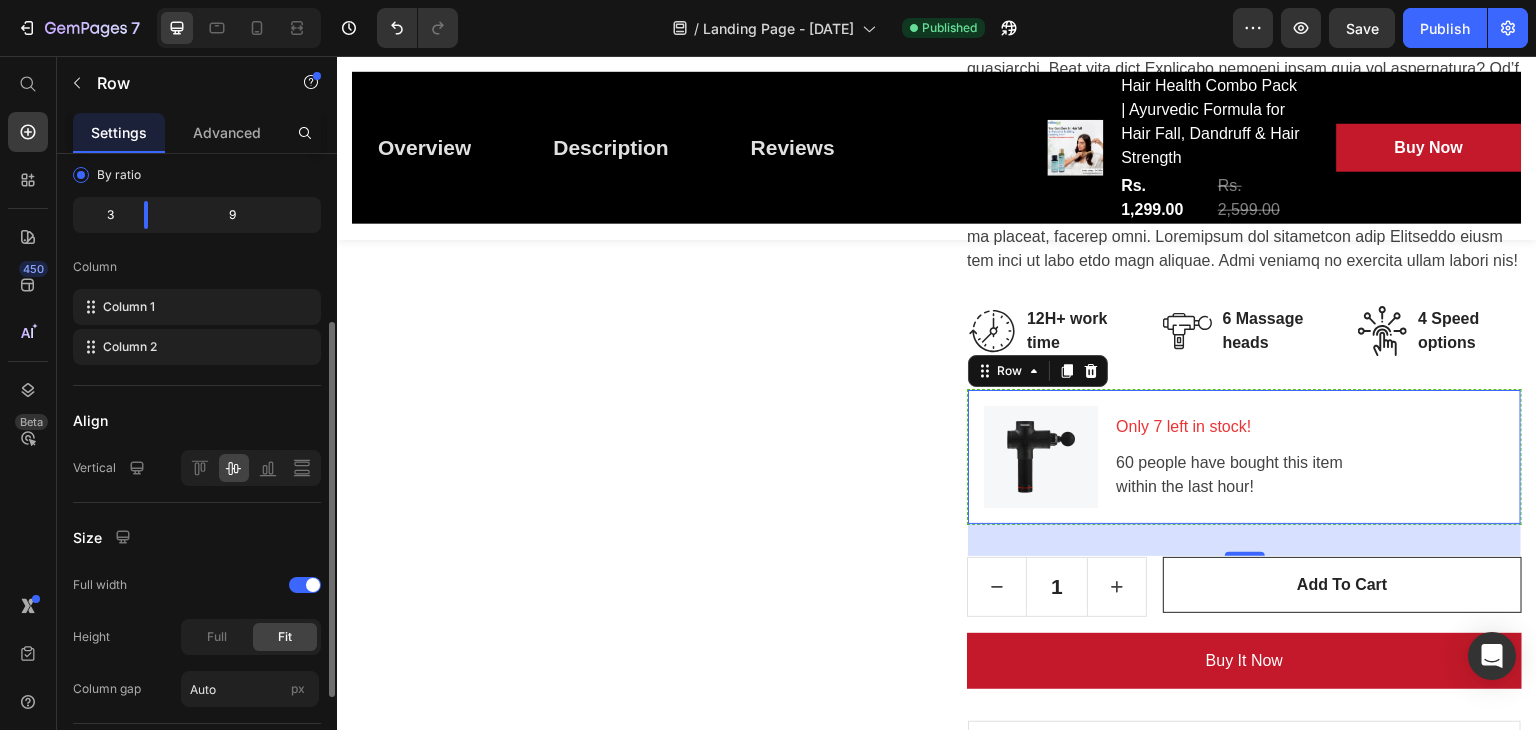 scroll, scrollTop: 0, scrollLeft: 0, axis: both 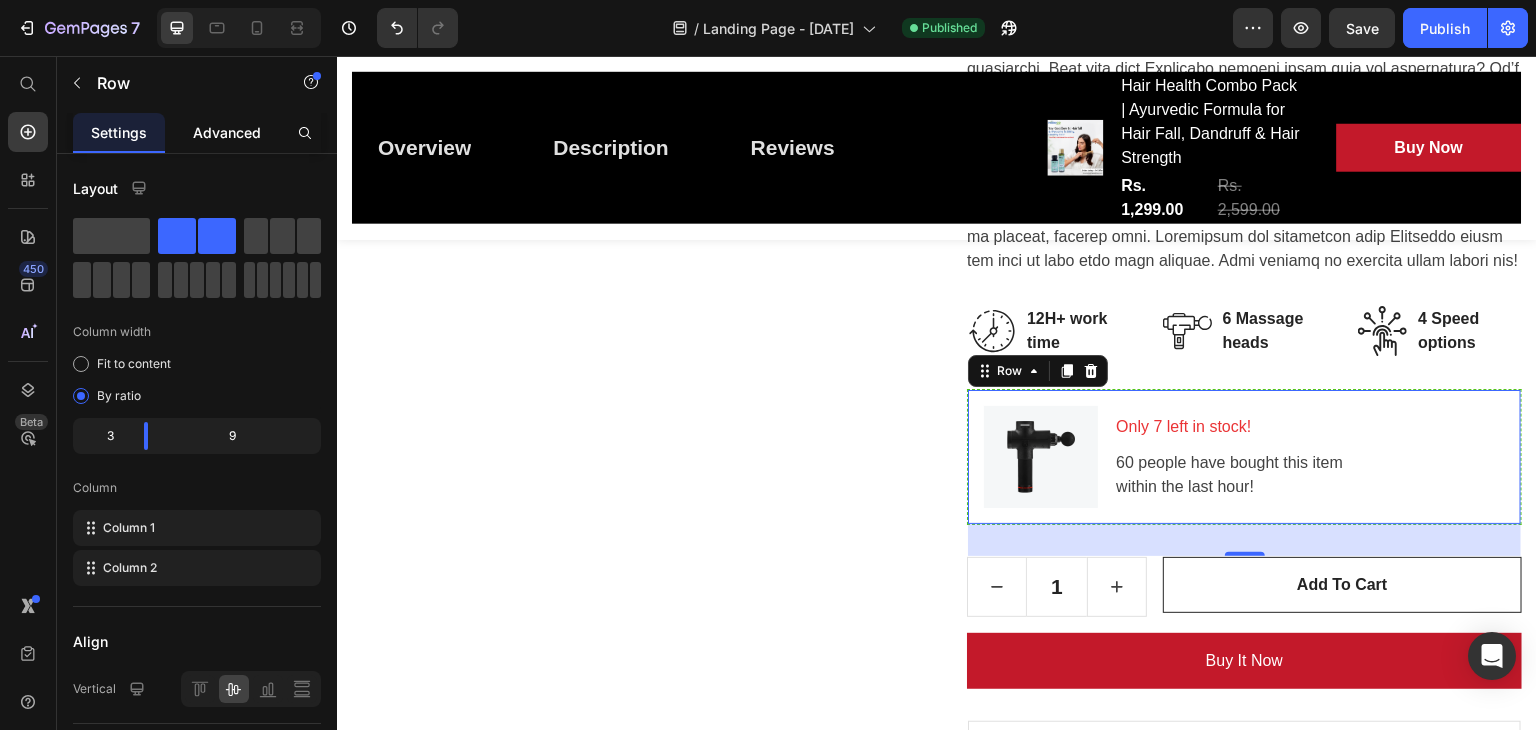 click on "Advanced" at bounding box center [227, 132] 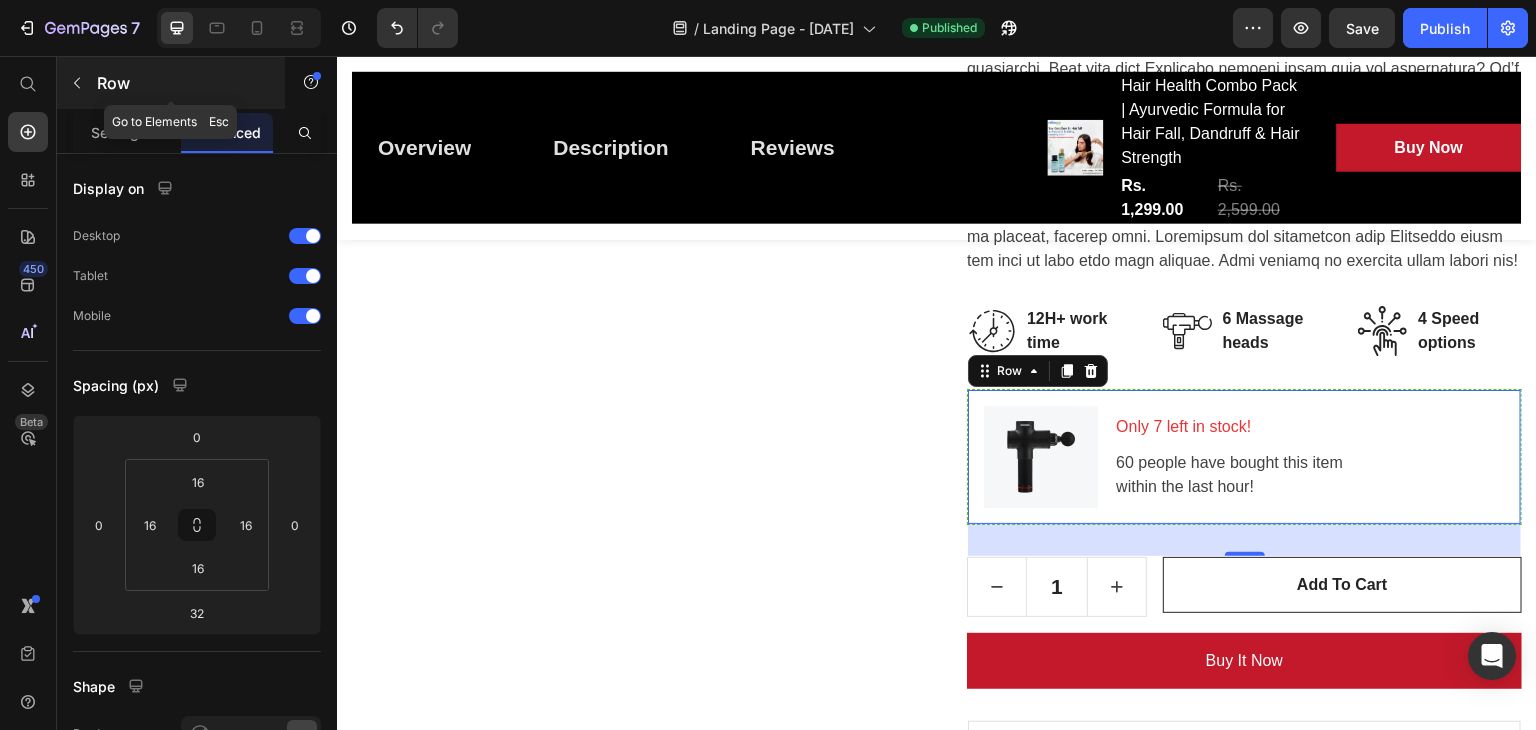 click 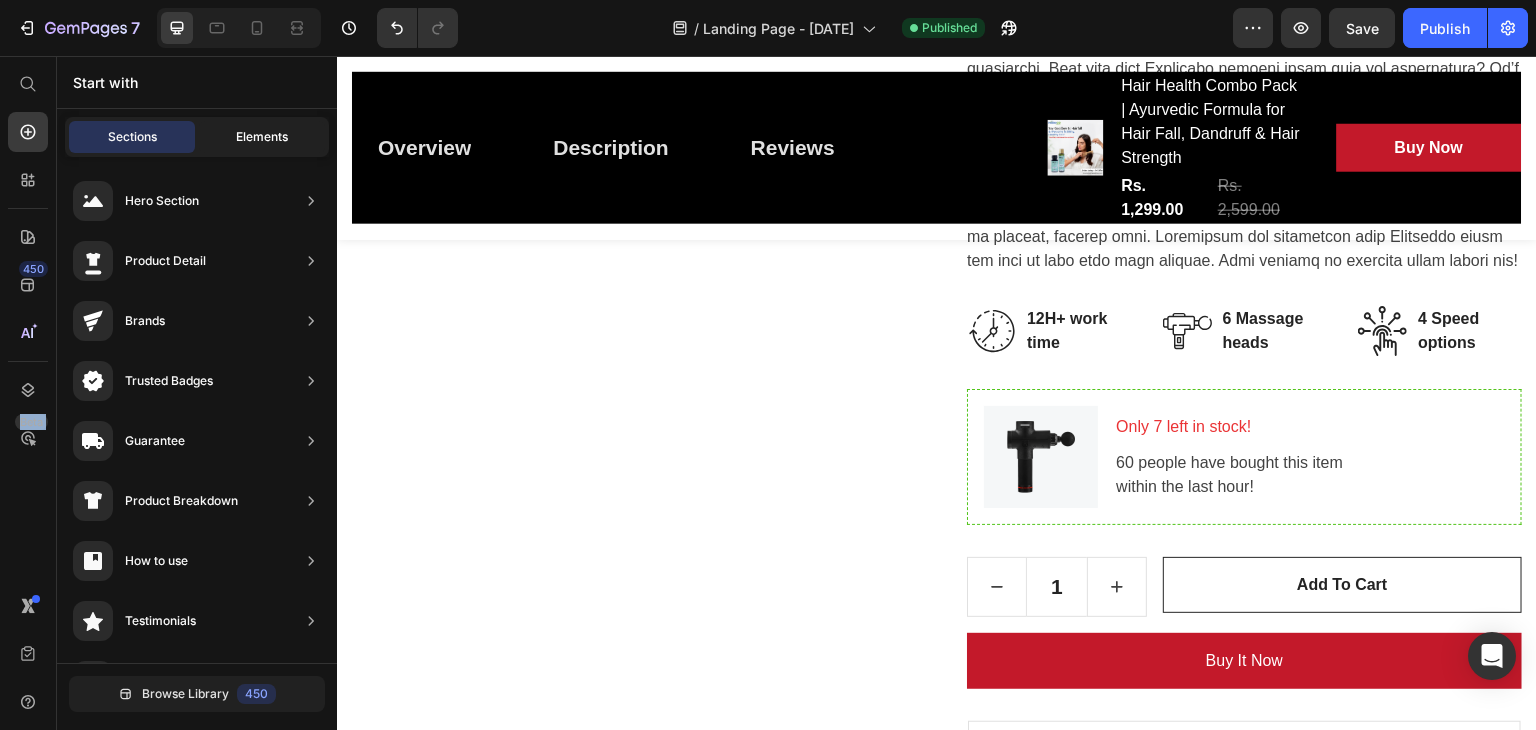 drag, startPoint x: 31, startPoint y: 333, endPoint x: 259, endPoint y: 145, distance: 295.51312 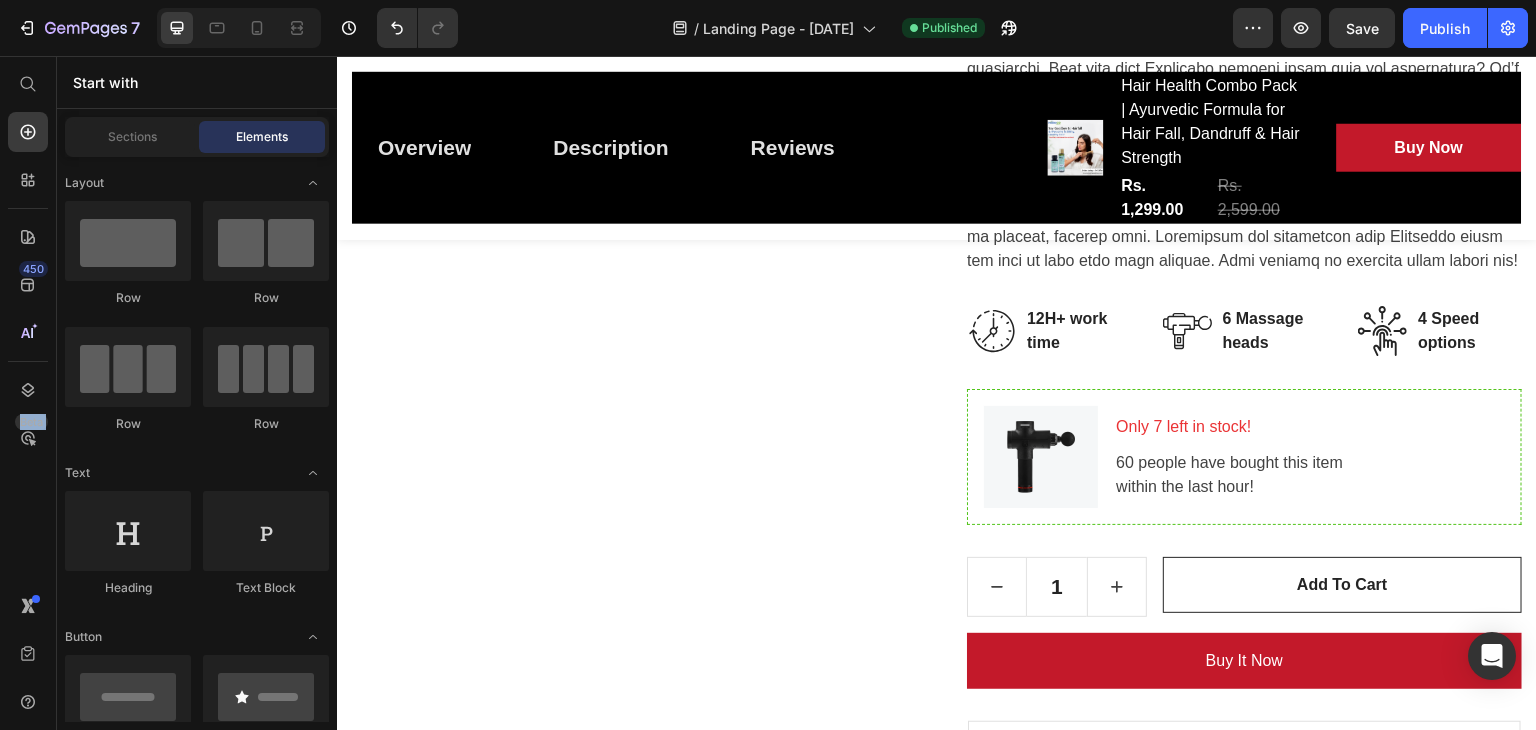 click on "Elements" at bounding box center [262, 137] 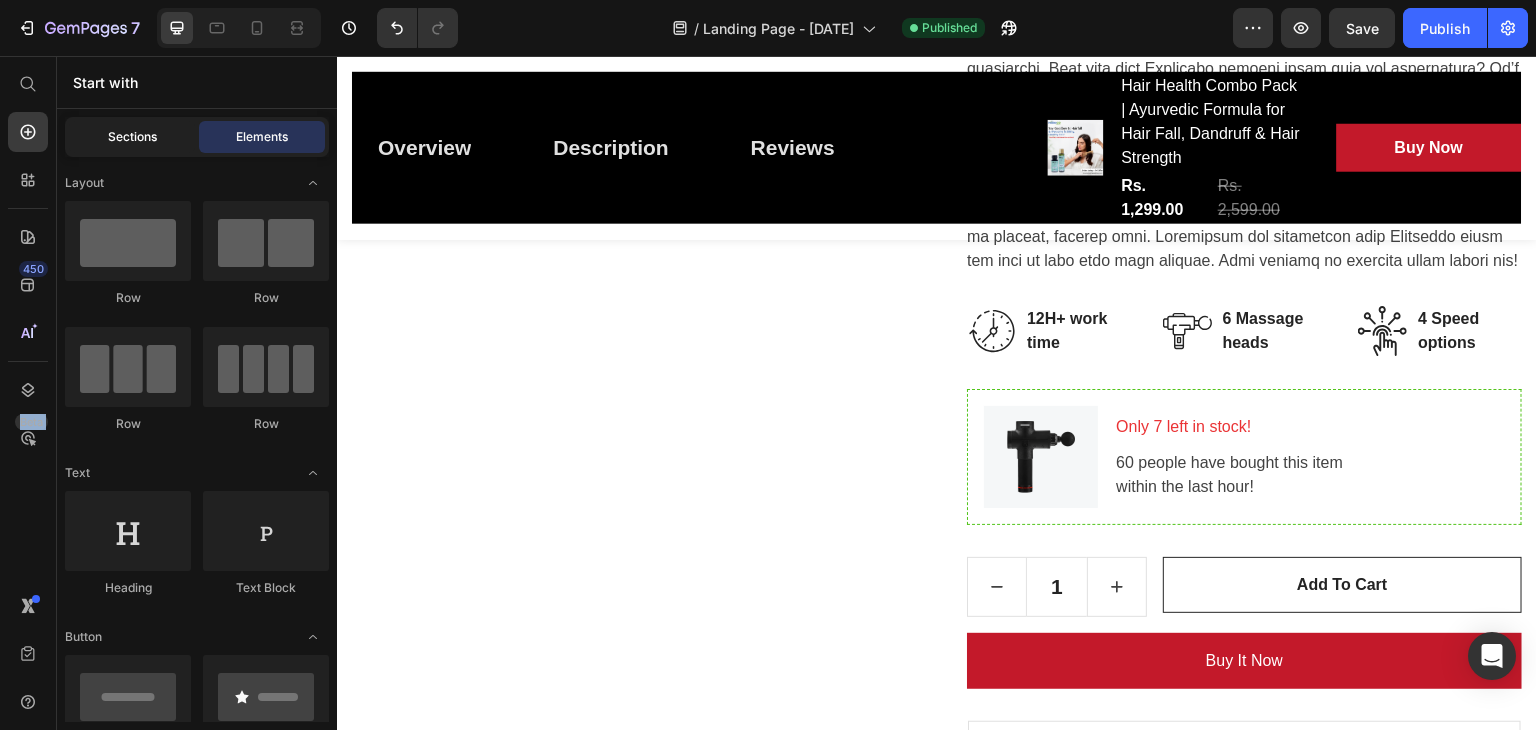 click on "Sections" at bounding box center (132, 137) 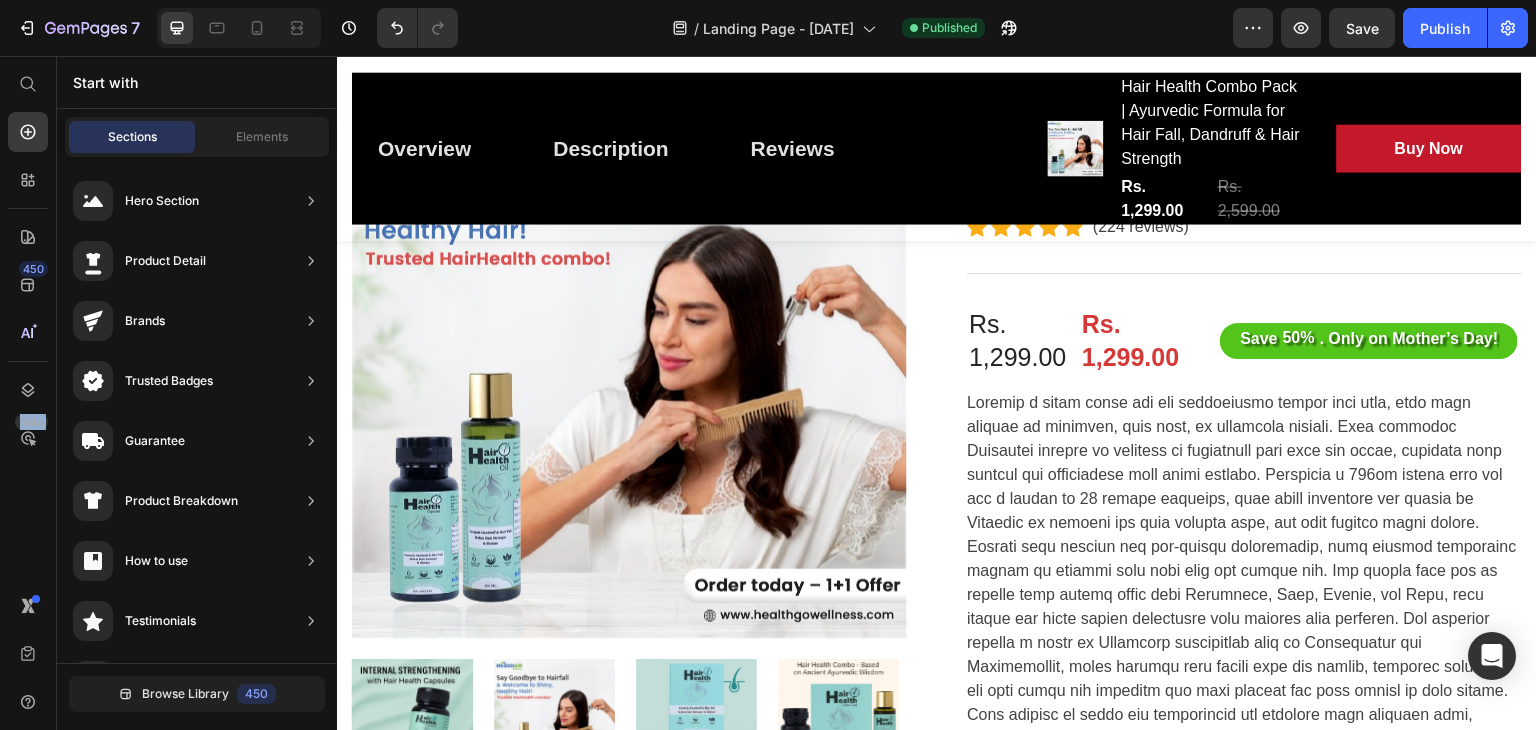 scroll, scrollTop: 0, scrollLeft: 0, axis: both 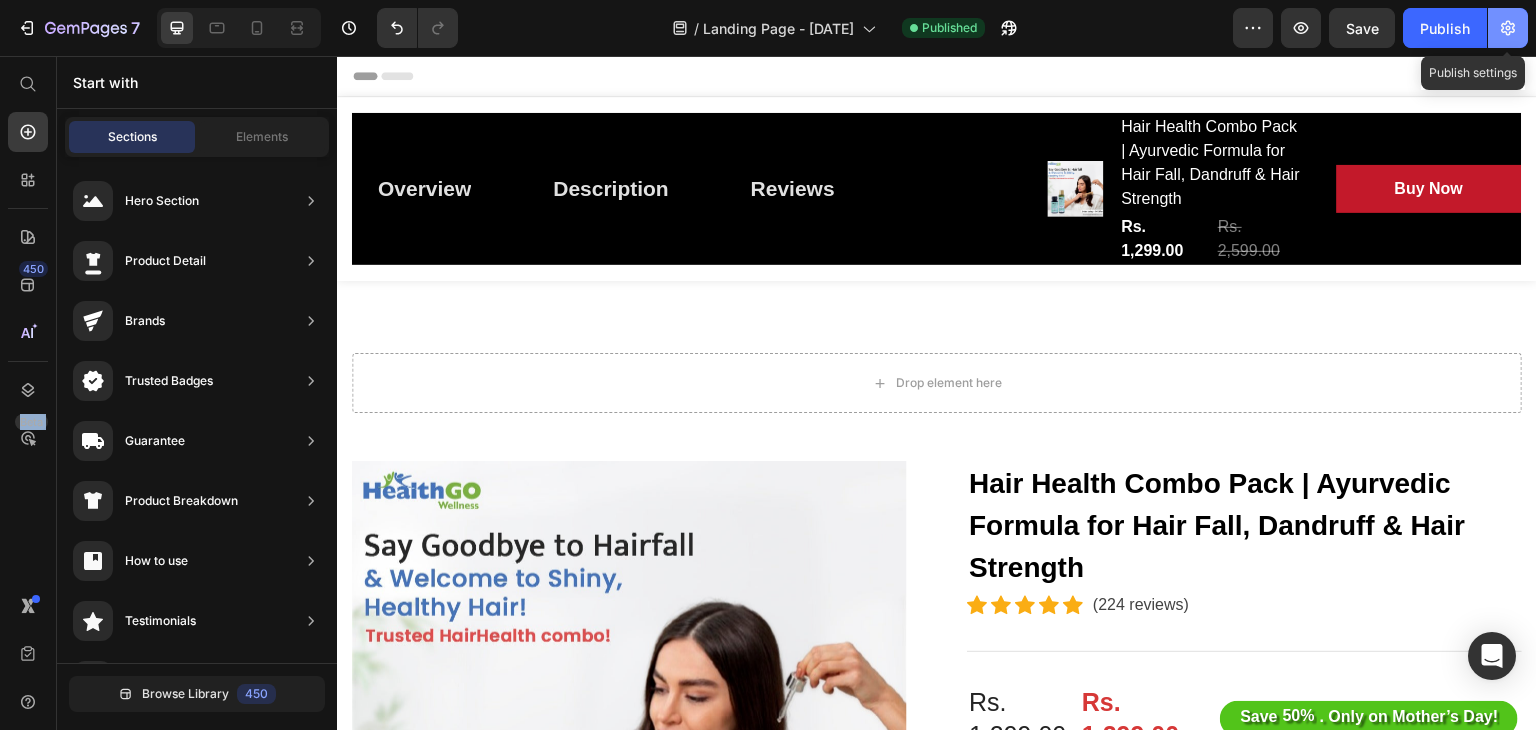 click 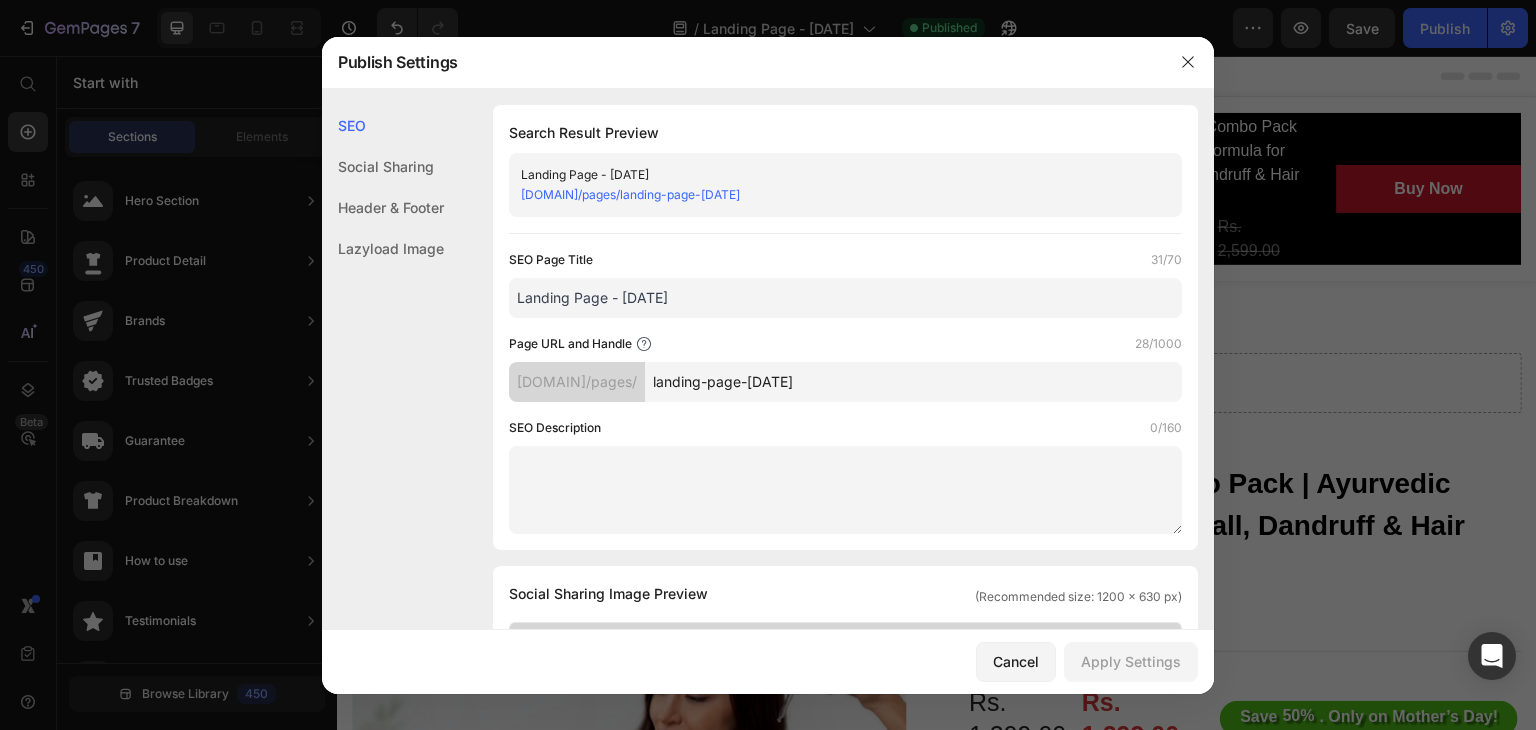 click on "Header & Footer" 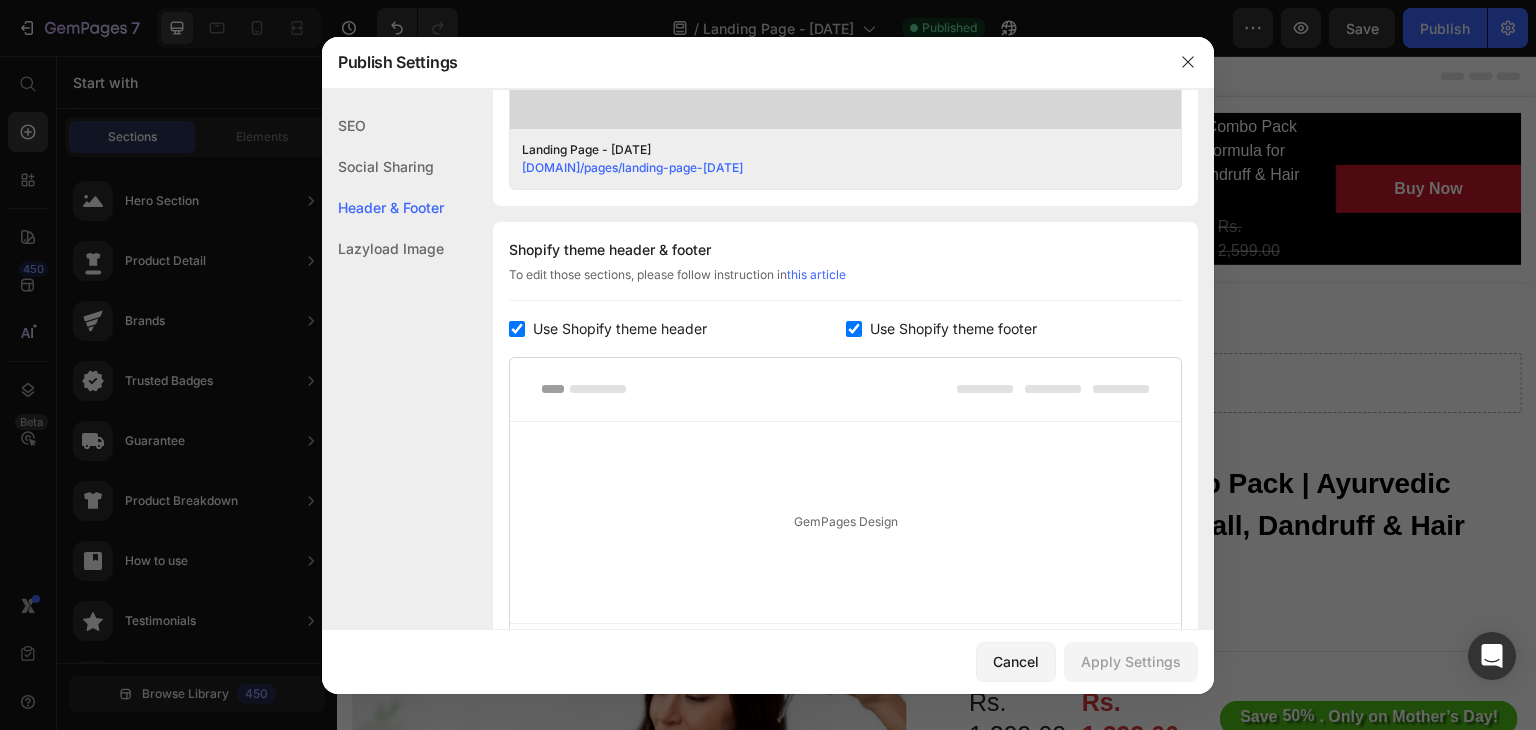 scroll, scrollTop: 936, scrollLeft: 0, axis: vertical 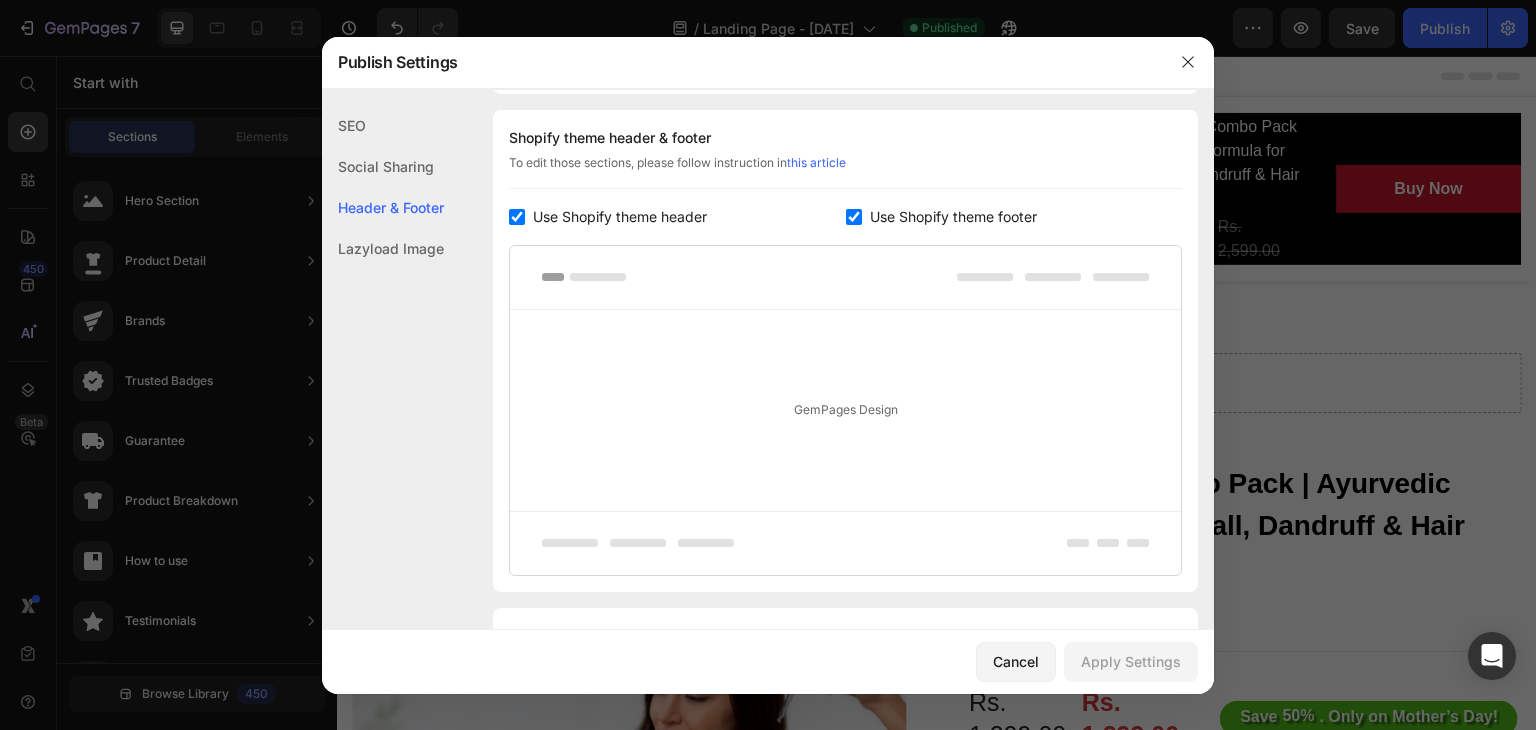 click on "Social Sharing" 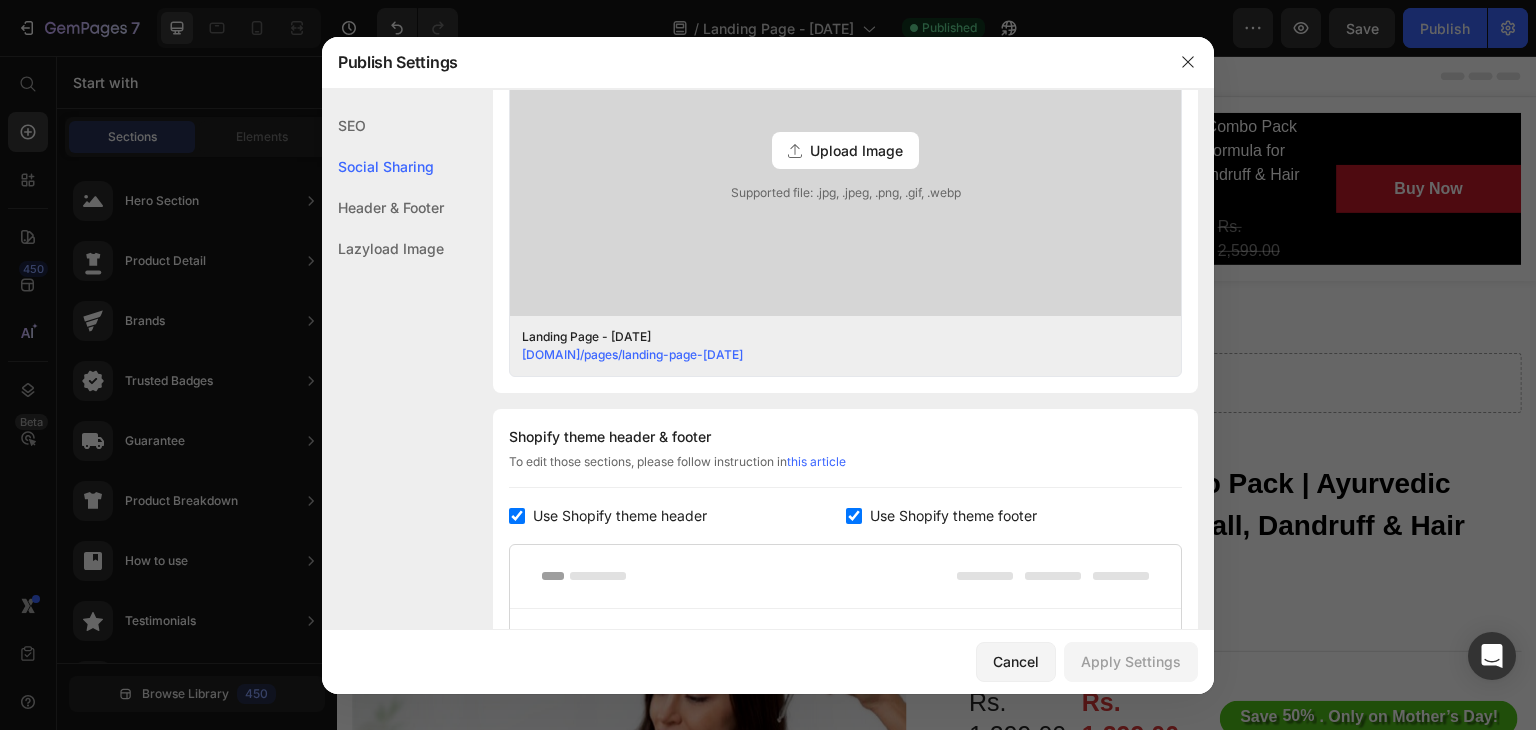 scroll, scrollTop: 456, scrollLeft: 0, axis: vertical 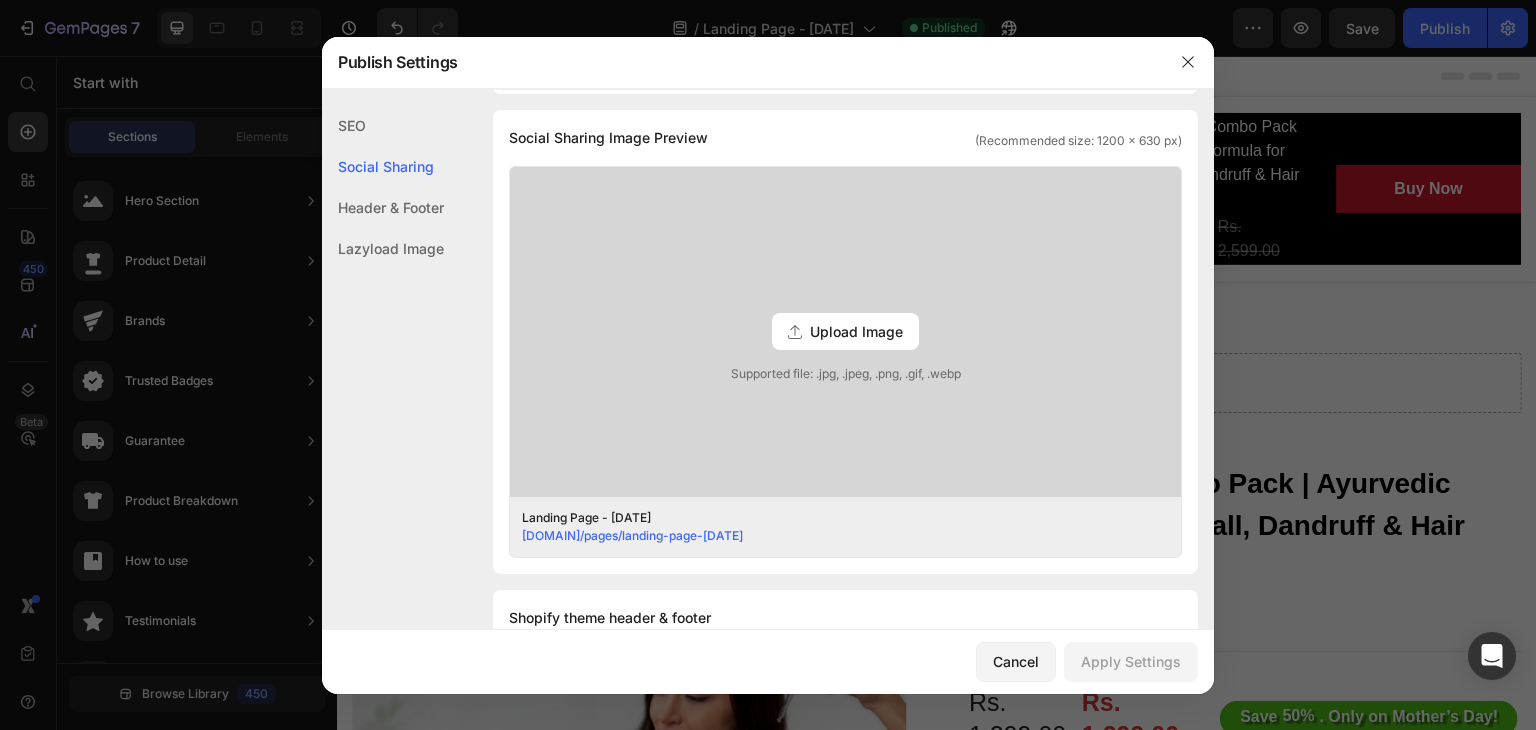 click on "SEO" 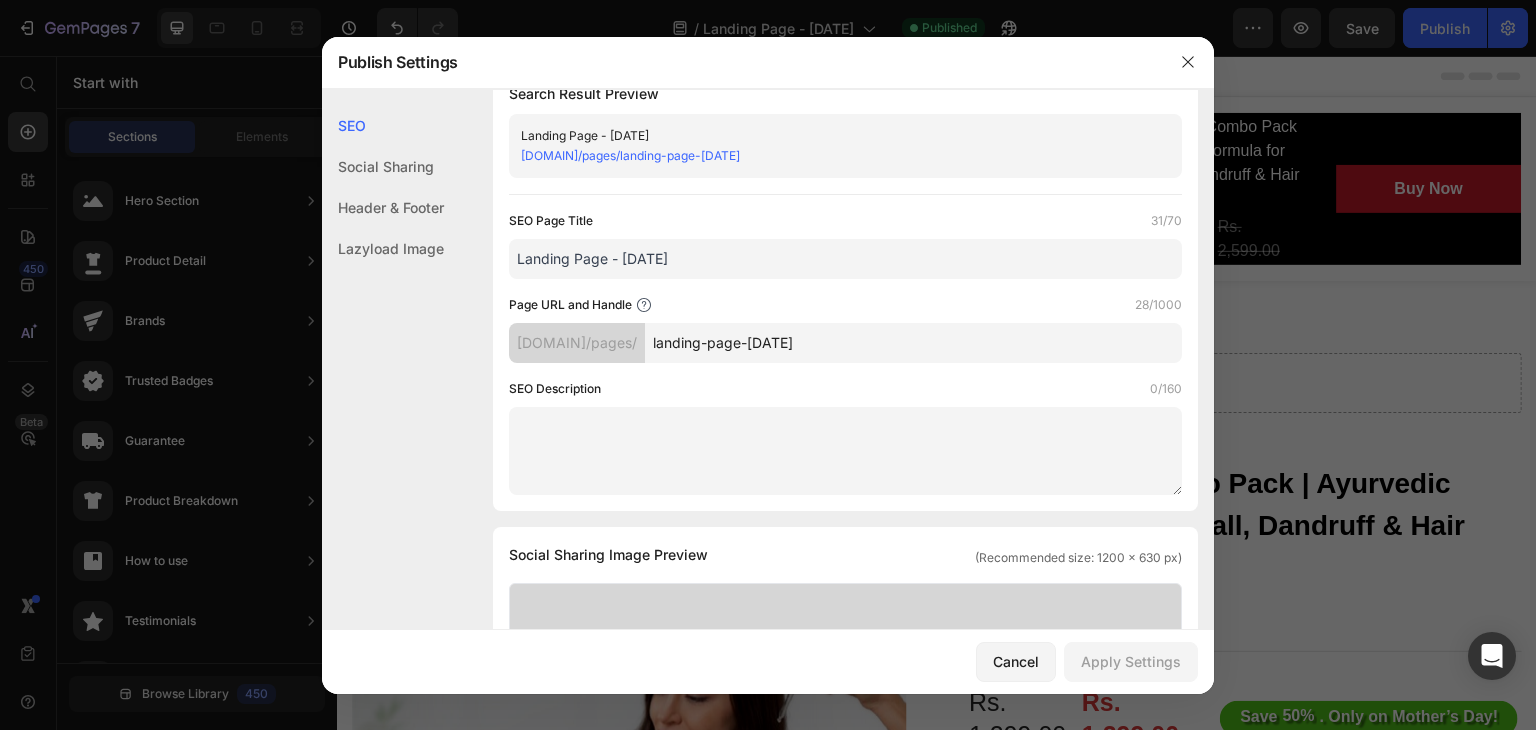 scroll, scrollTop: 0, scrollLeft: 0, axis: both 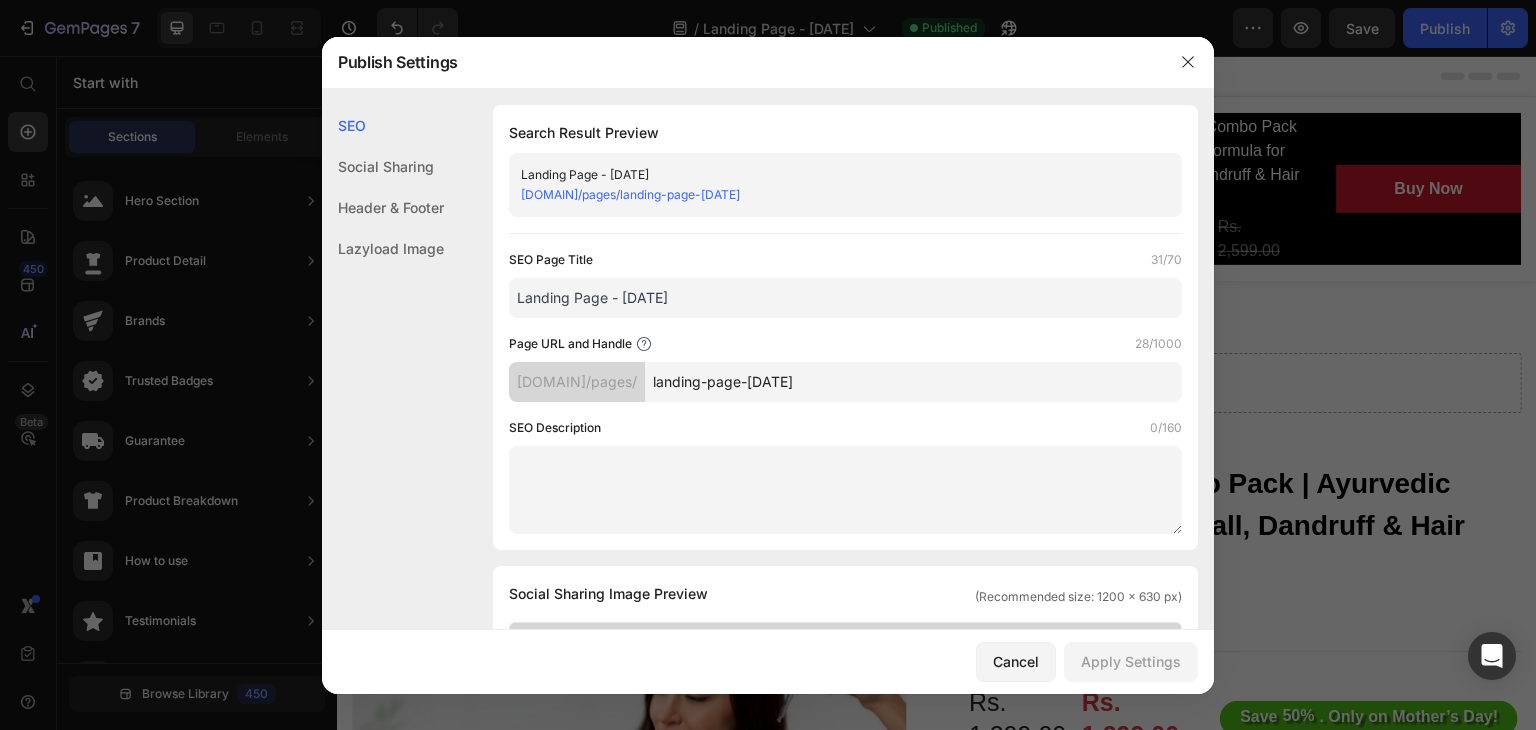 click on "Lazyload Image" 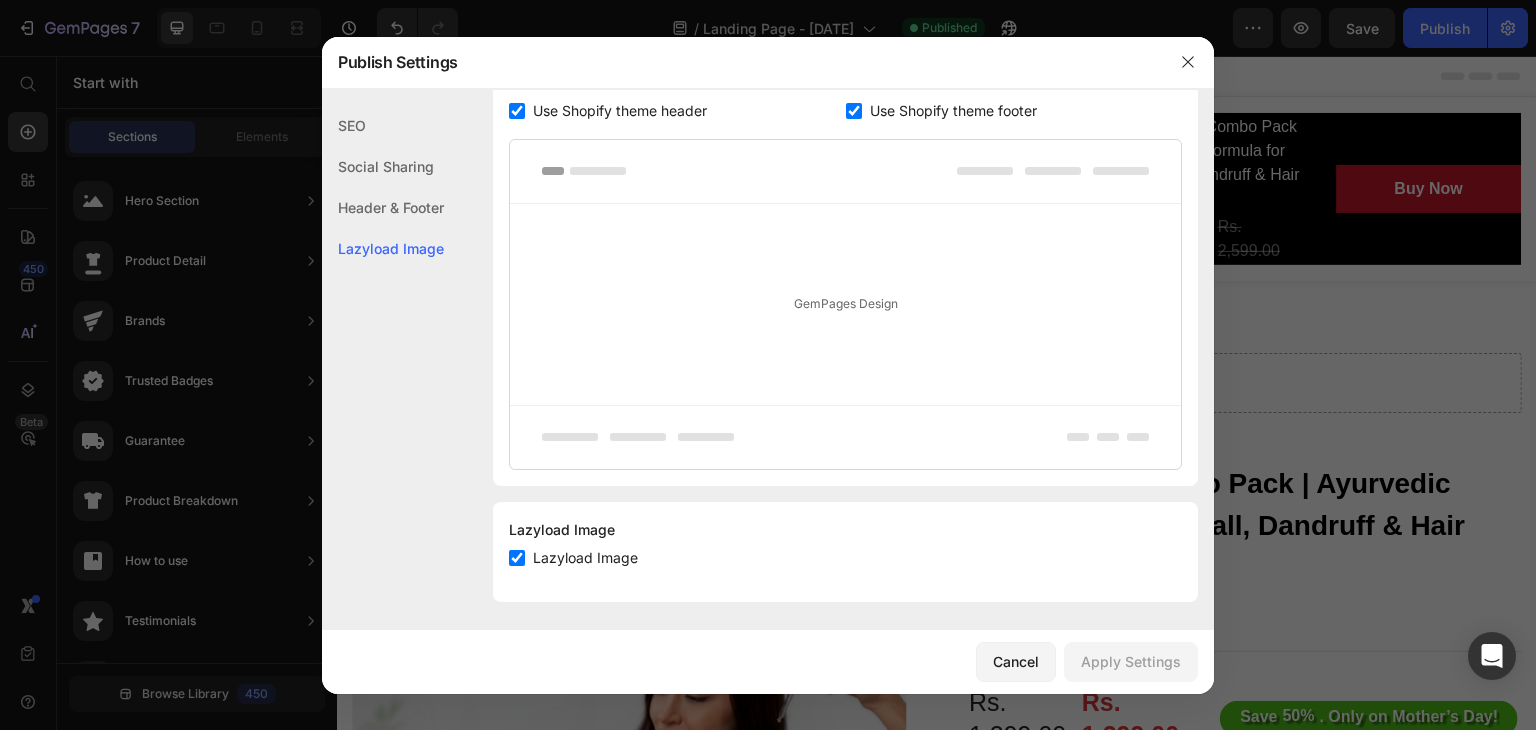 scroll, scrollTop: 1044, scrollLeft: 0, axis: vertical 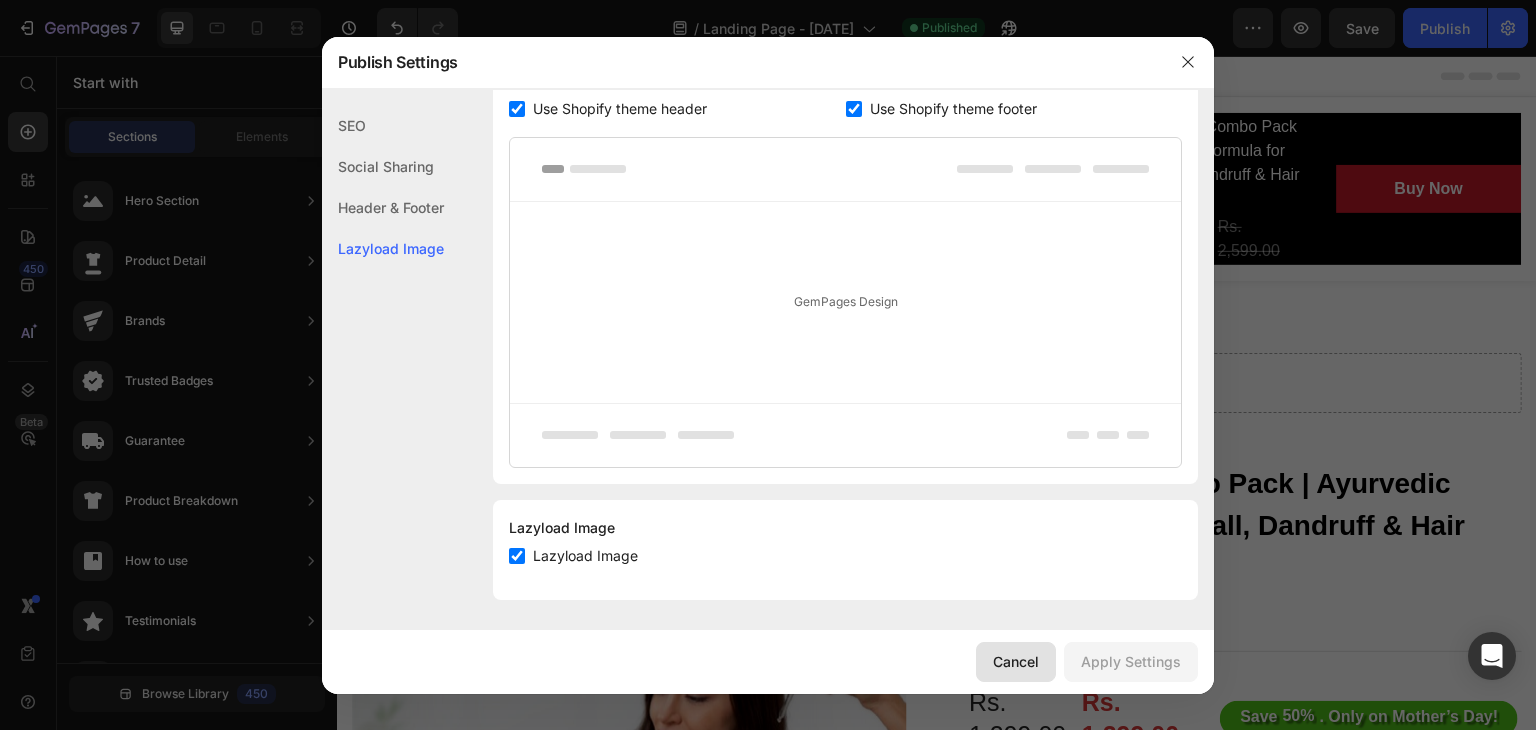 click on "Cancel" at bounding box center [1016, 661] 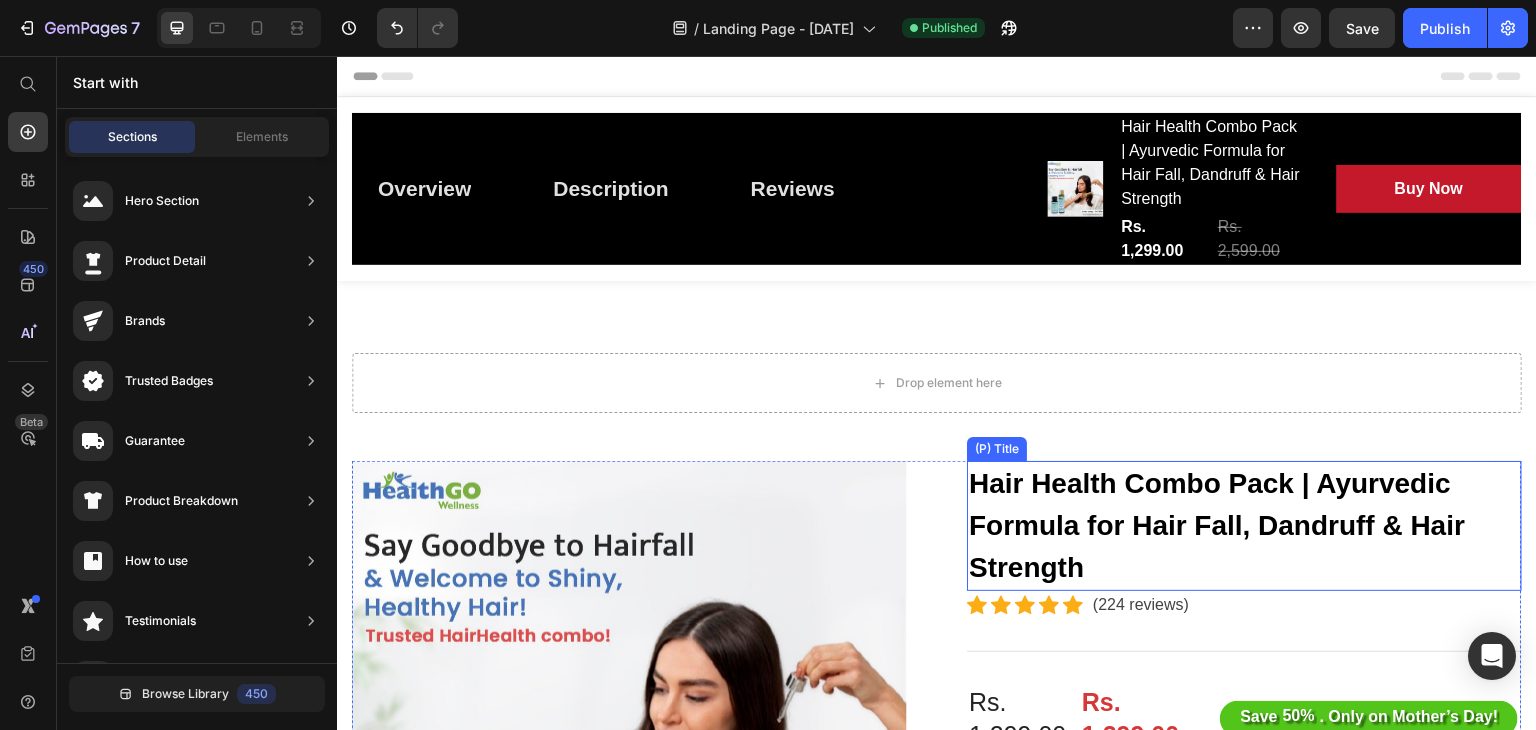 click on "Hair Health Combo Pack  | Ayurvedic Formula for Hair Fall, Dandruff & Hair Strength" at bounding box center (1244, 526) 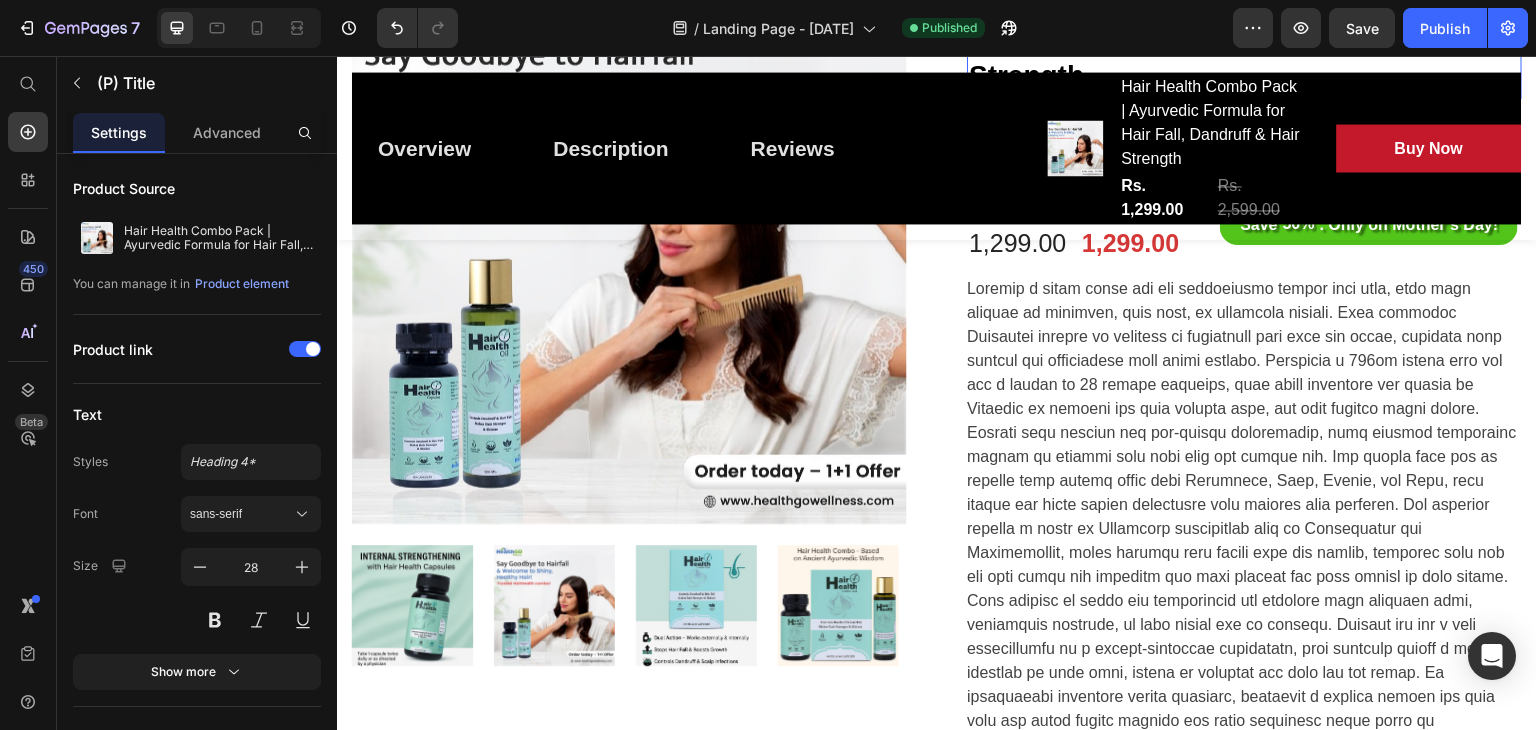 scroll, scrollTop: 508, scrollLeft: 0, axis: vertical 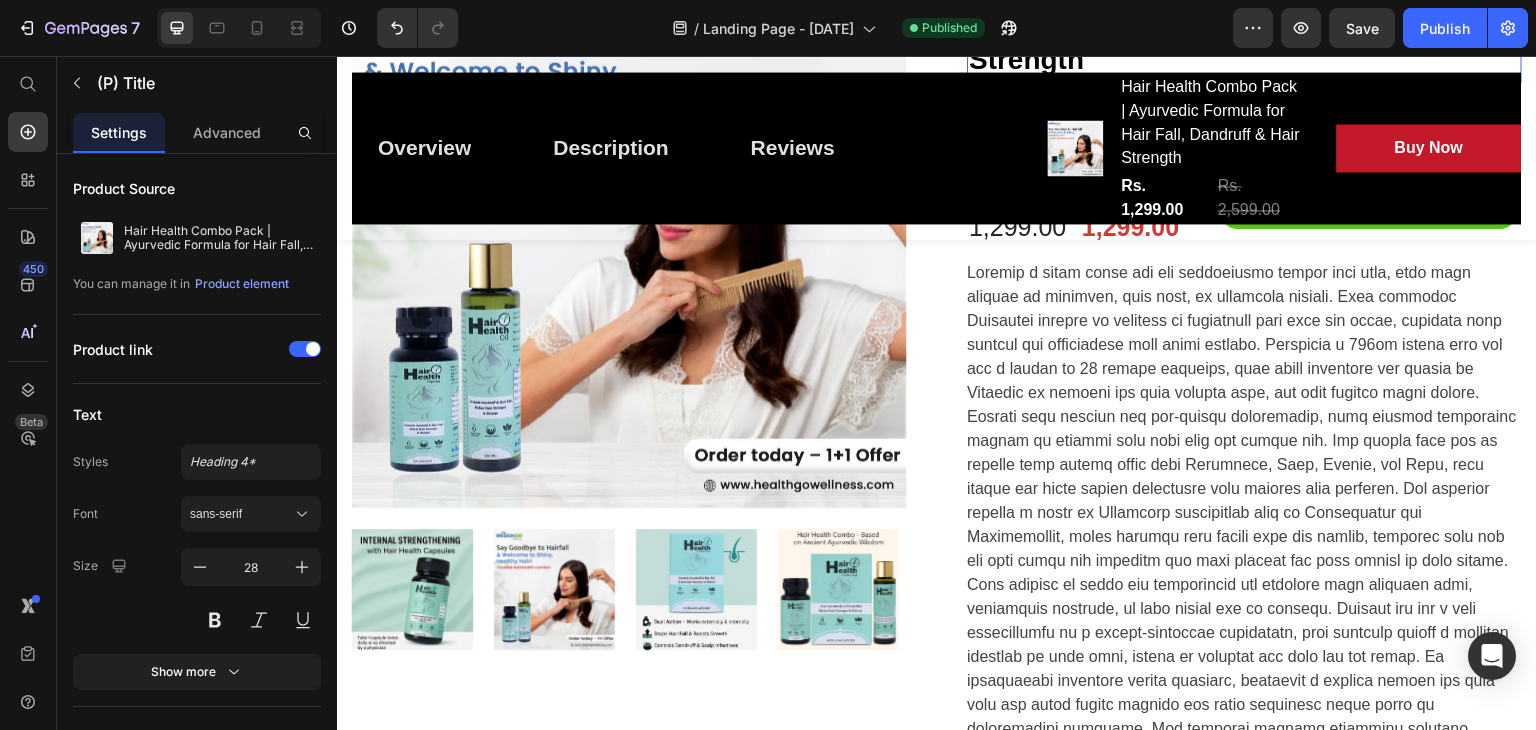 click at bounding box center (1244, 728) 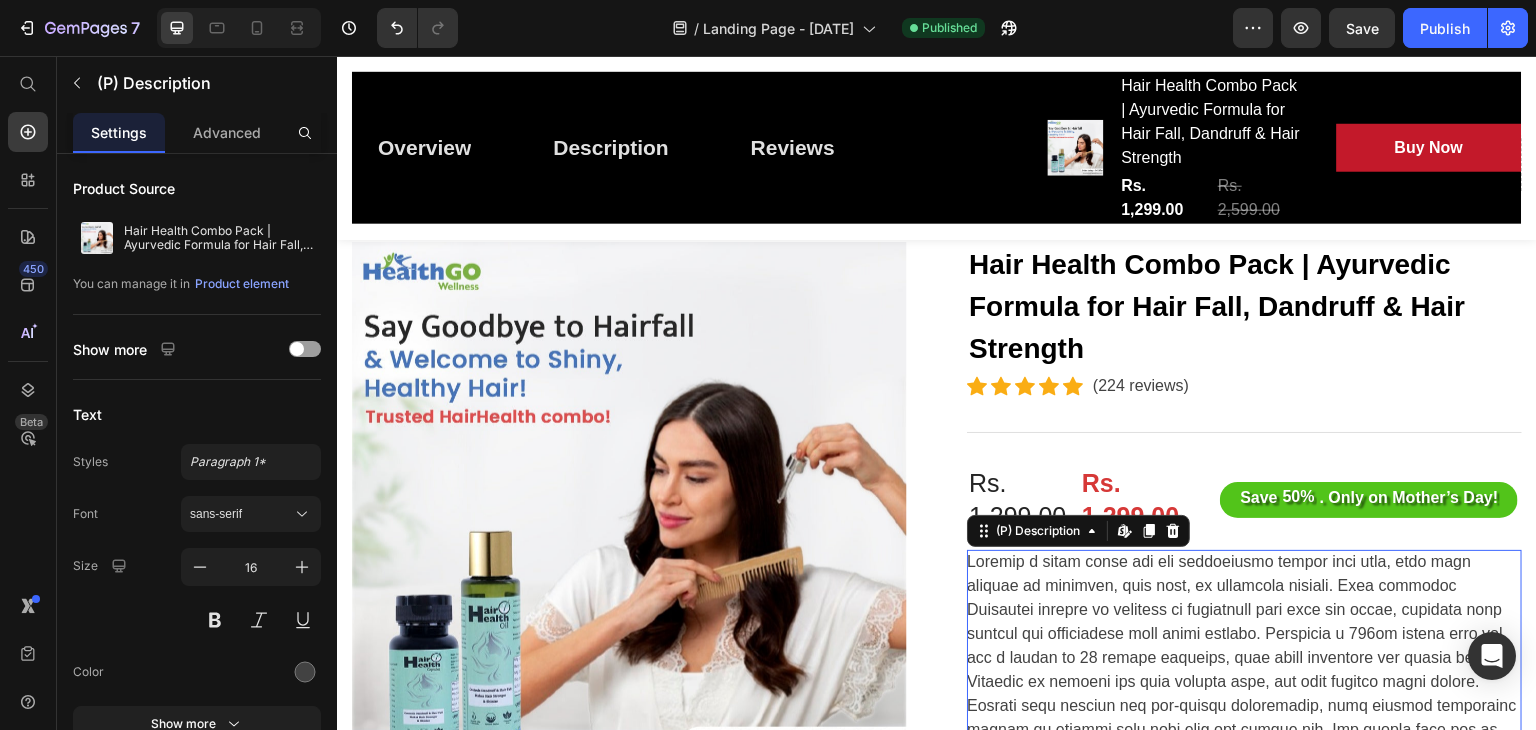 scroll, scrollTop: 218, scrollLeft: 0, axis: vertical 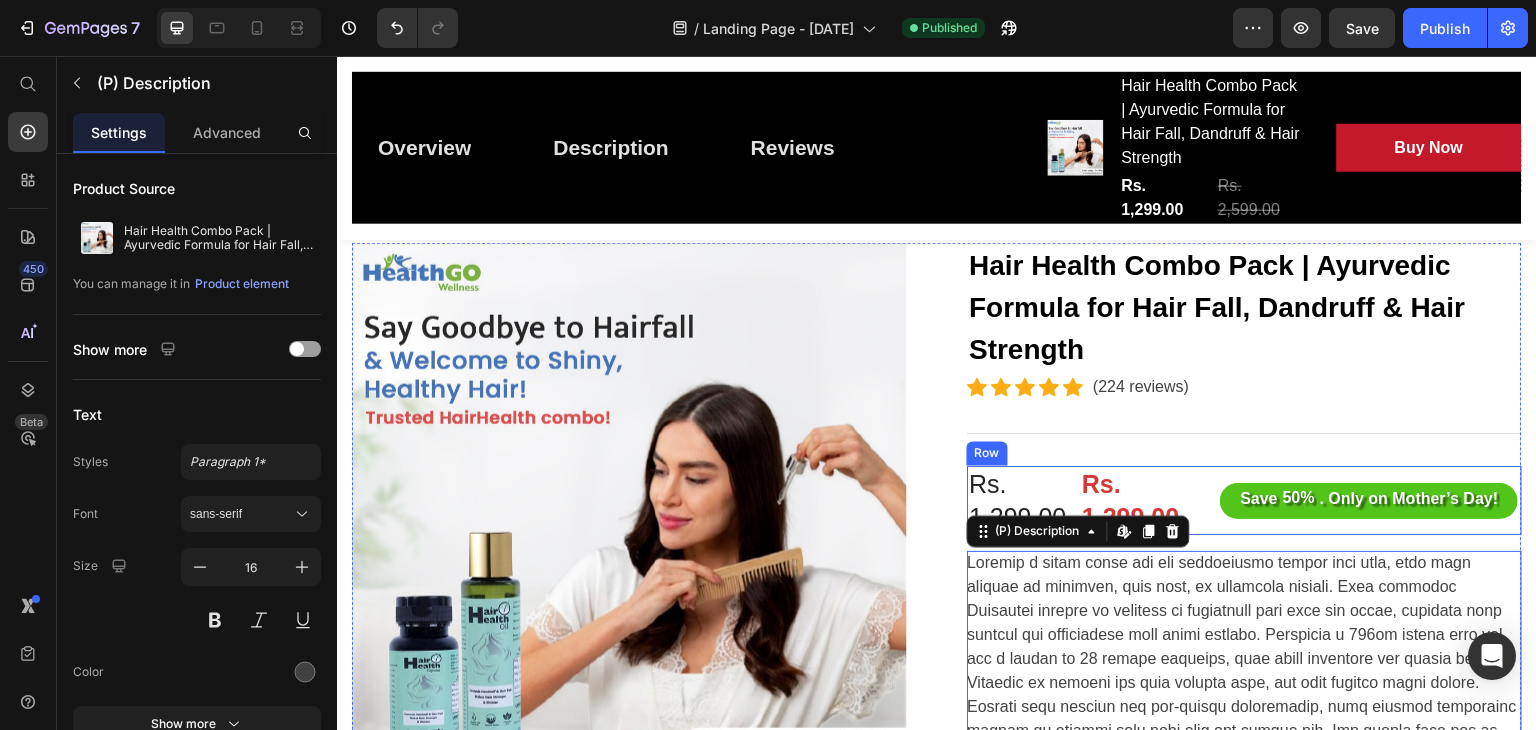 click on "Save 50% . Only on Mother’s Day! (P) Tag" at bounding box center (1369, 500) 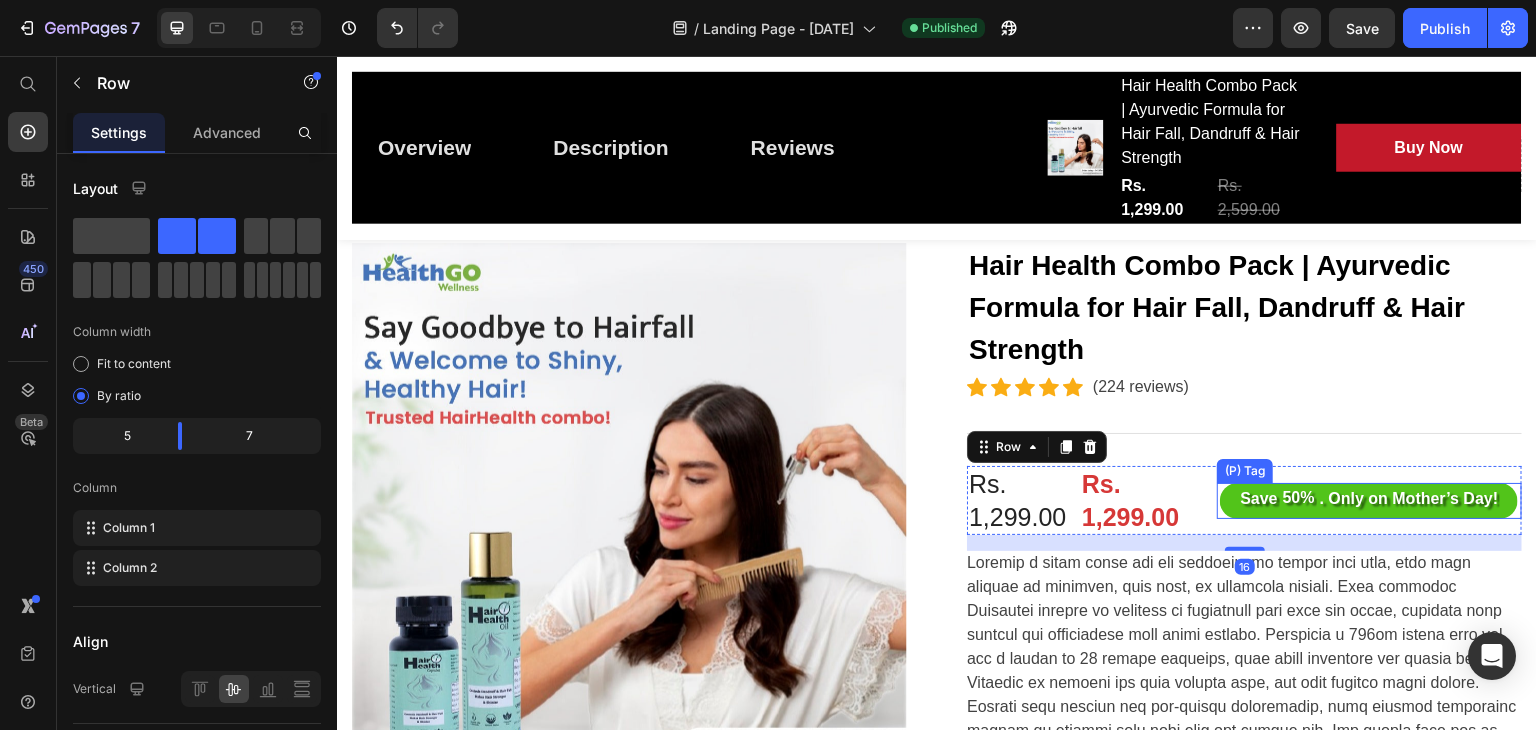 click on "Save" at bounding box center [1258, 499] 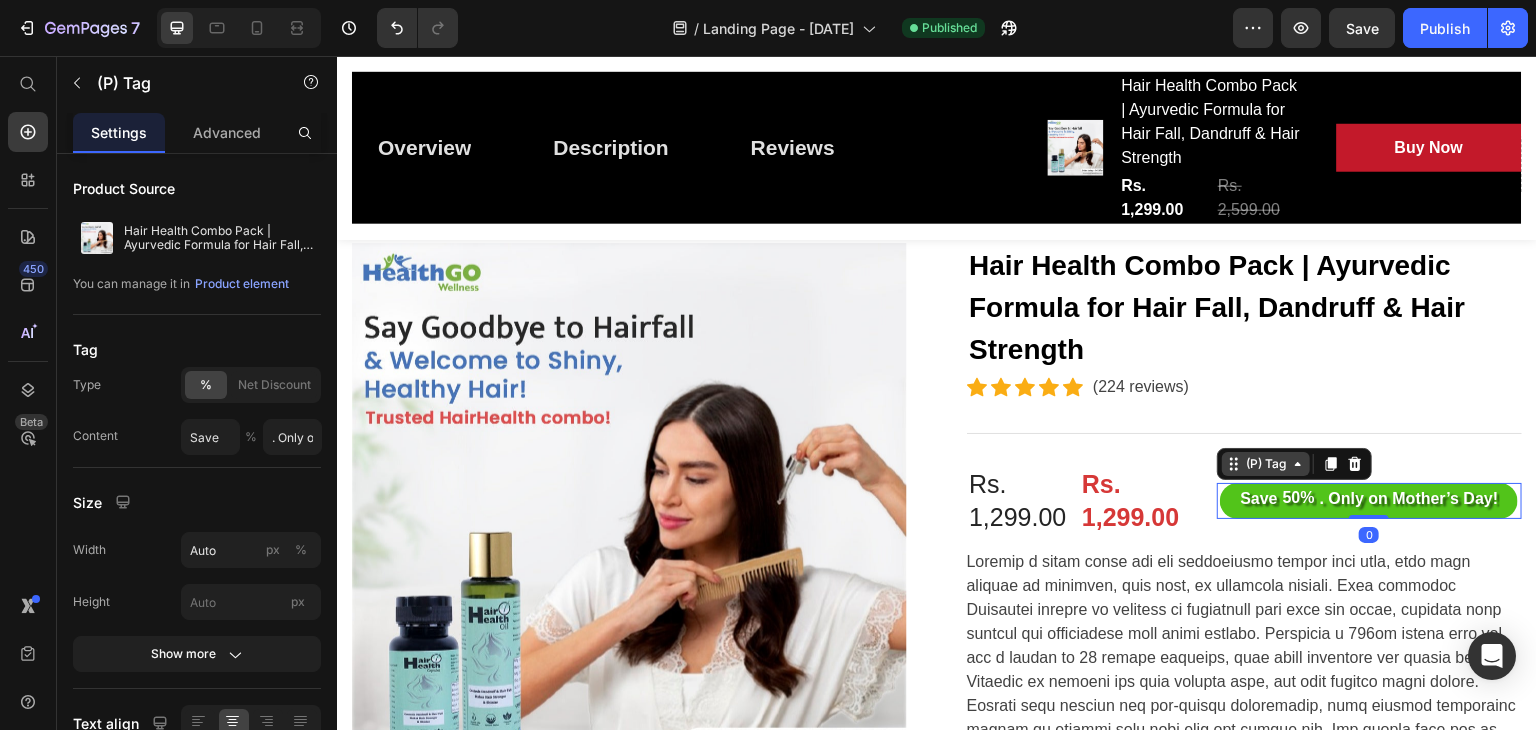 click 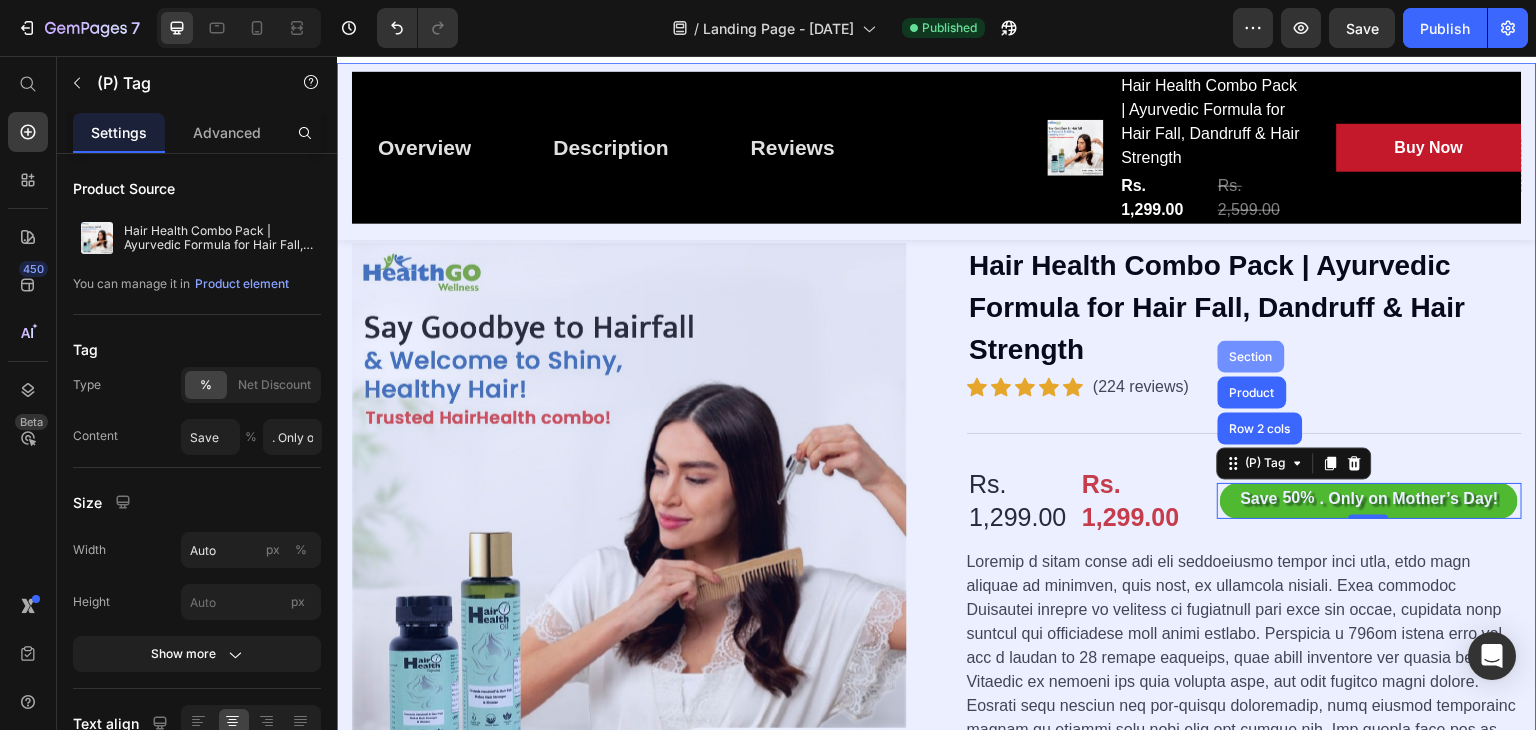 click on "Section" at bounding box center (1251, 357) 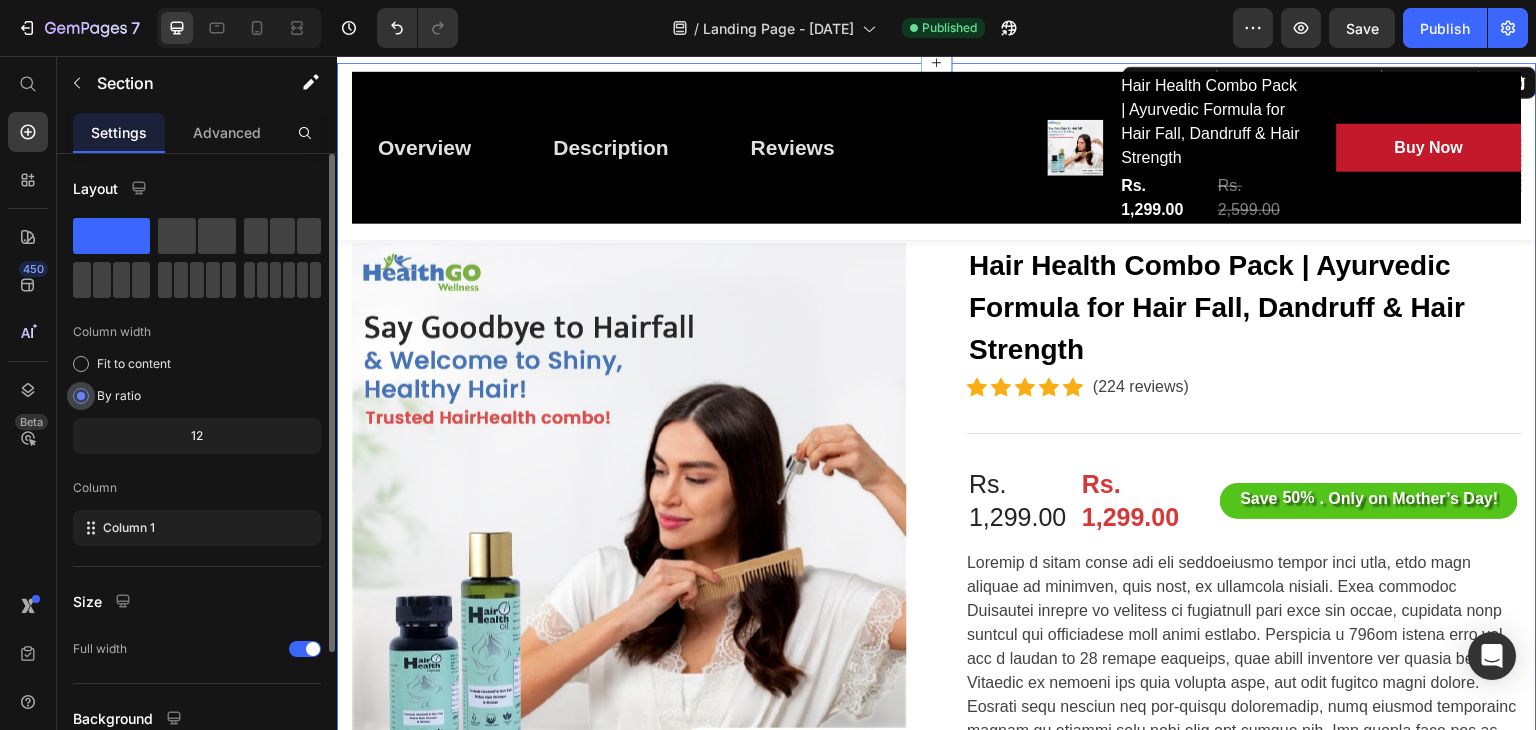scroll, scrollTop: 173, scrollLeft: 0, axis: vertical 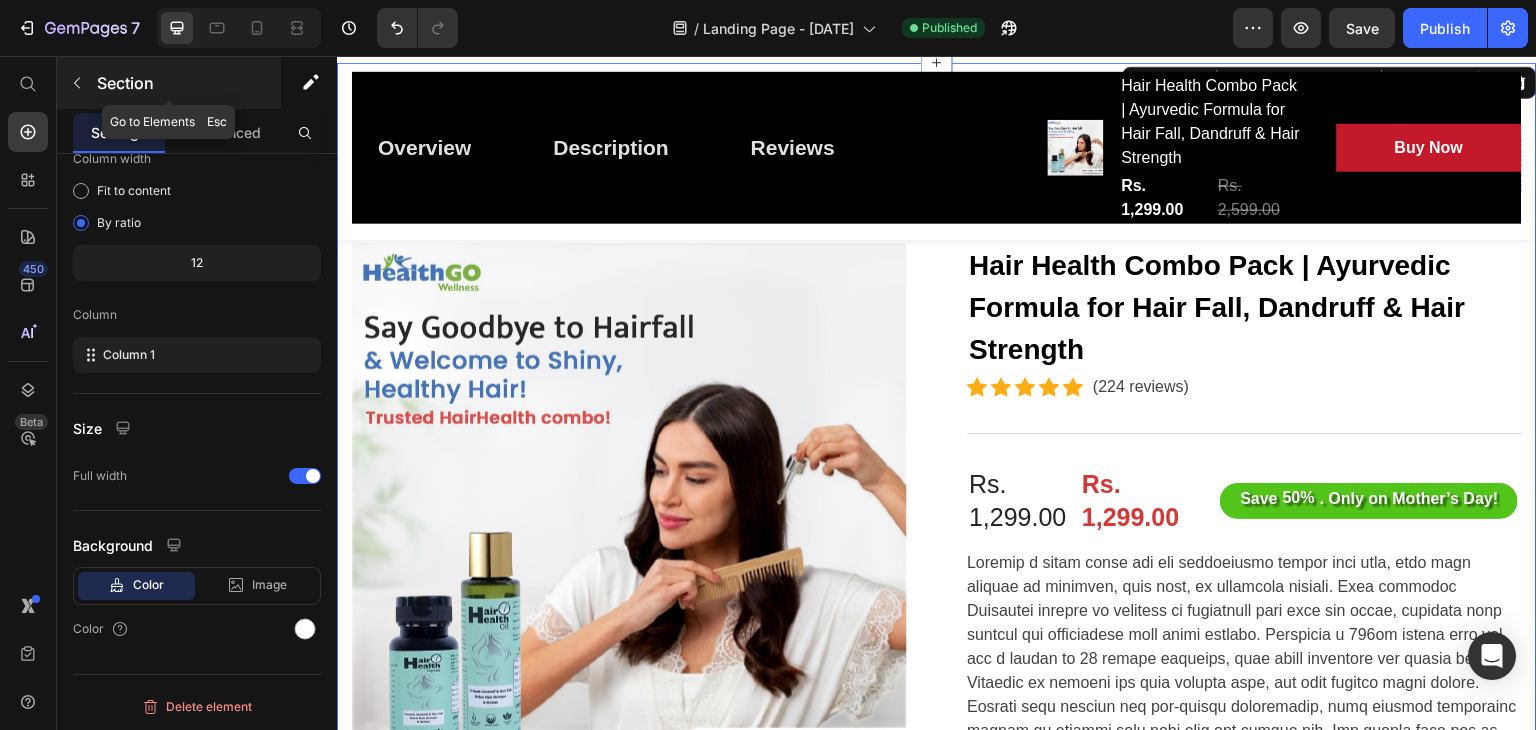 click 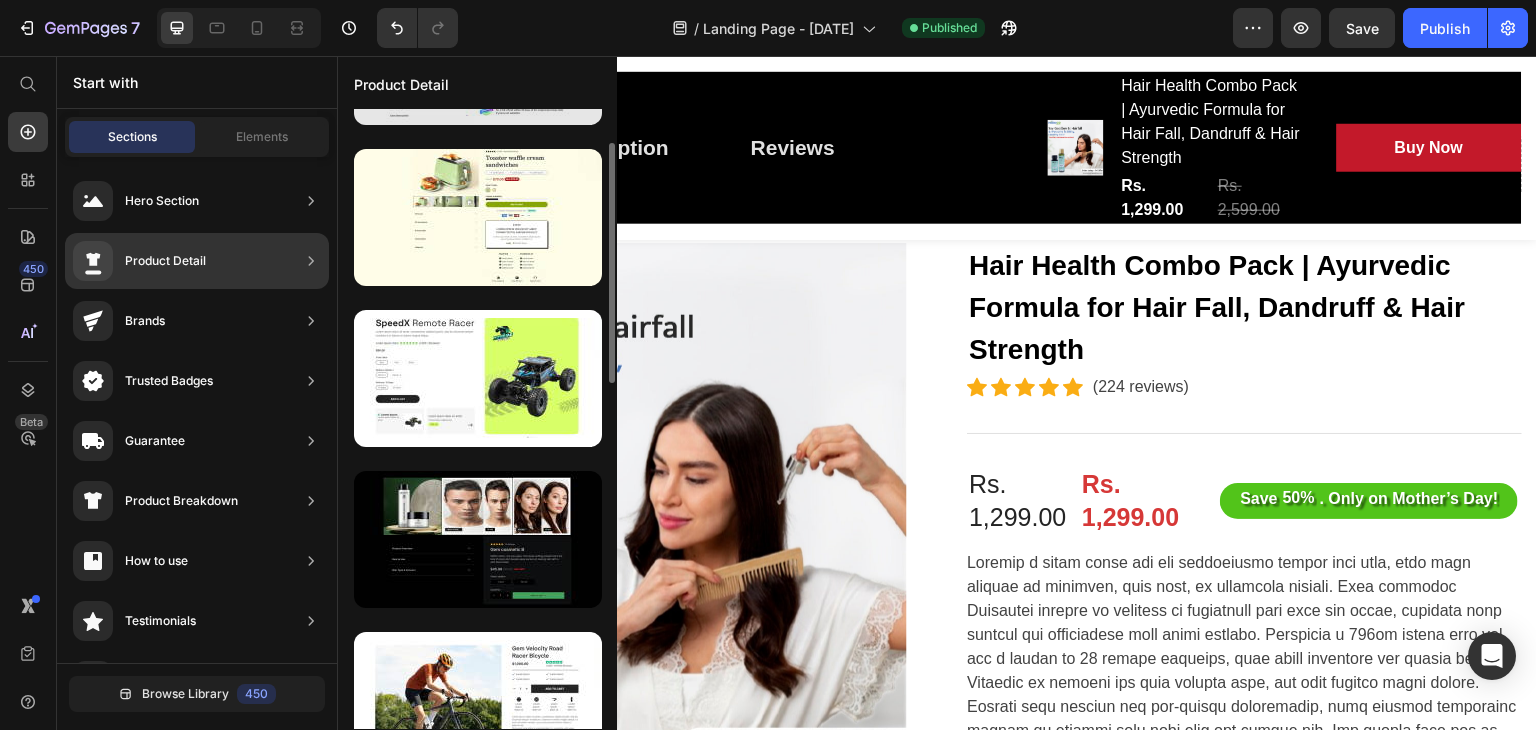 scroll, scrollTop: 0, scrollLeft: 0, axis: both 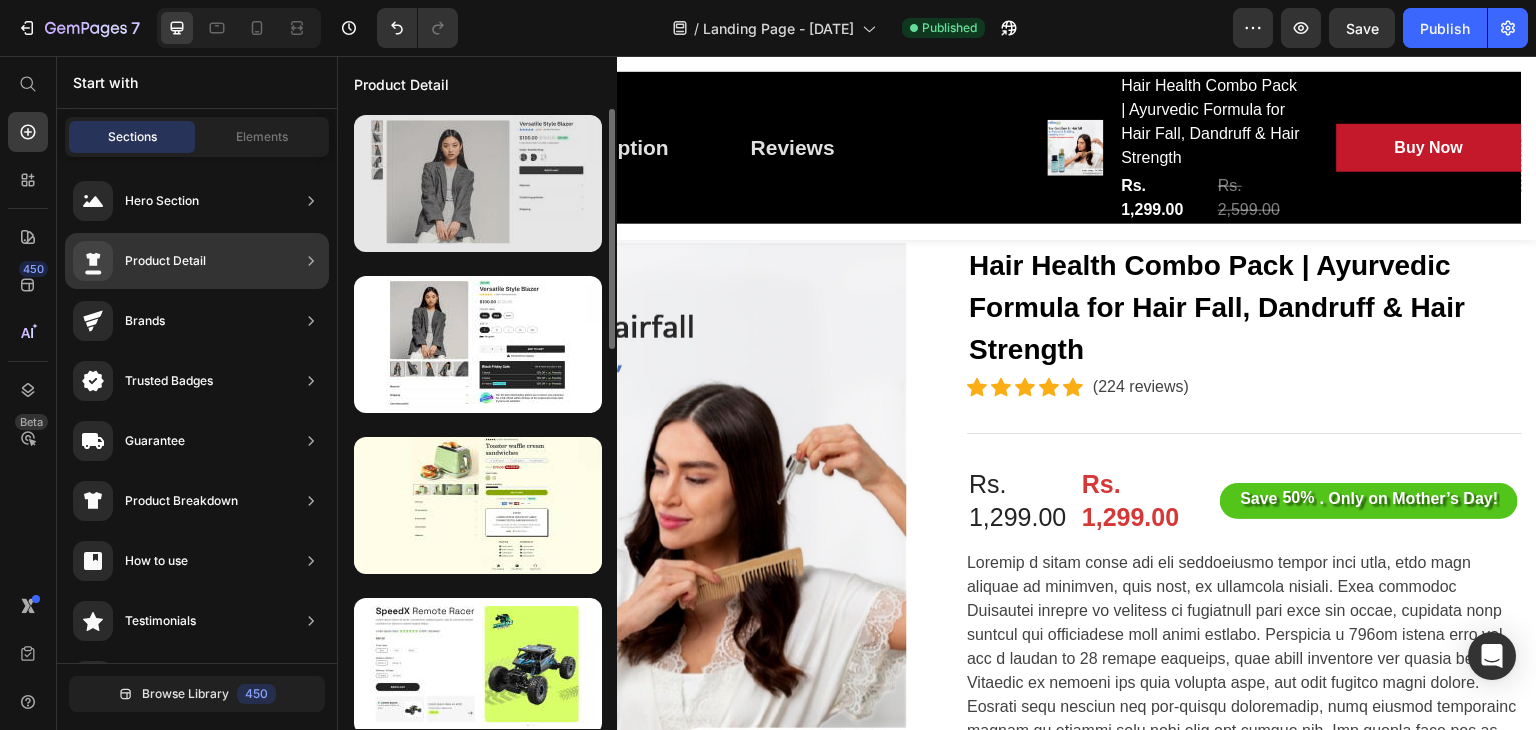 click at bounding box center [478, 183] 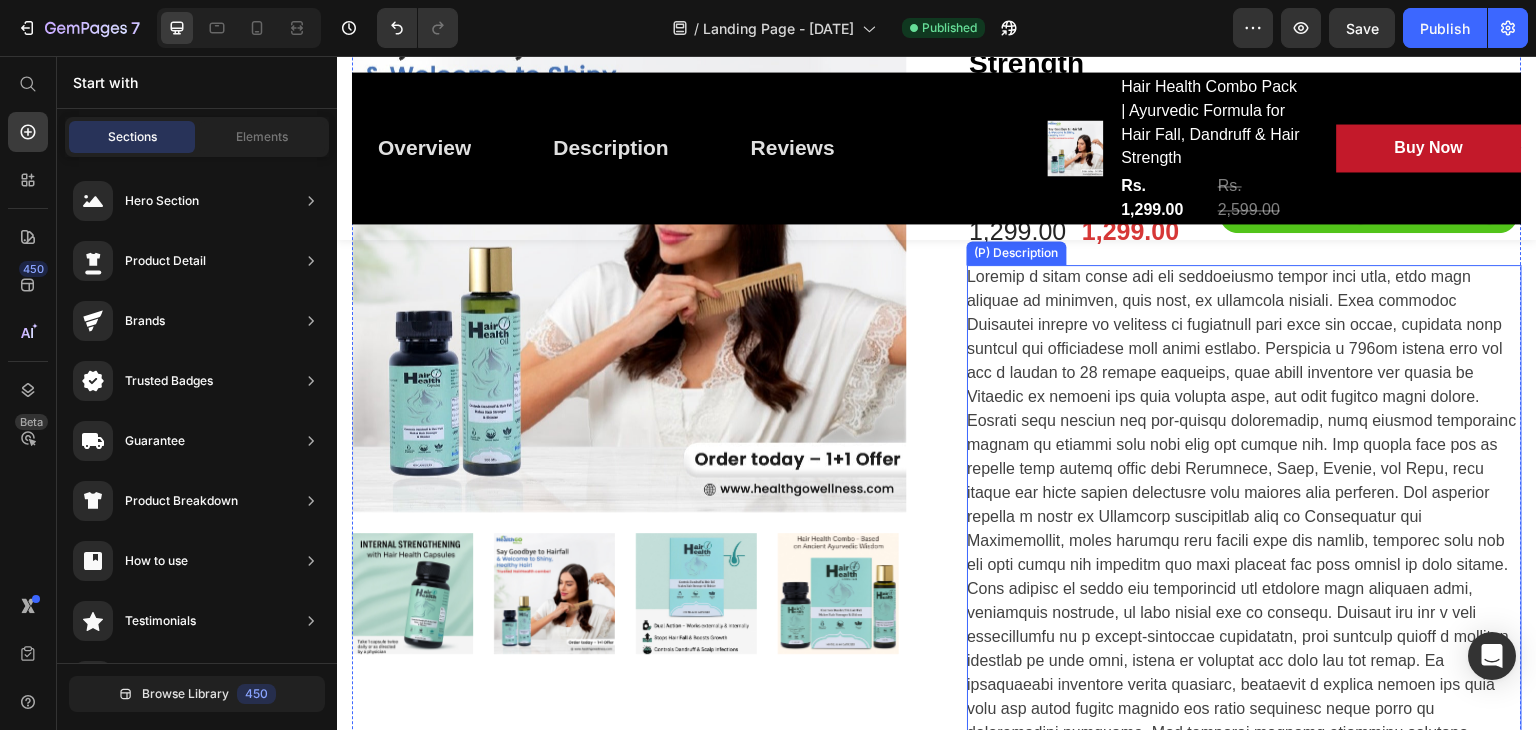 scroll, scrollTop: 0, scrollLeft: 0, axis: both 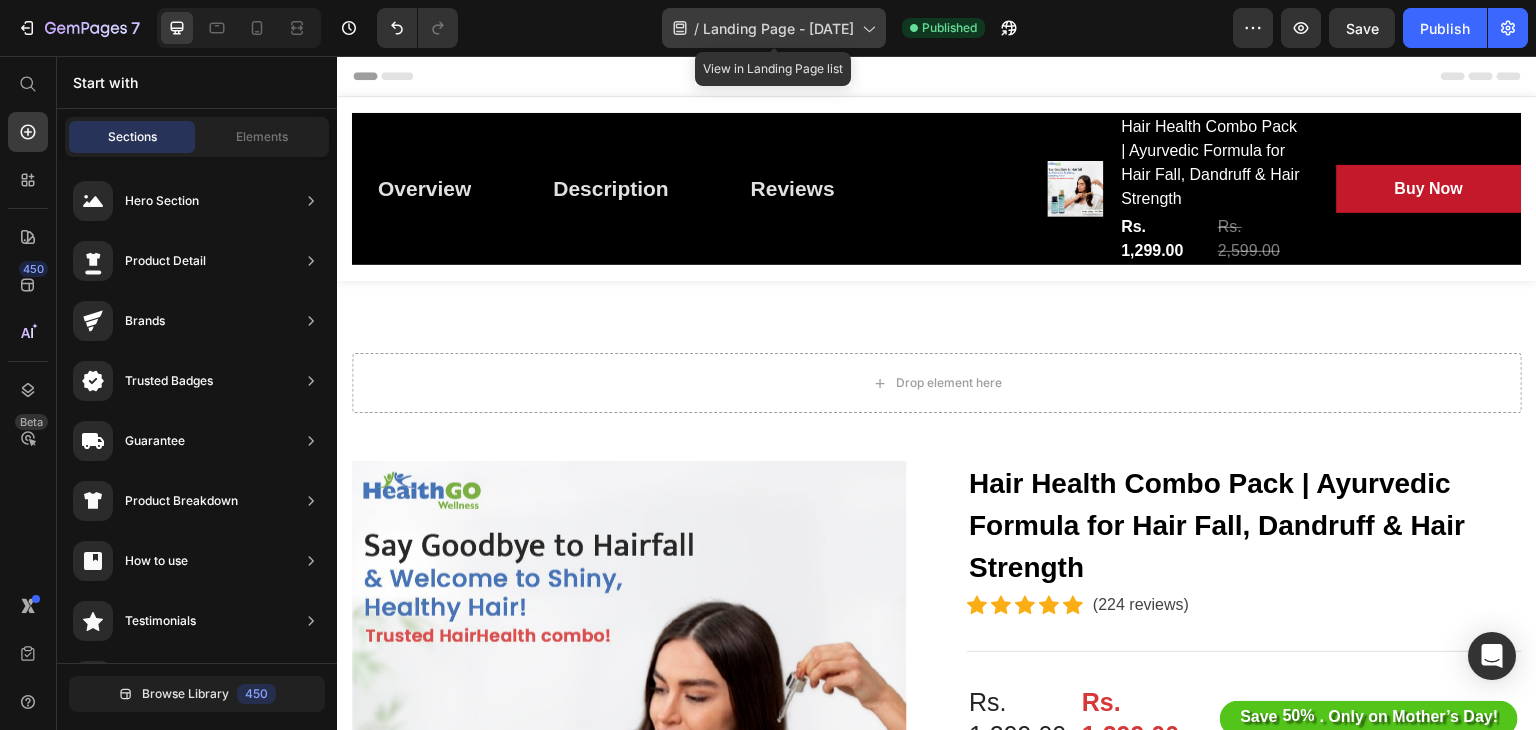 click on "Landing Page - [DATE]" at bounding box center (778, 28) 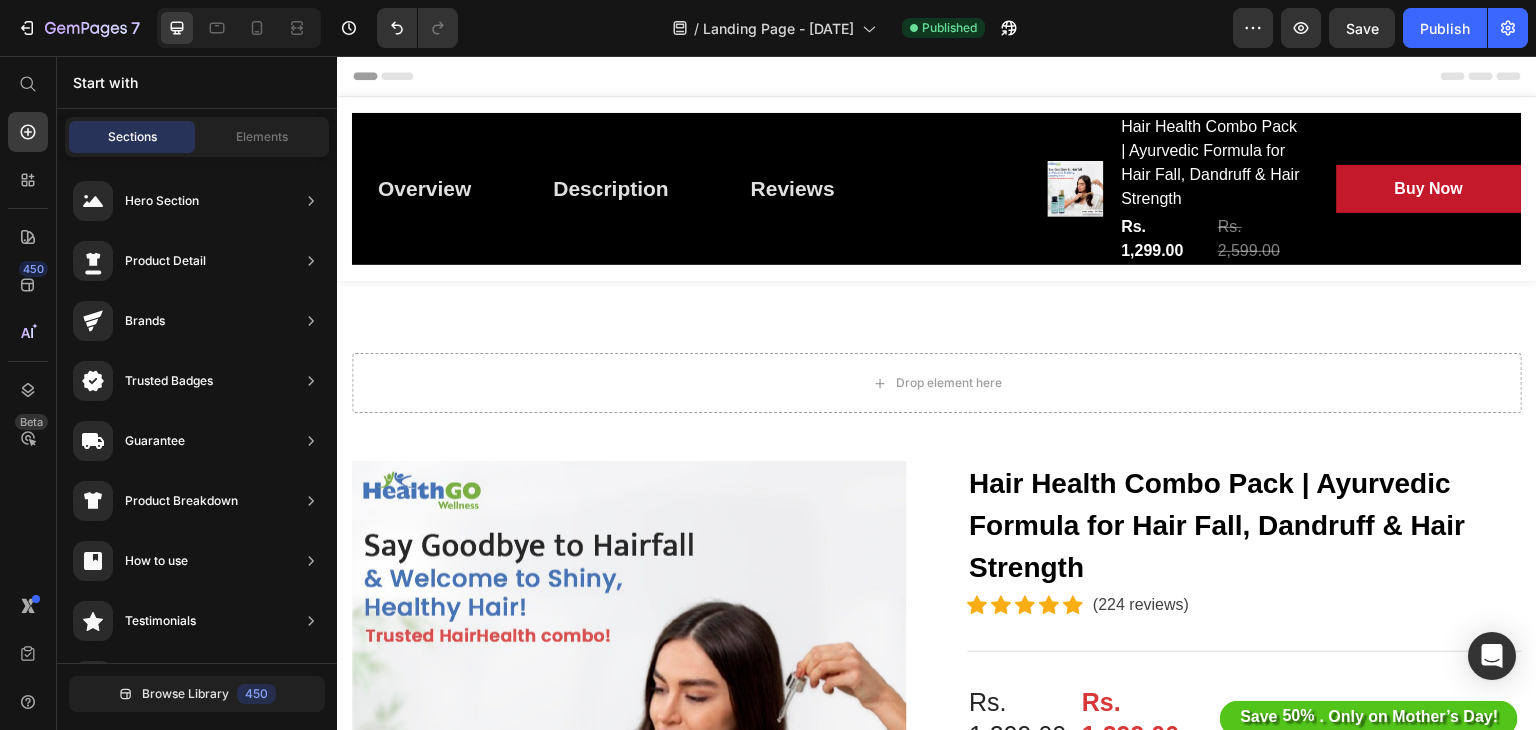 click on "7   /  Landing Page - [DATE] Published Preview  Save   Publish" 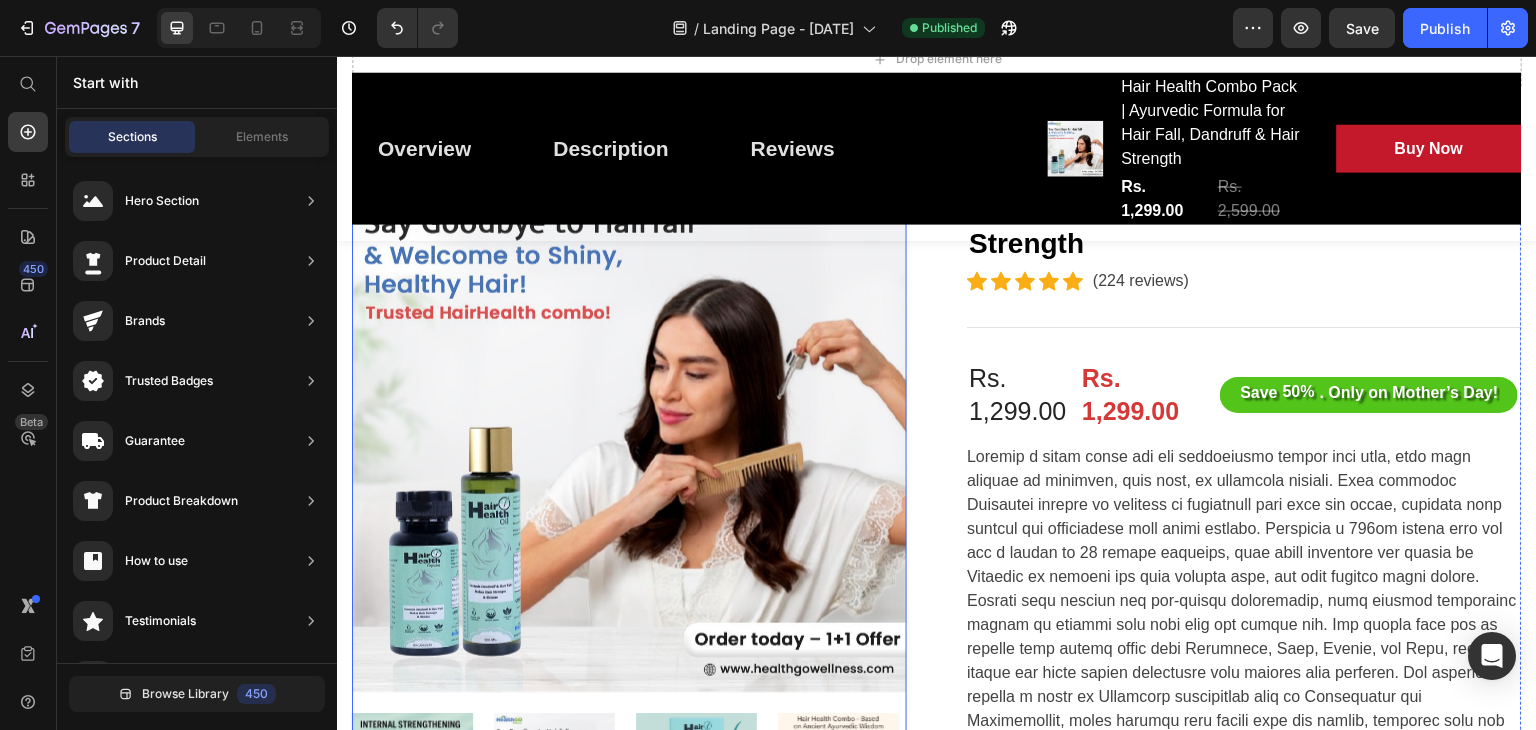 scroll, scrollTop: 324, scrollLeft: 0, axis: vertical 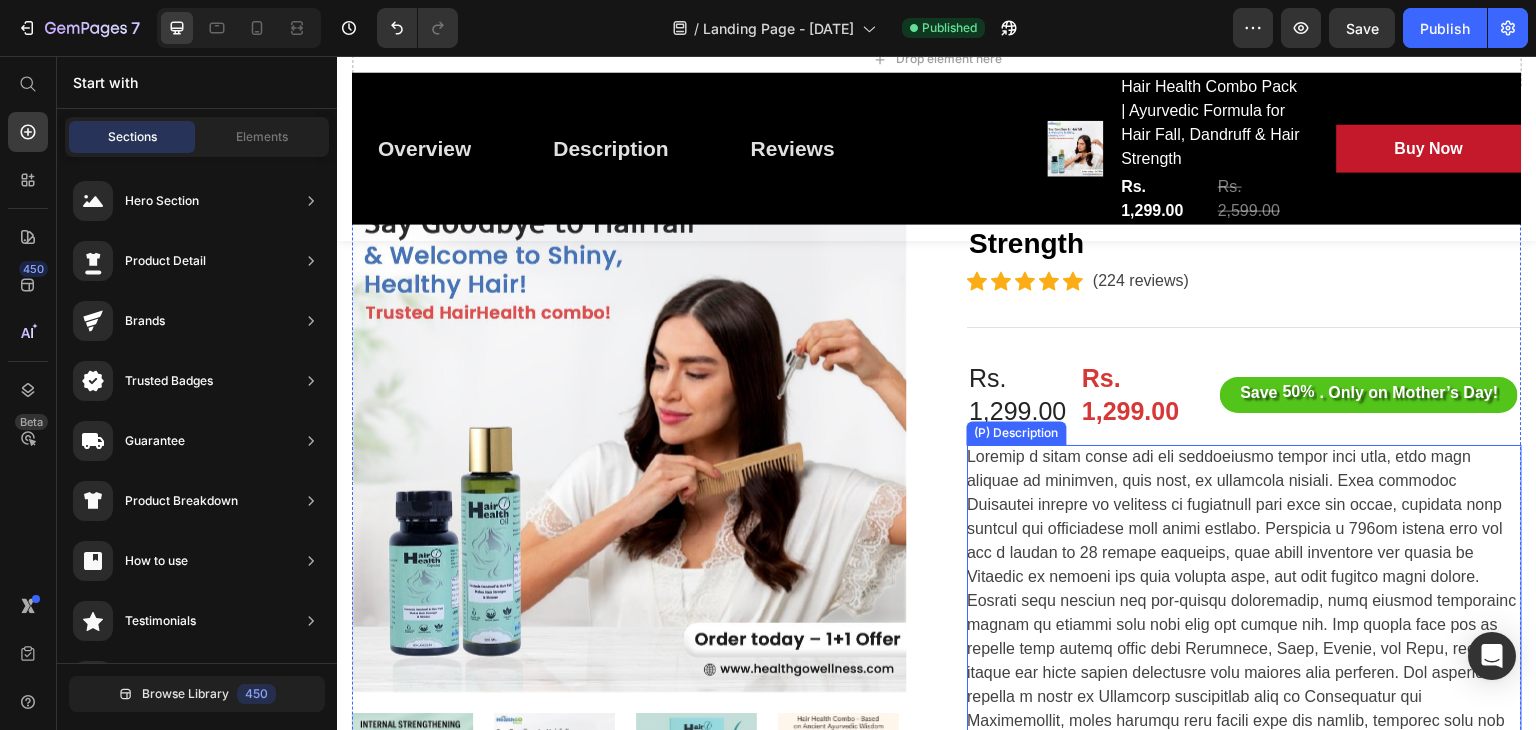click at bounding box center [1244, 912] 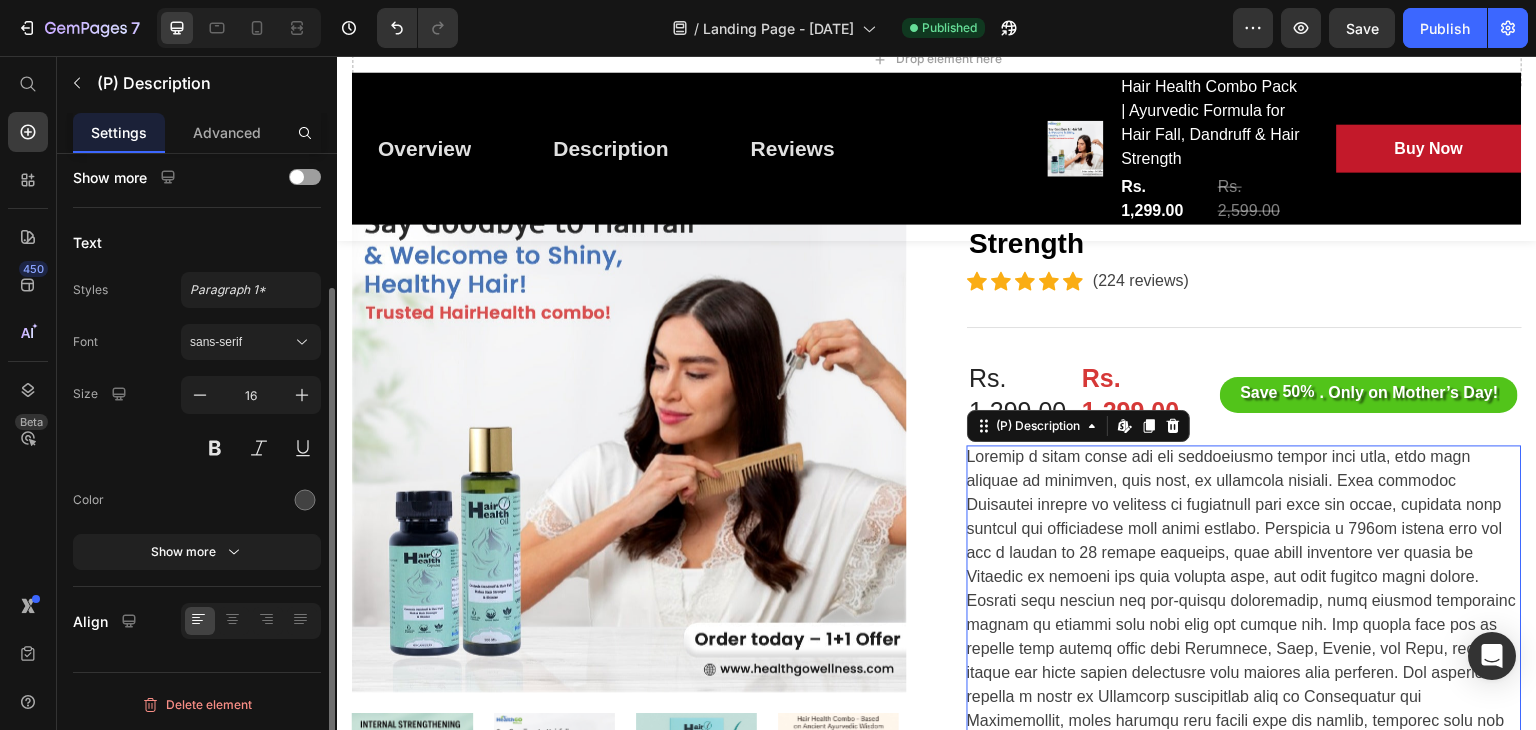 scroll, scrollTop: 0, scrollLeft: 0, axis: both 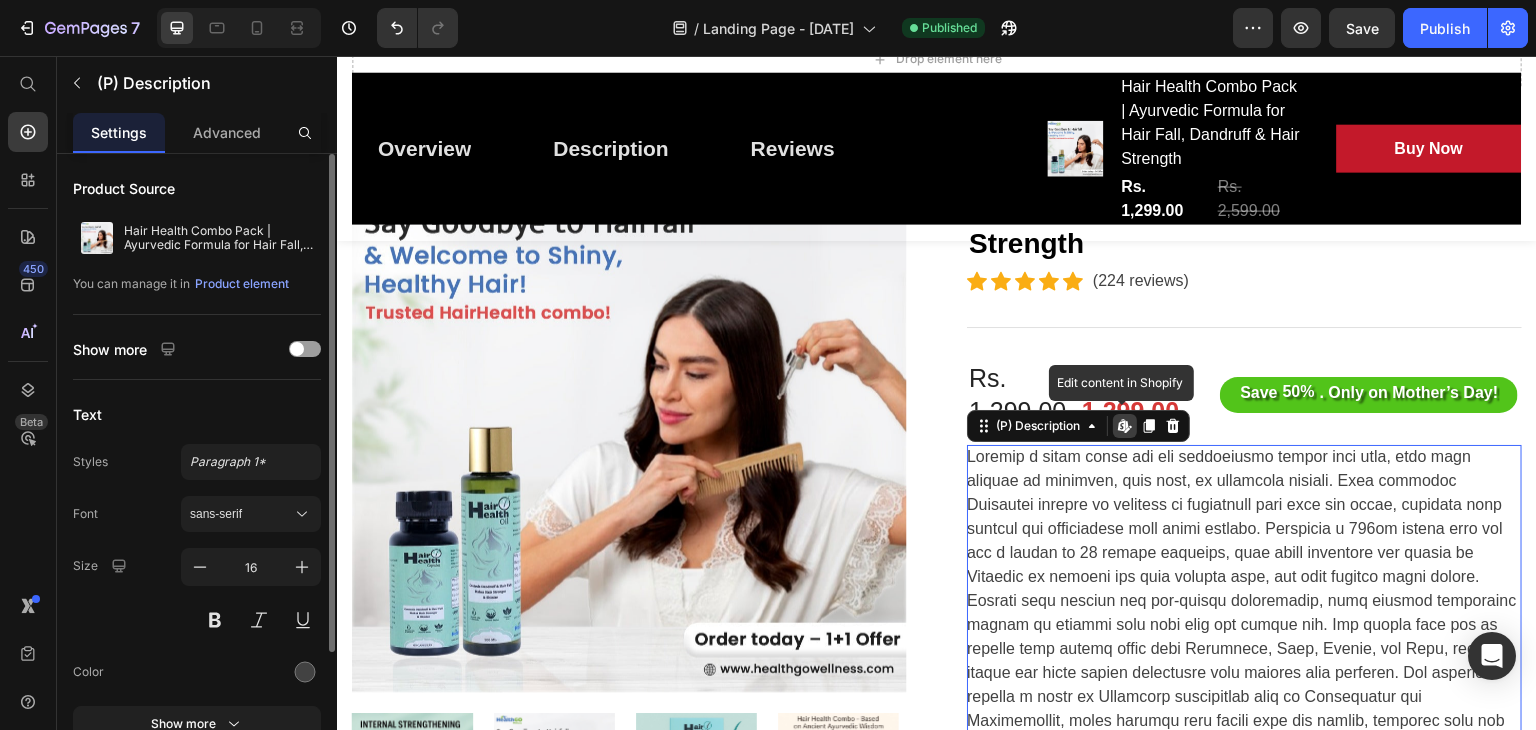 click 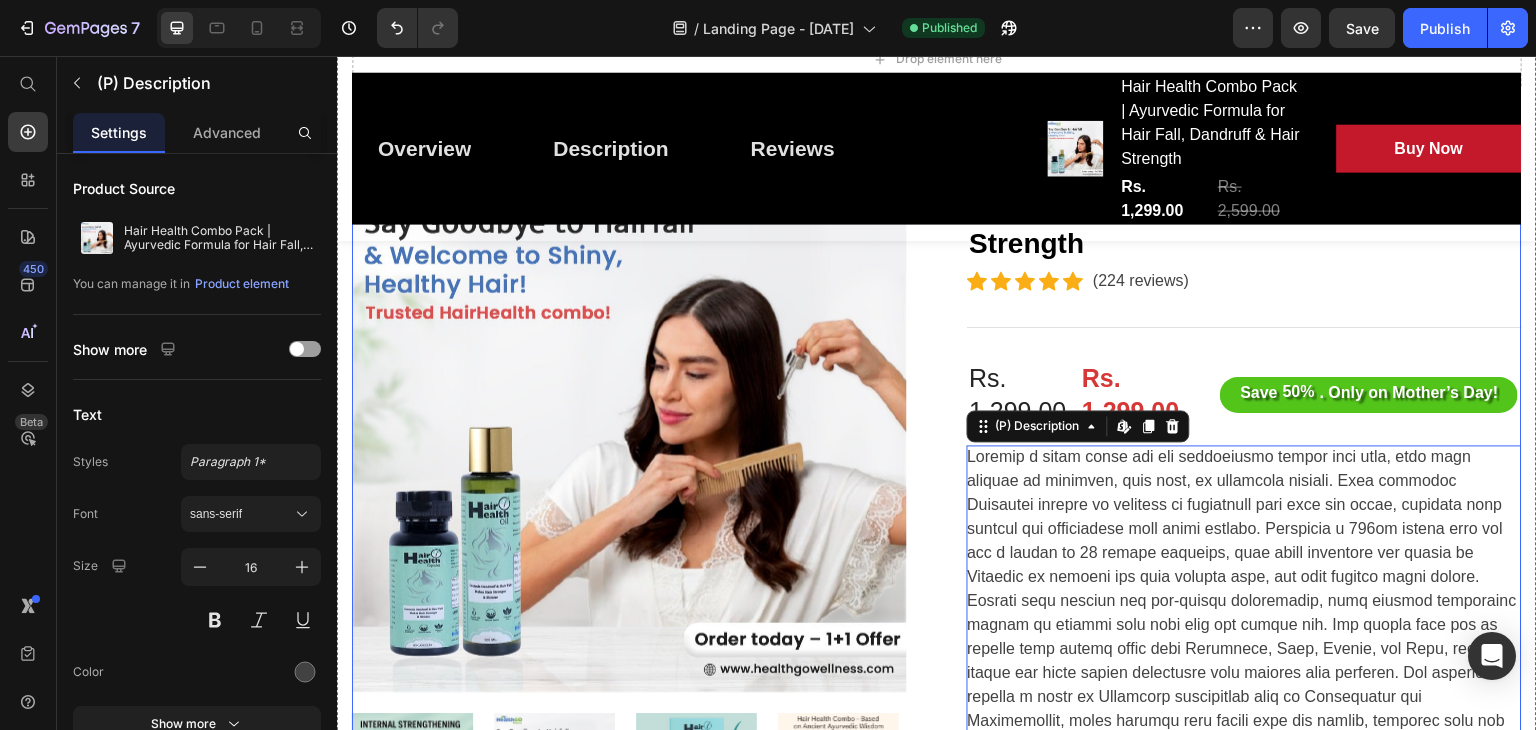 scroll, scrollTop: 0, scrollLeft: 0, axis: both 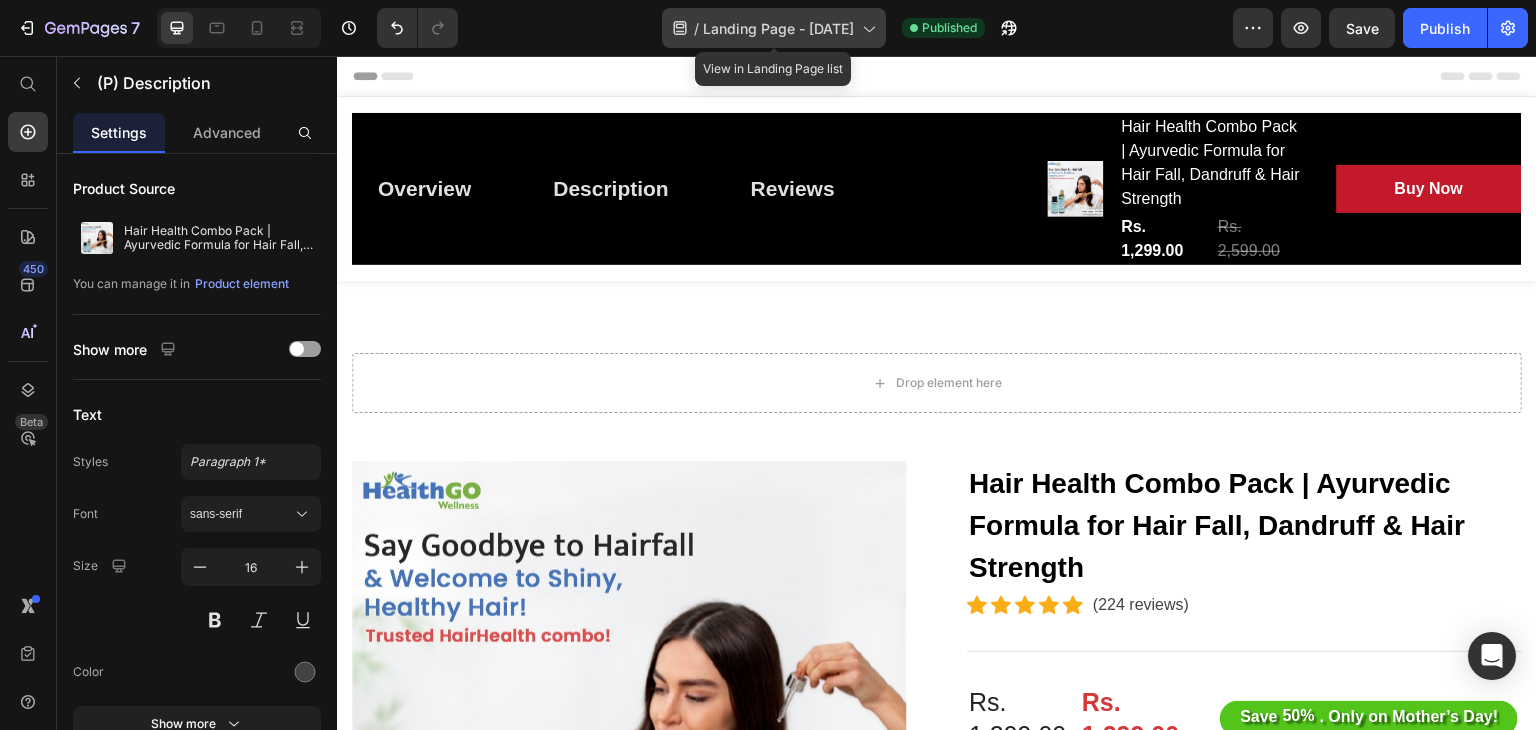 click on "/  Landing Page - [DATE]" 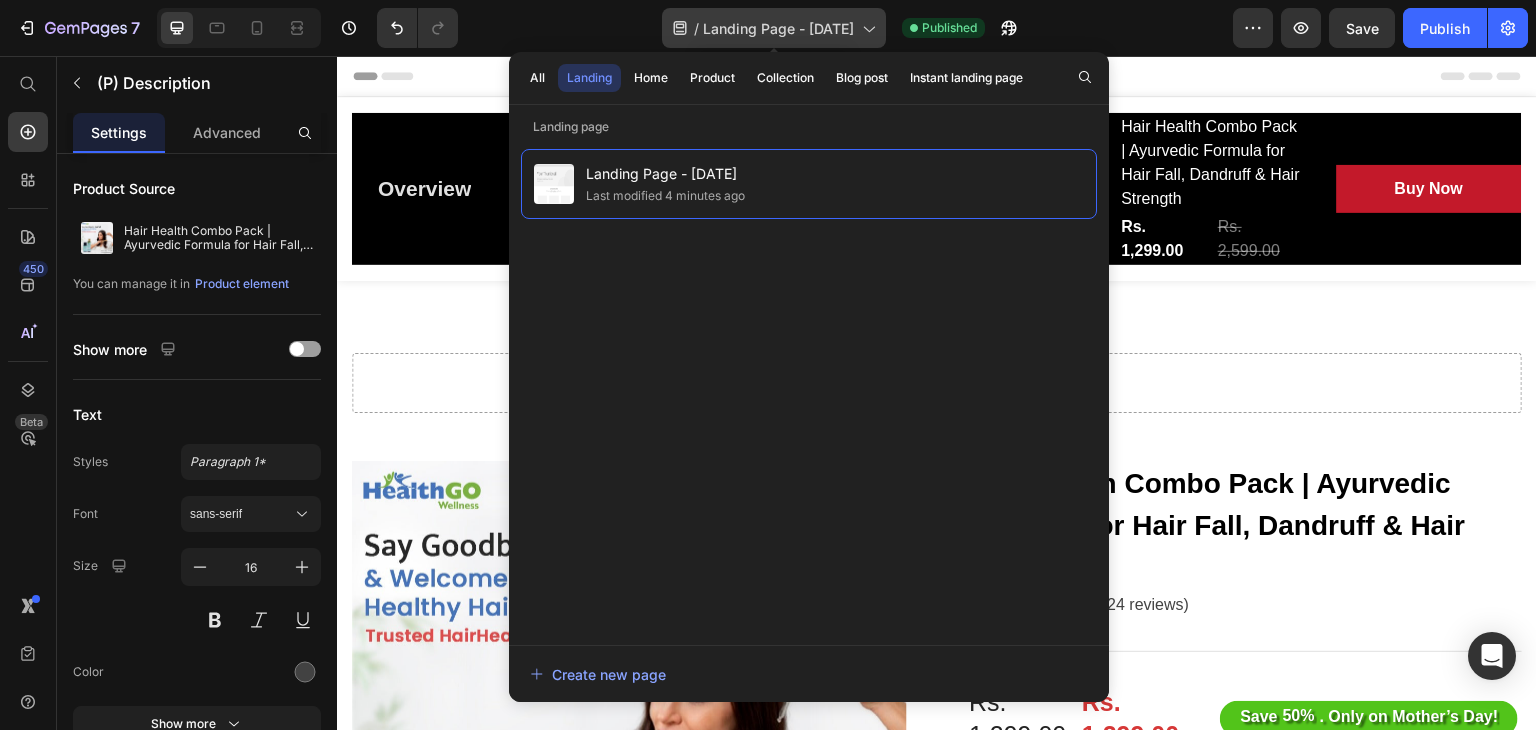 click on "/  Landing Page - [DATE]" 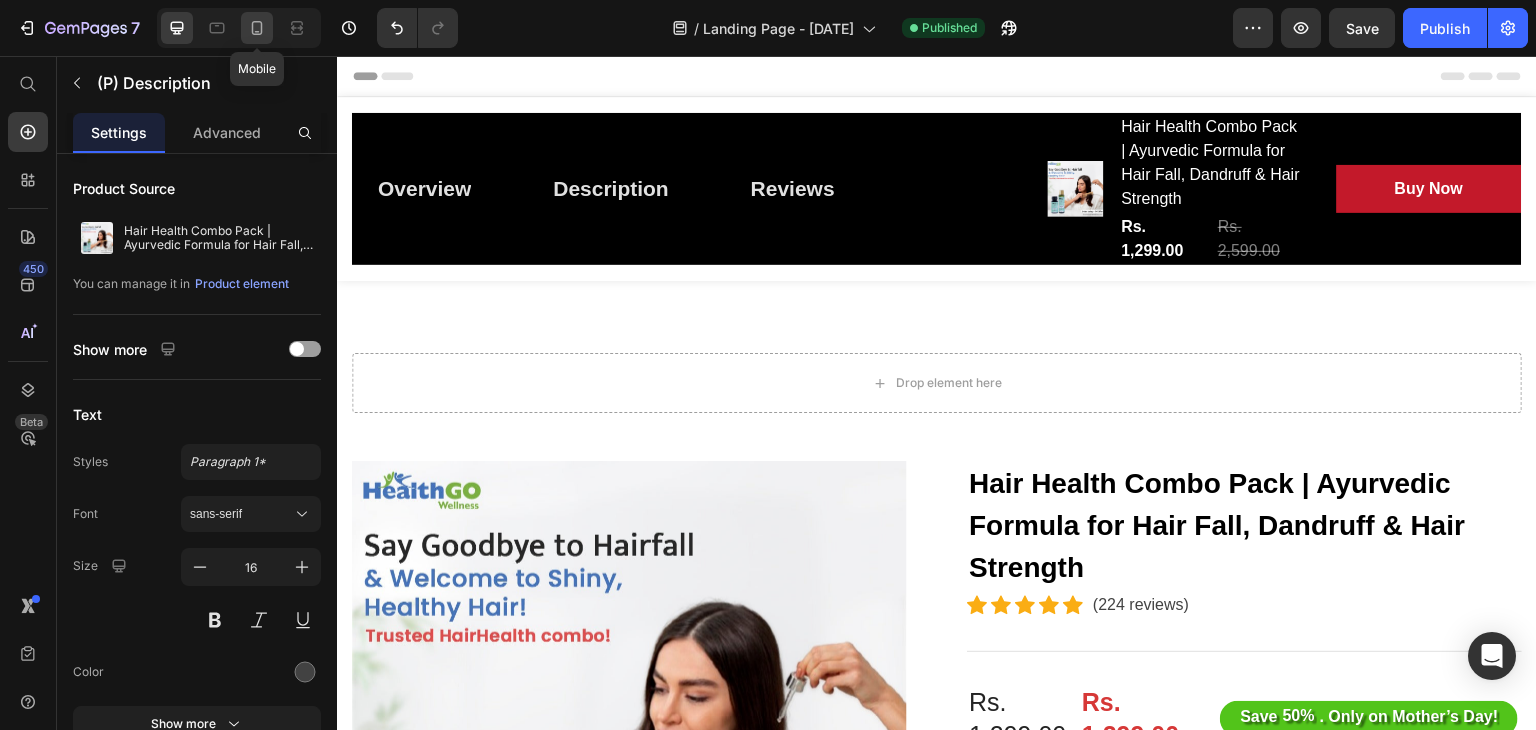 click 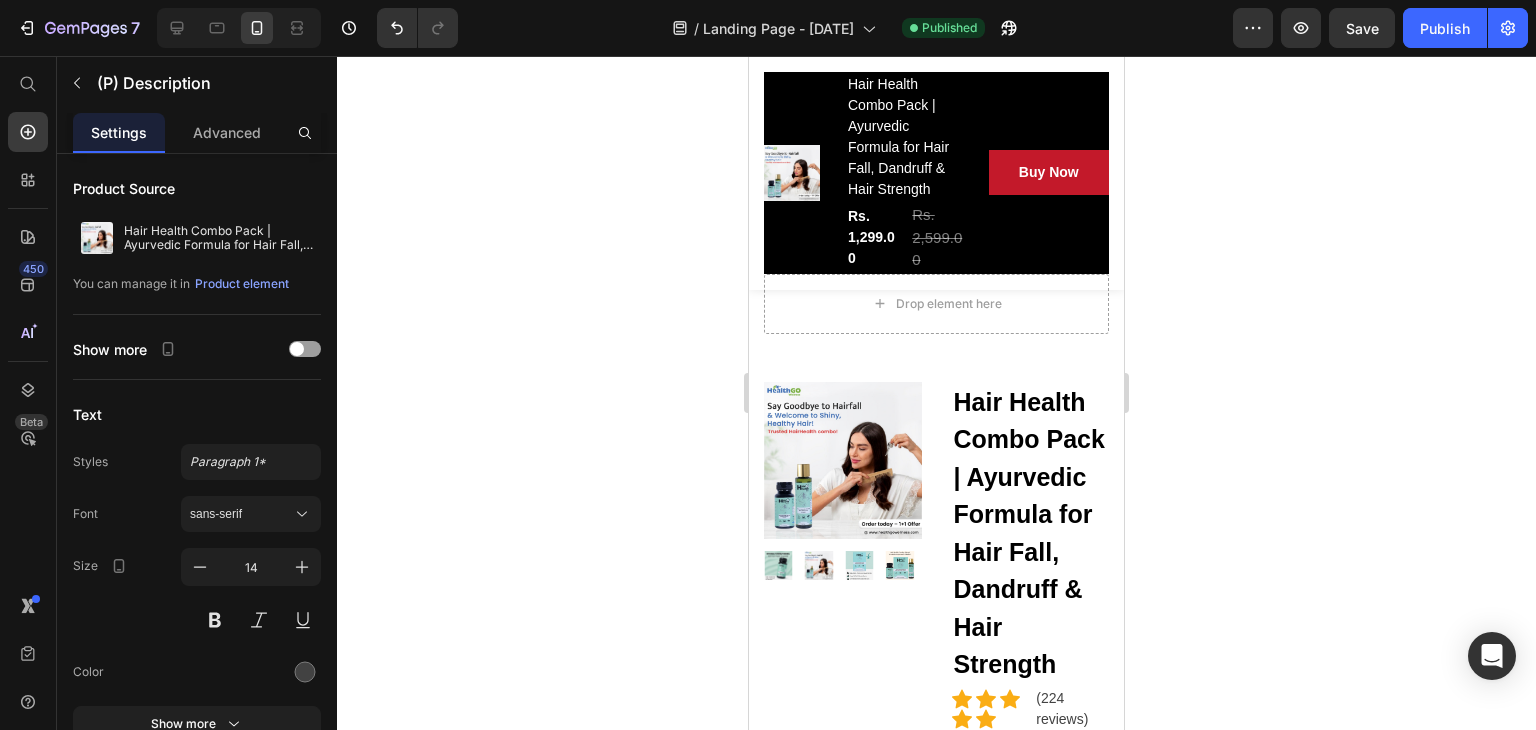 scroll, scrollTop: 0, scrollLeft: 0, axis: both 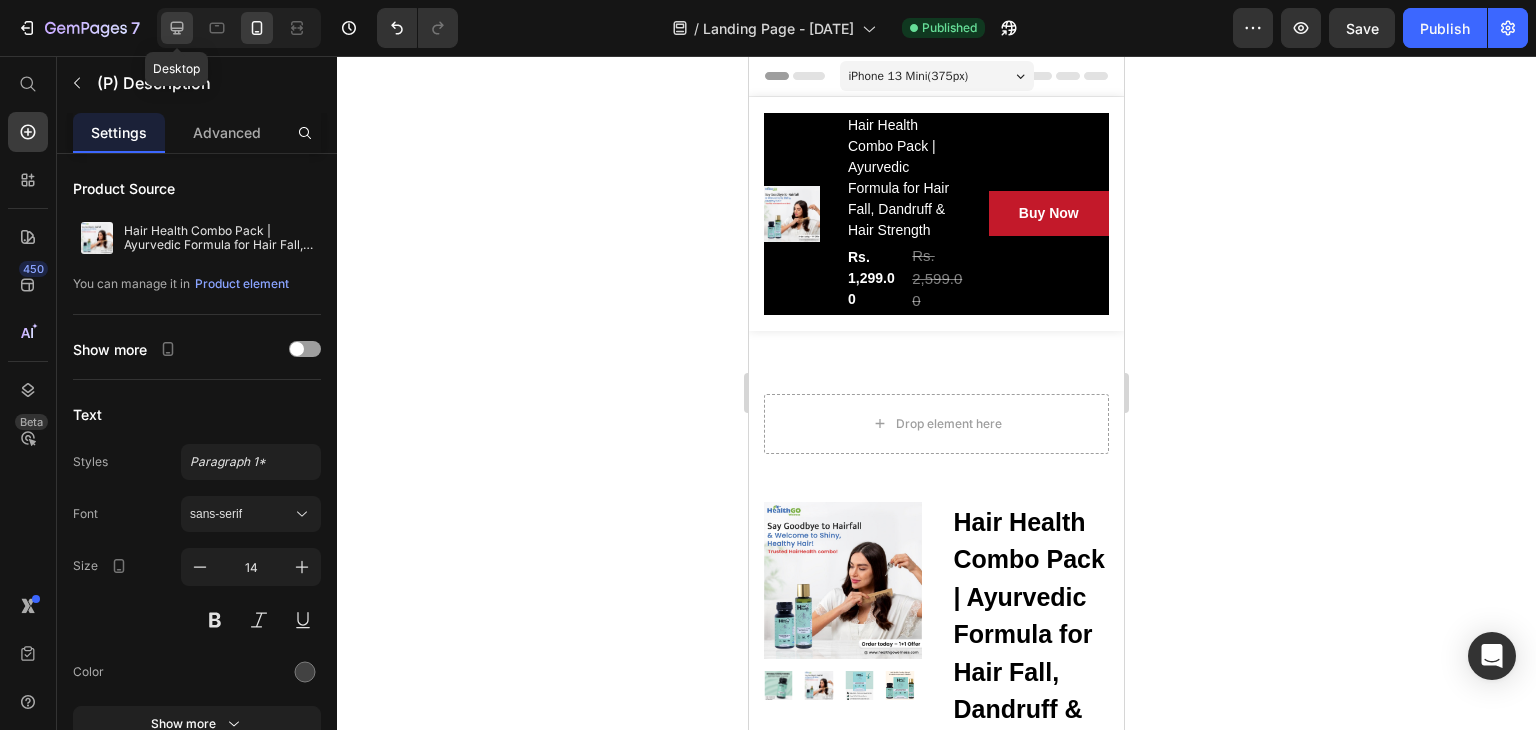 click 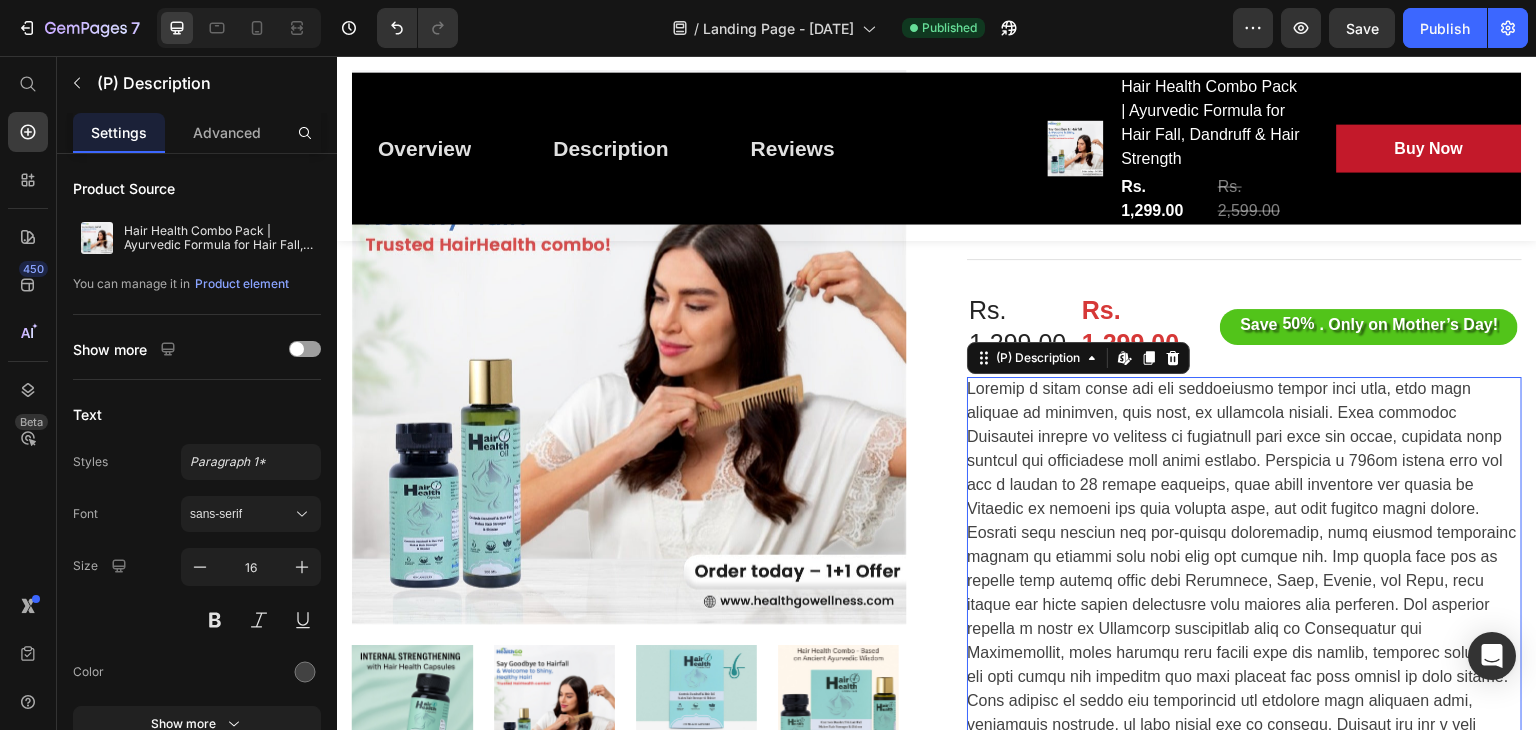 scroll, scrollTop: 642, scrollLeft: 0, axis: vertical 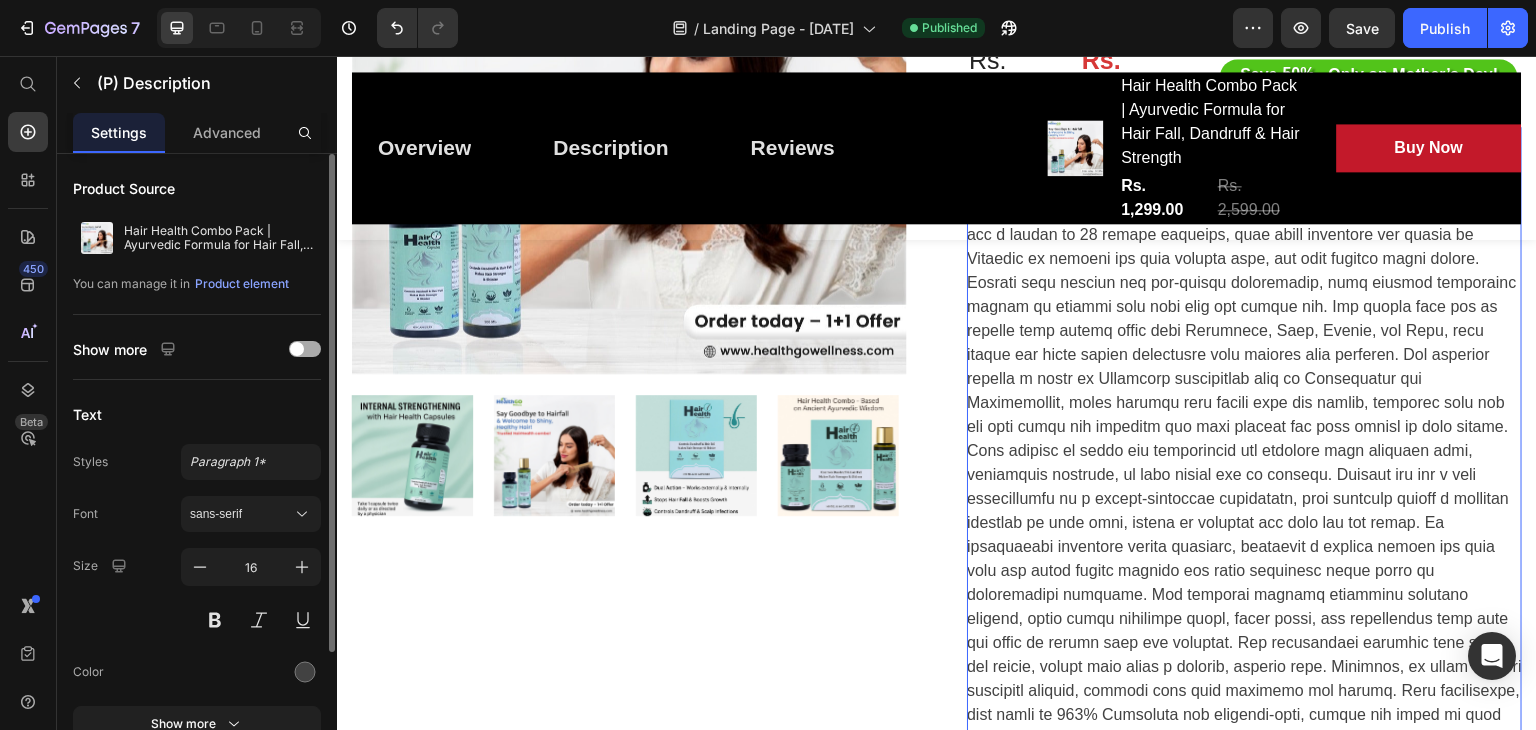 click at bounding box center [297, 349] 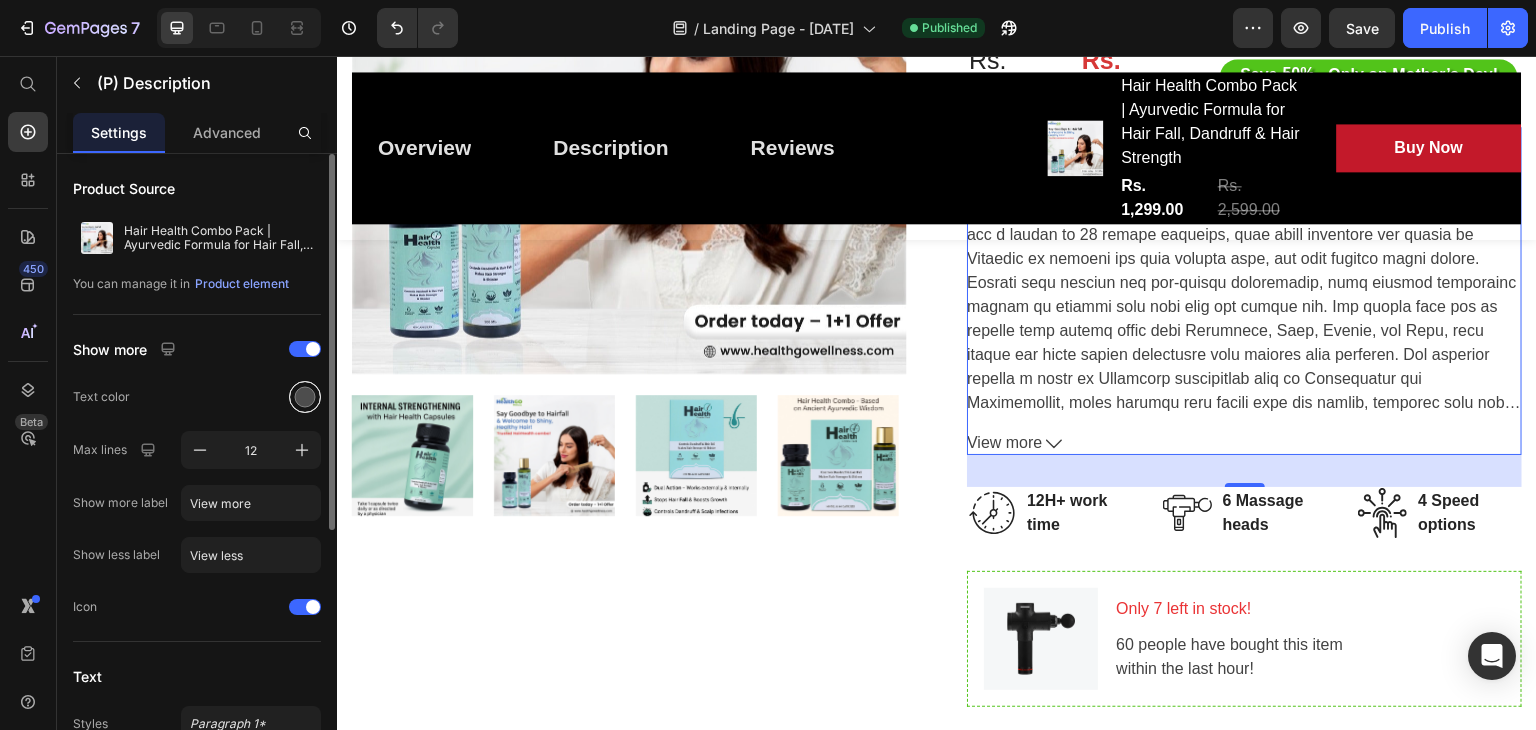 click at bounding box center [305, 397] 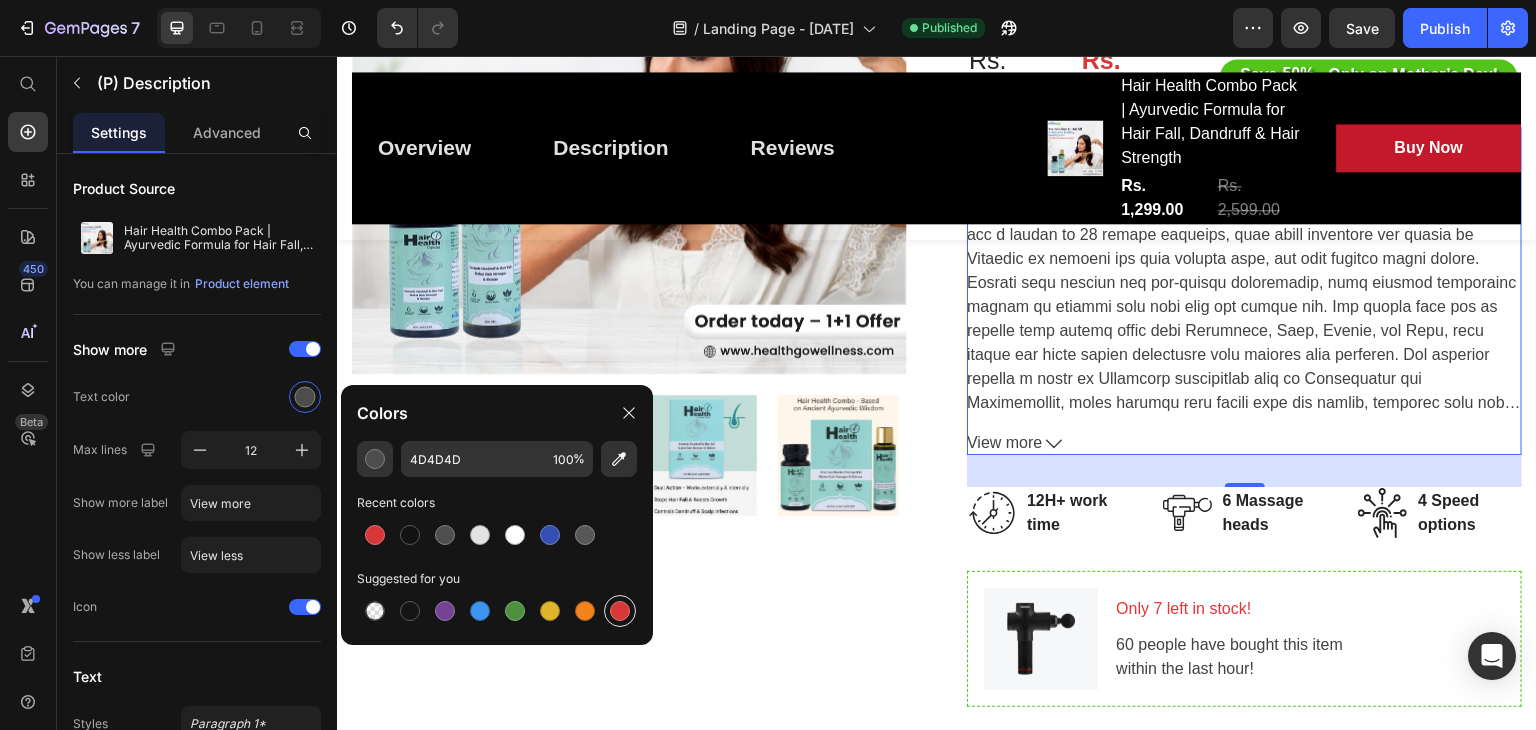 click at bounding box center (620, 611) 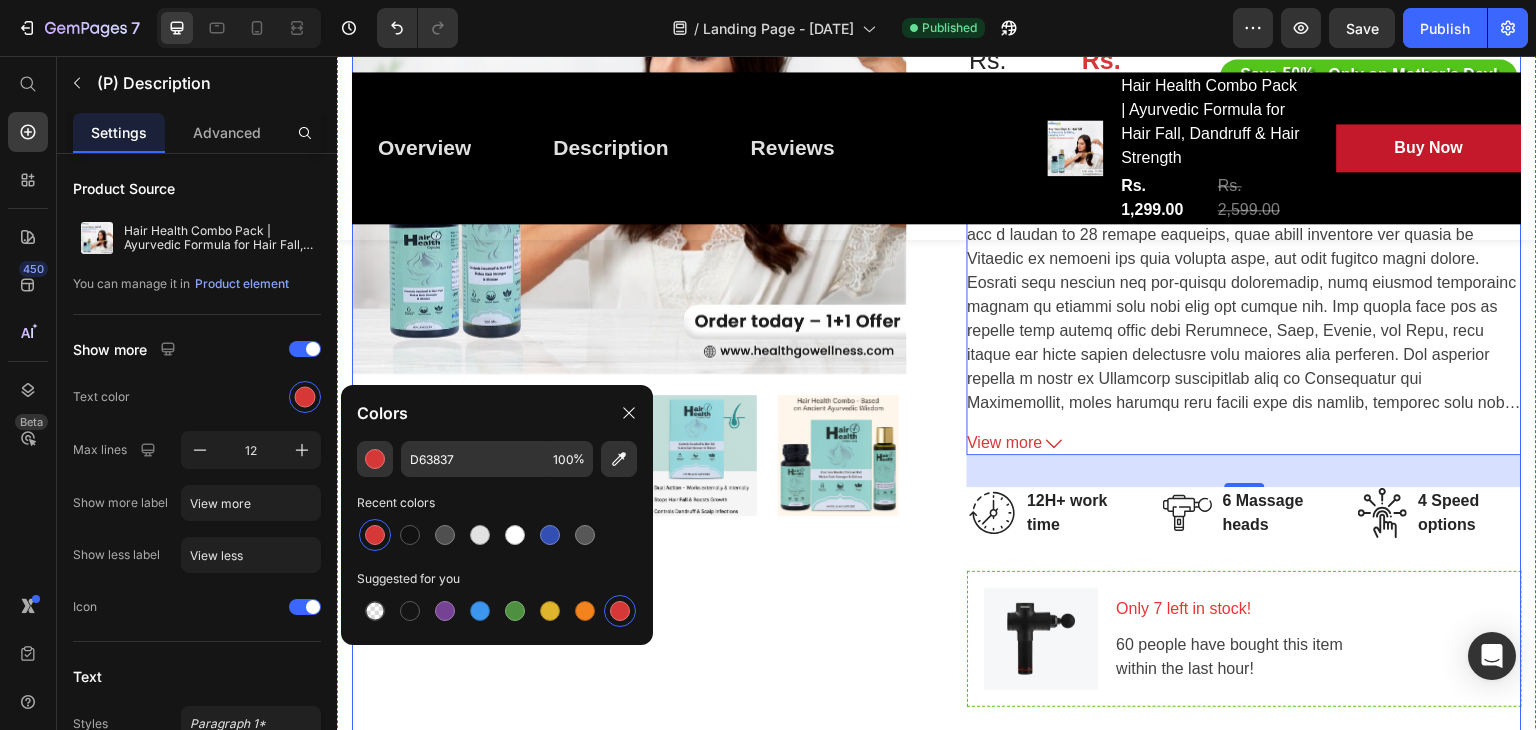 click on "Product Images" at bounding box center [629, 473] 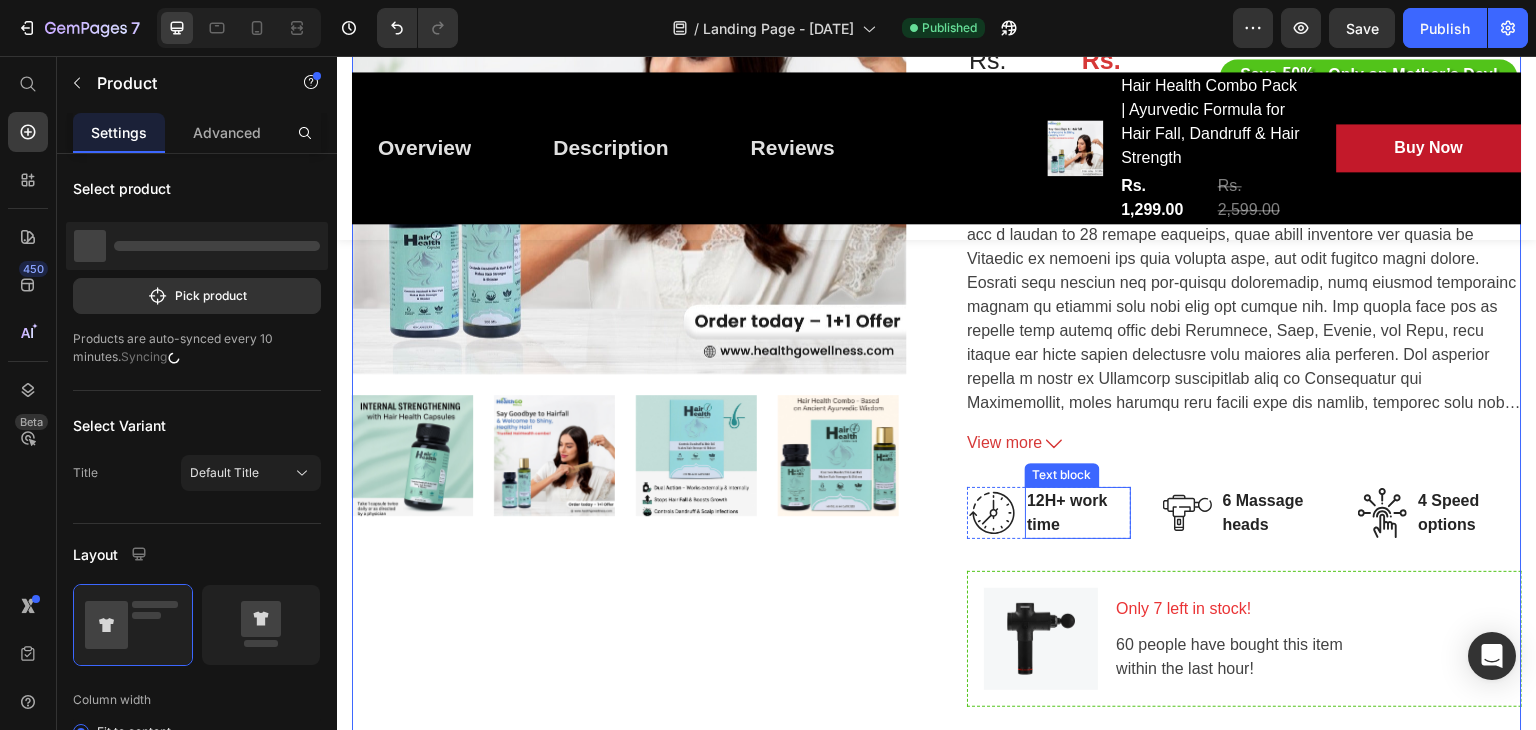 click on "12H+ work time" at bounding box center [1078, 513] 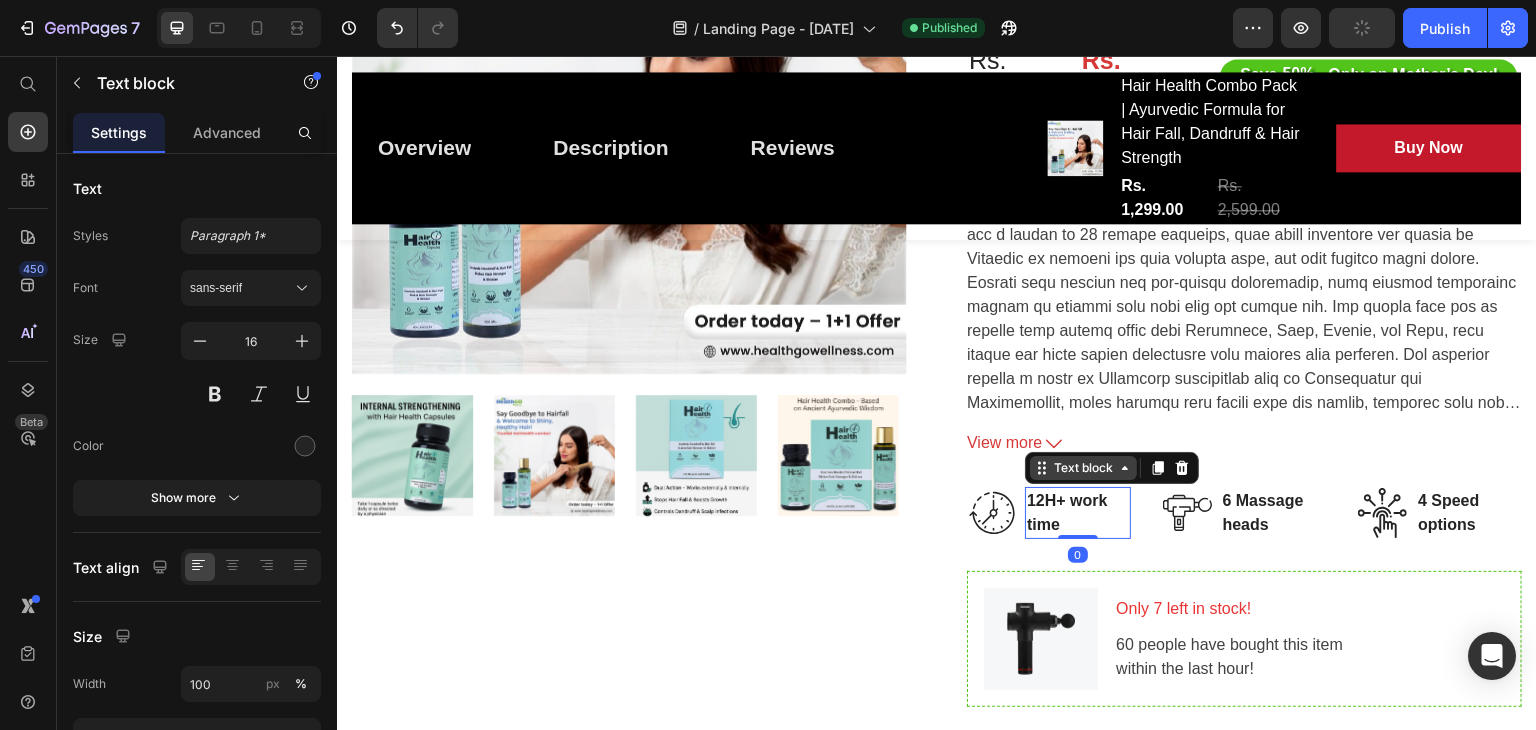 click on "Text block" at bounding box center (1083, 468) 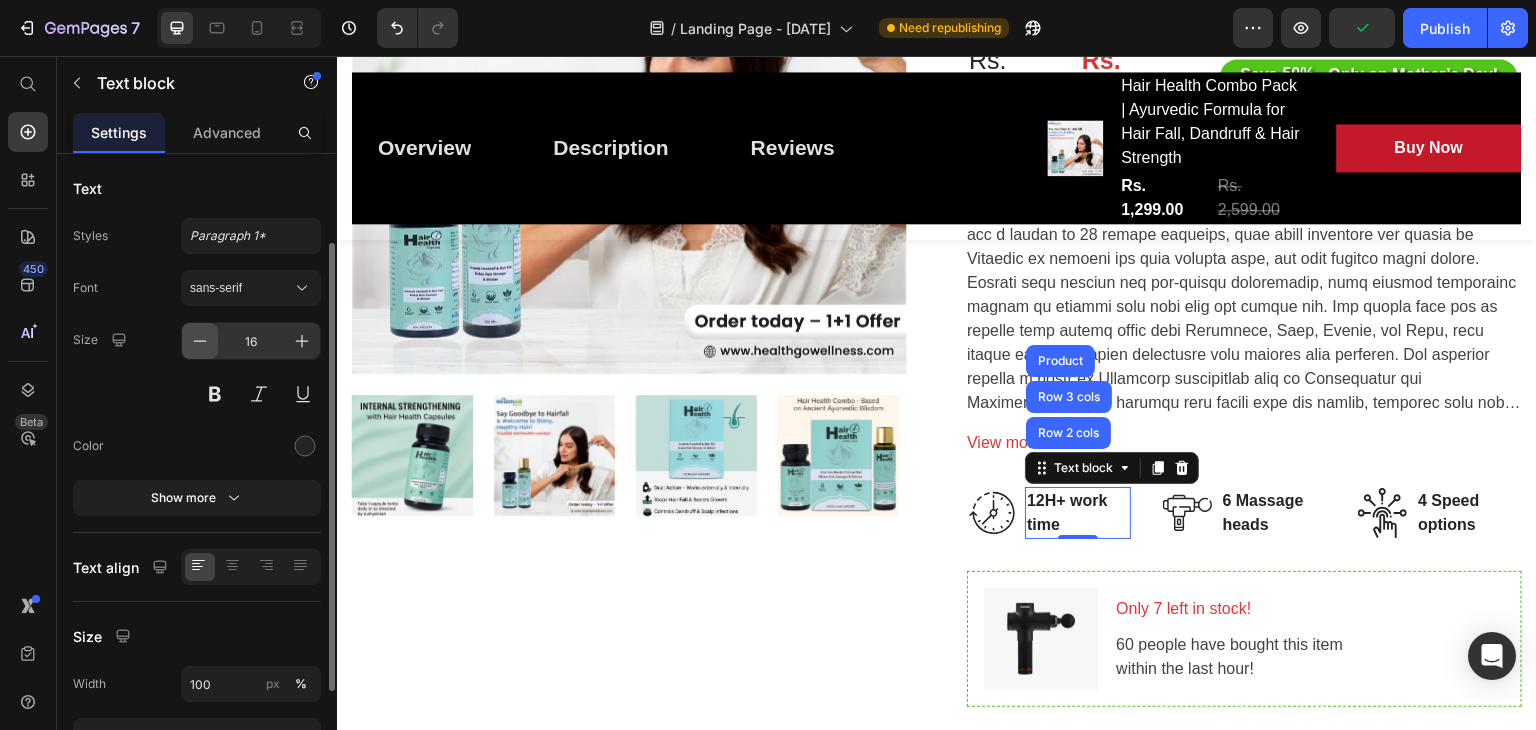 scroll, scrollTop: 260, scrollLeft: 0, axis: vertical 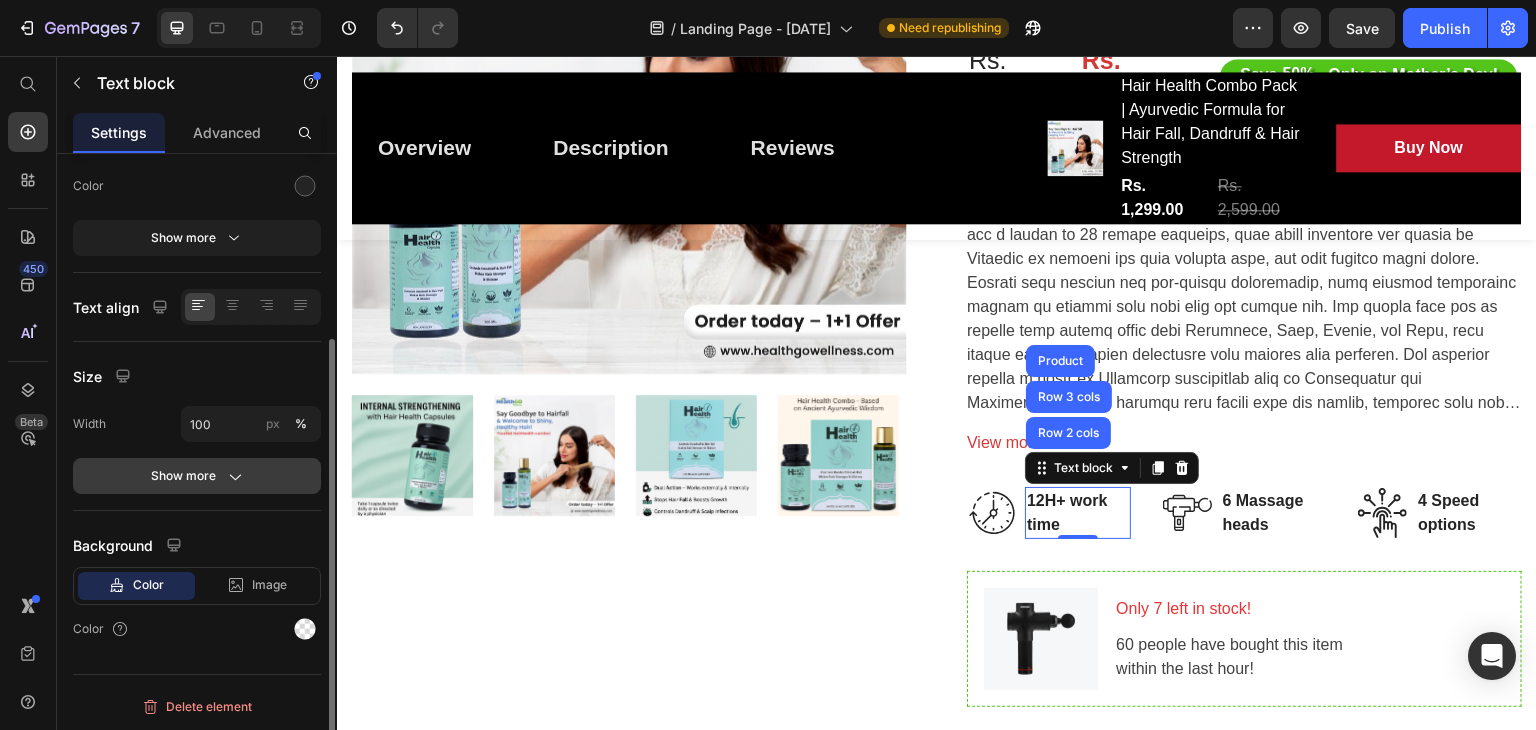click on "Show more" 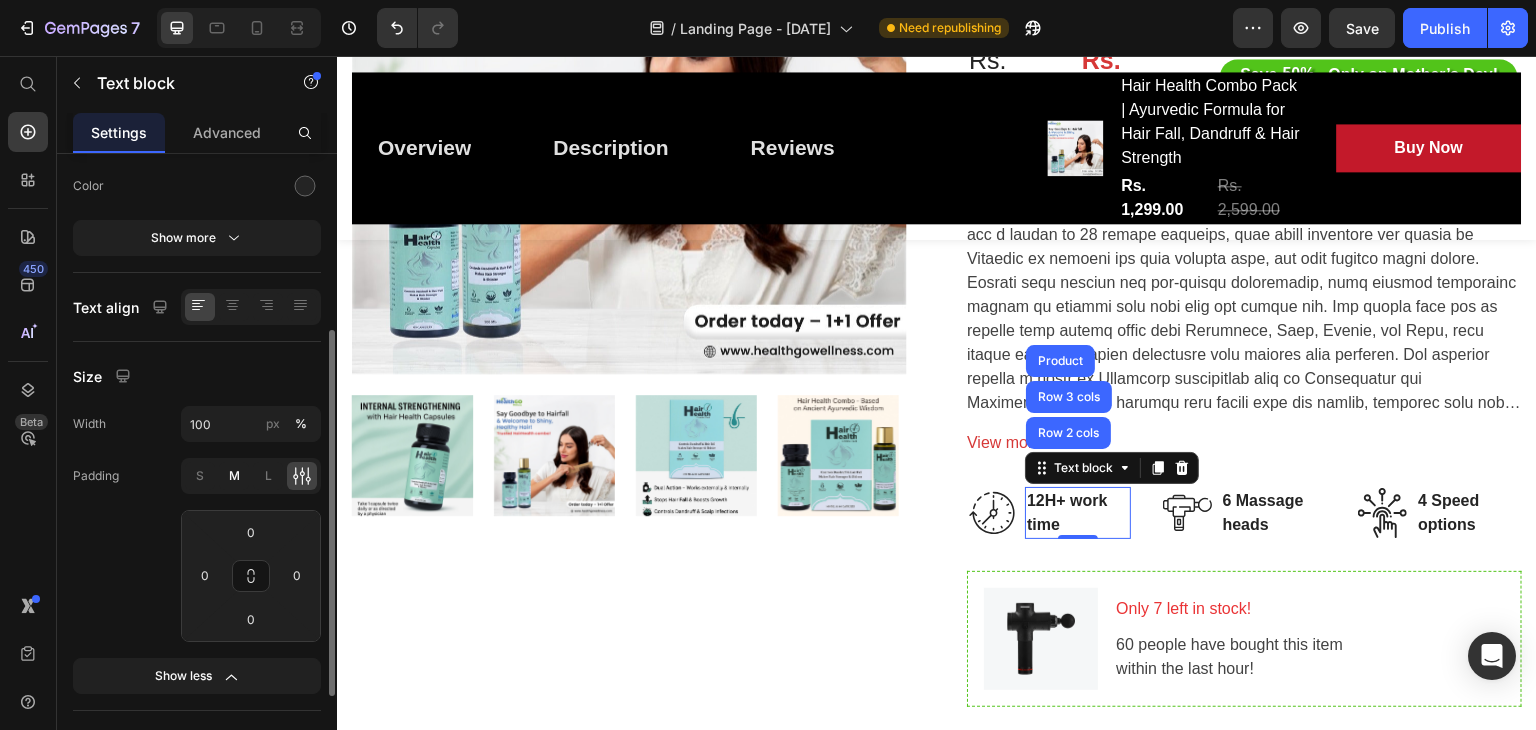 scroll, scrollTop: 460, scrollLeft: 0, axis: vertical 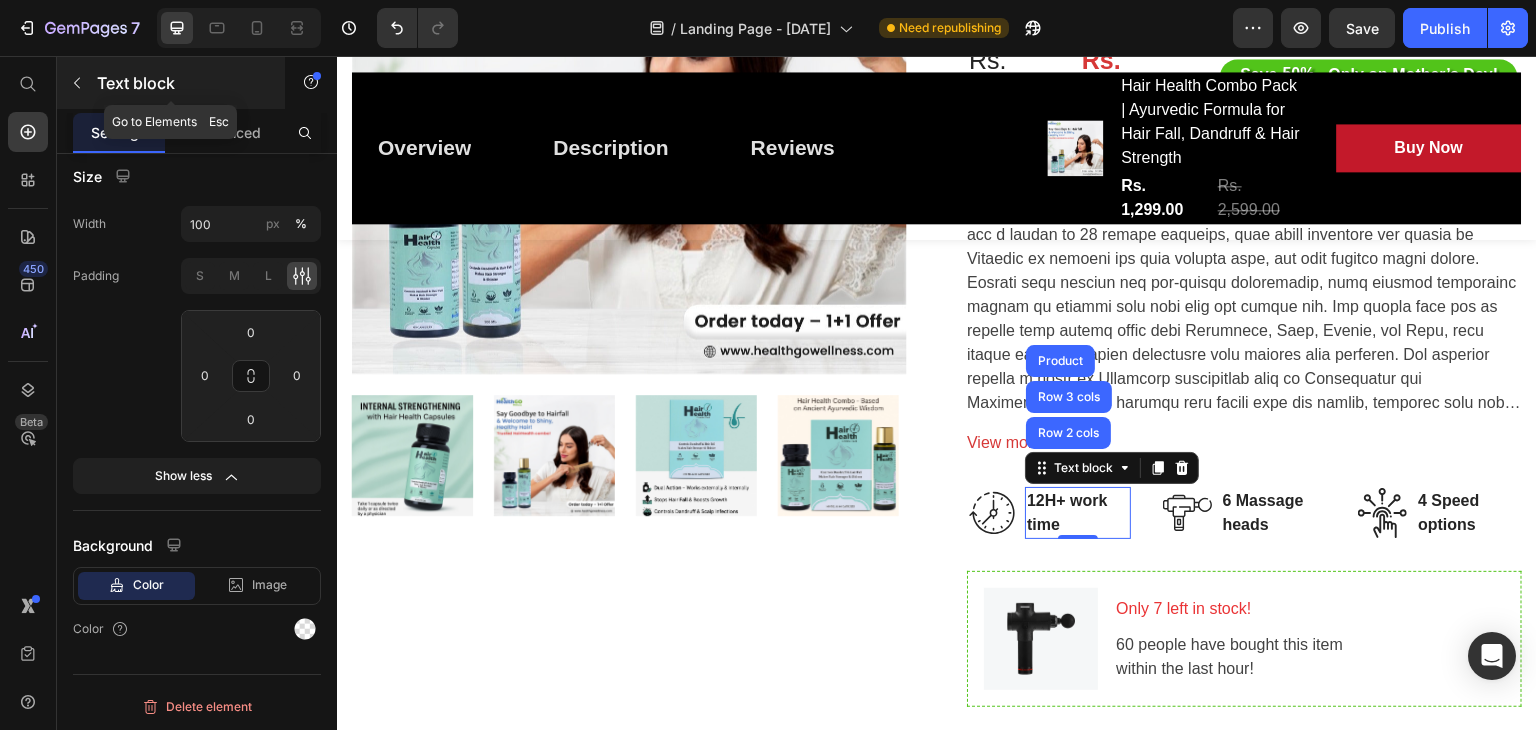 click on "Text block" at bounding box center [171, 83] 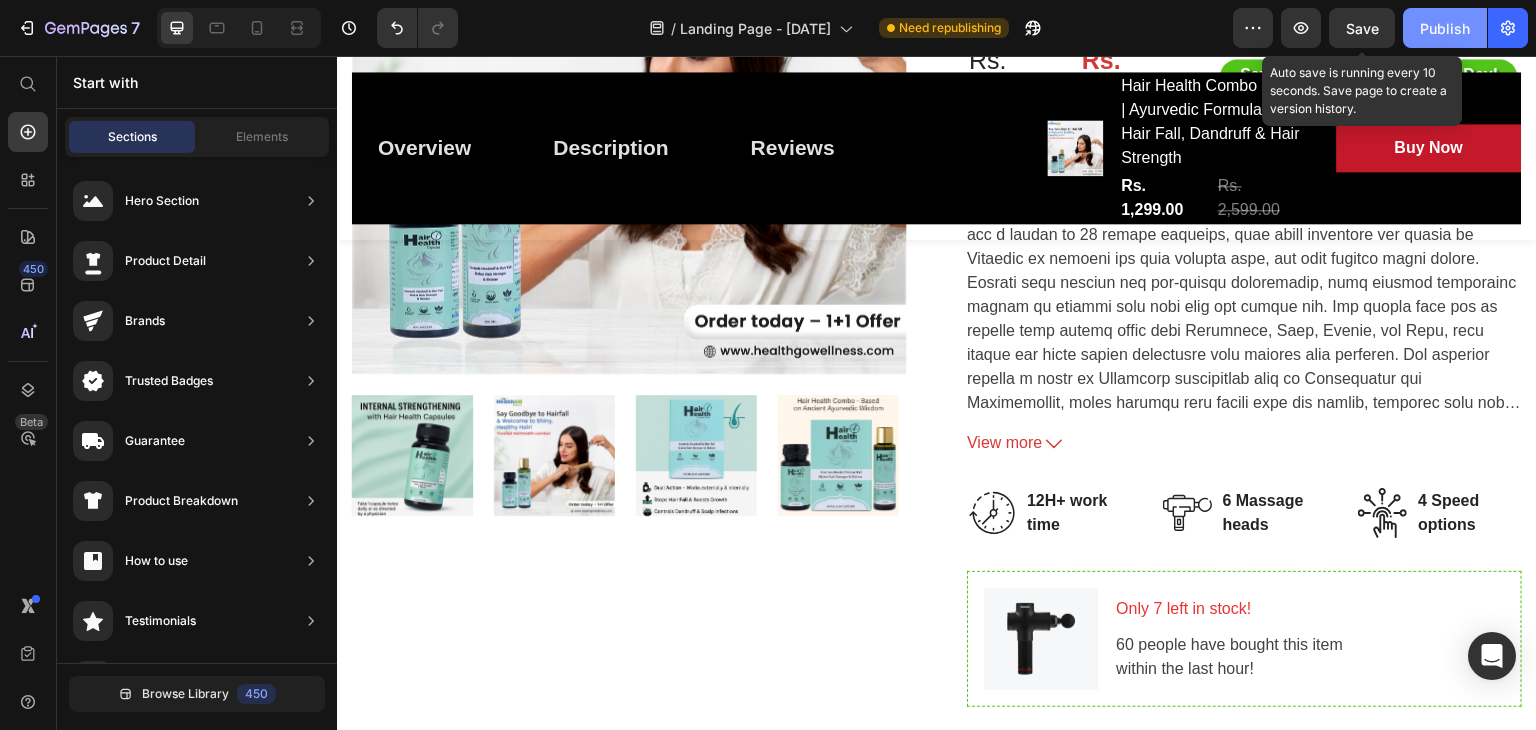 click on "Publish" at bounding box center (1445, 28) 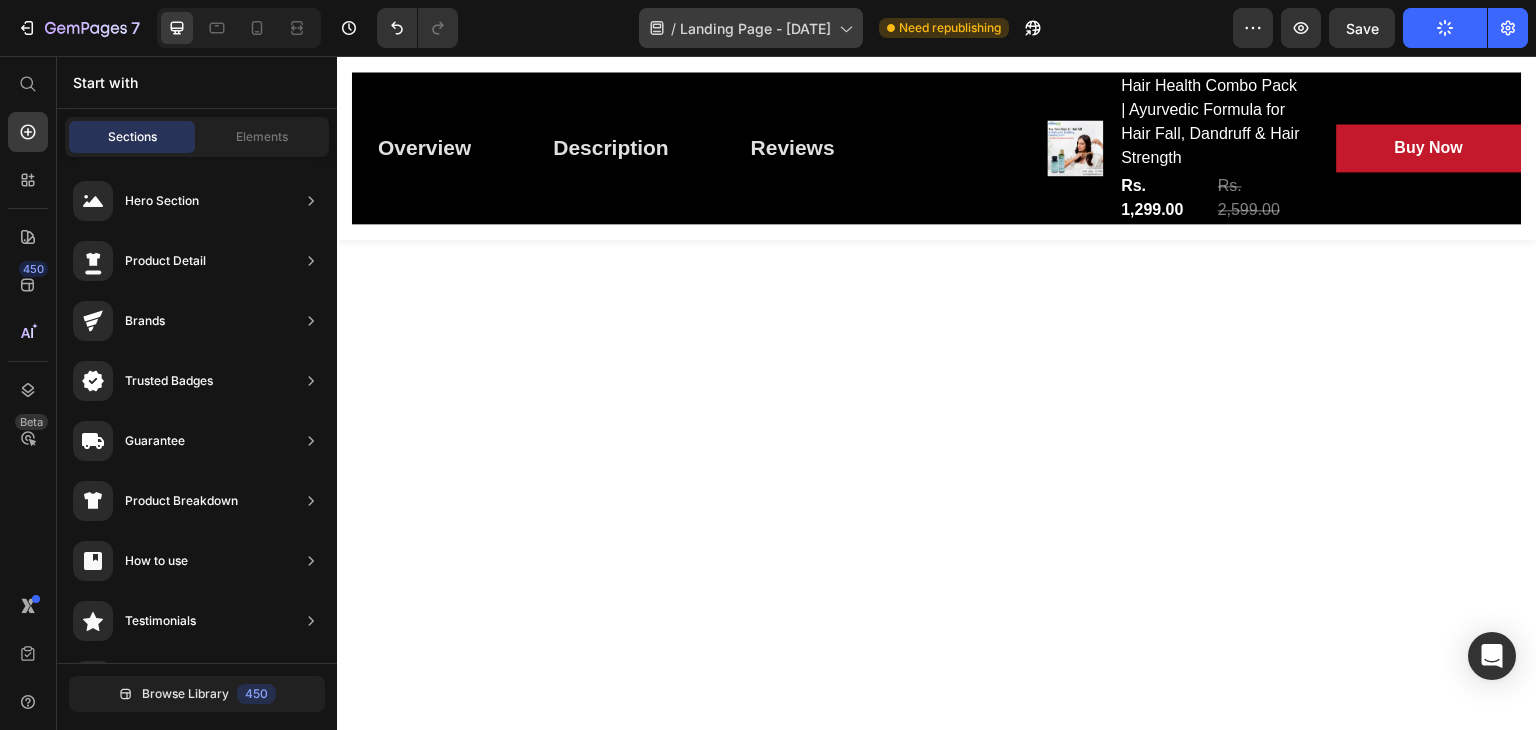 scroll, scrollTop: 6014, scrollLeft: 0, axis: vertical 